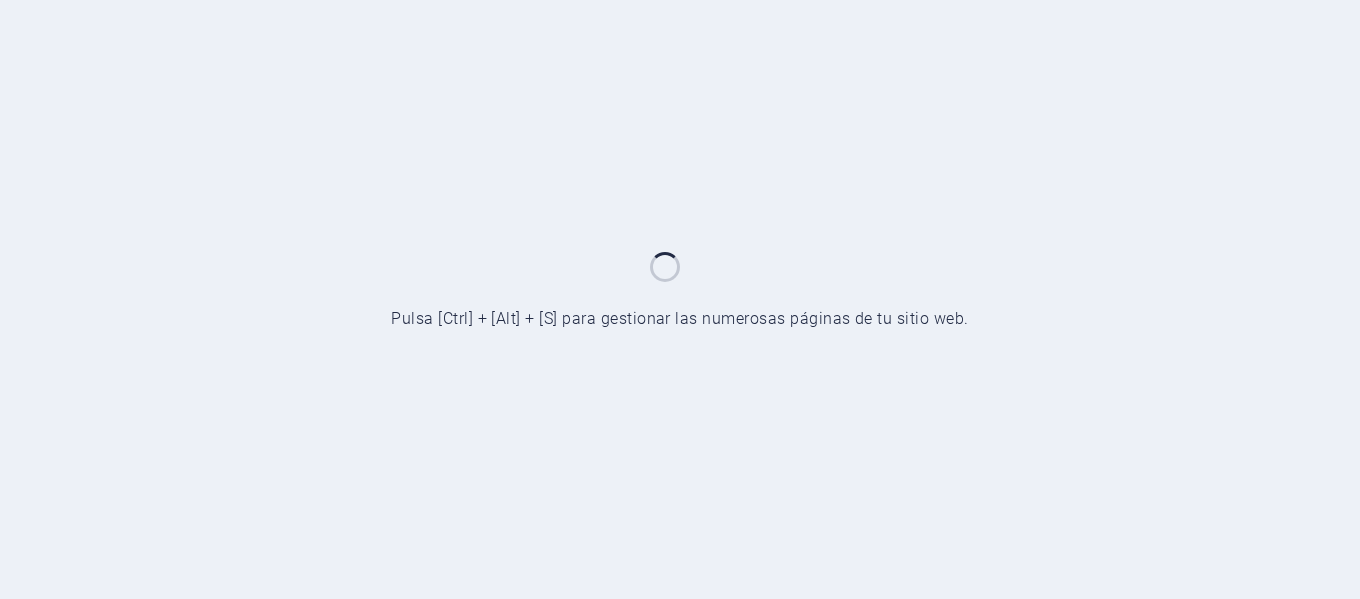 scroll, scrollTop: 0, scrollLeft: 0, axis: both 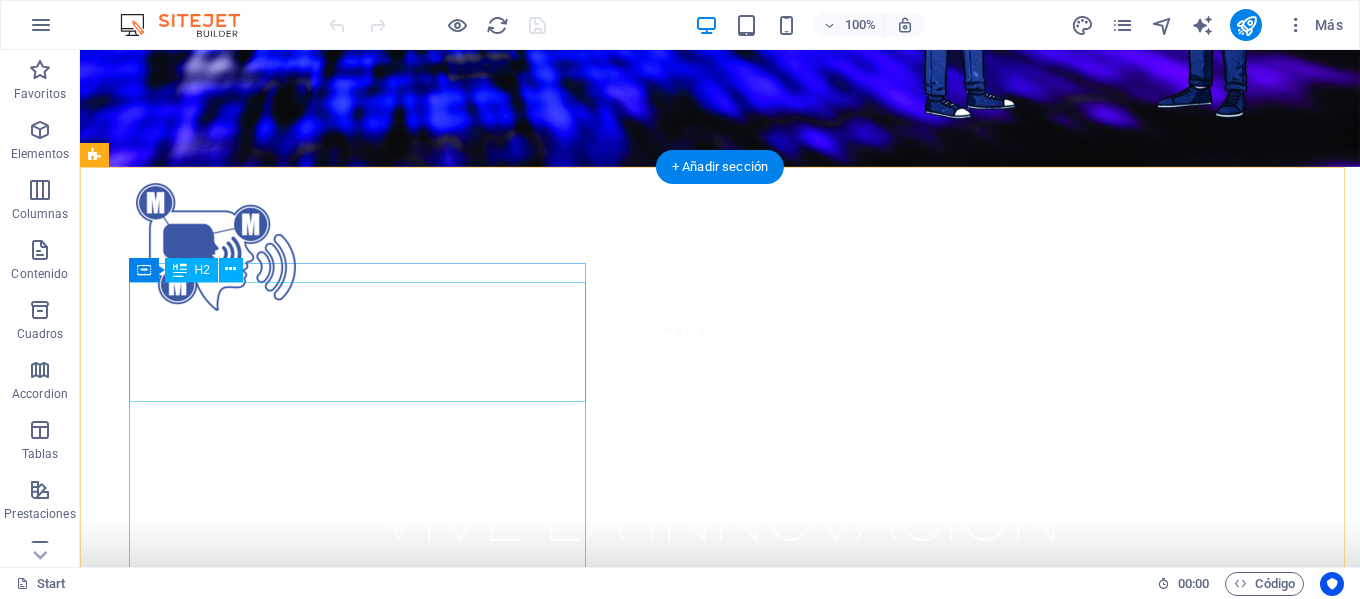 click on "tradition at its finest" at bounding box center [680, 1645] 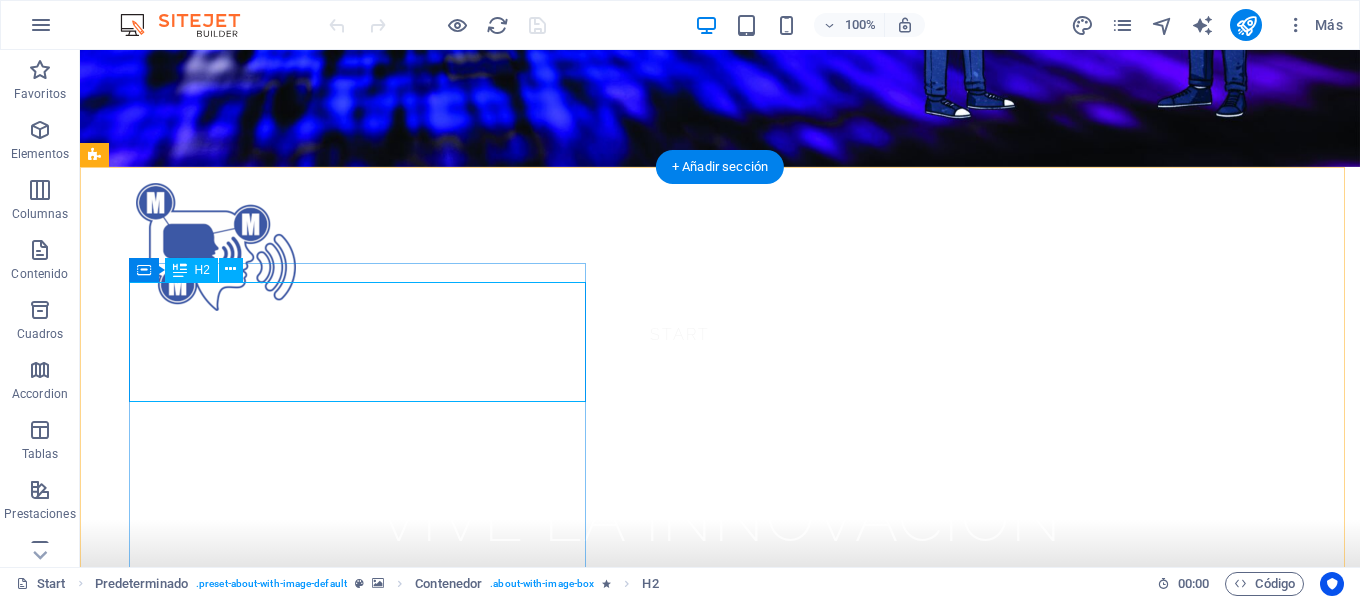 click on "tradition at its finest" at bounding box center (680, 1645) 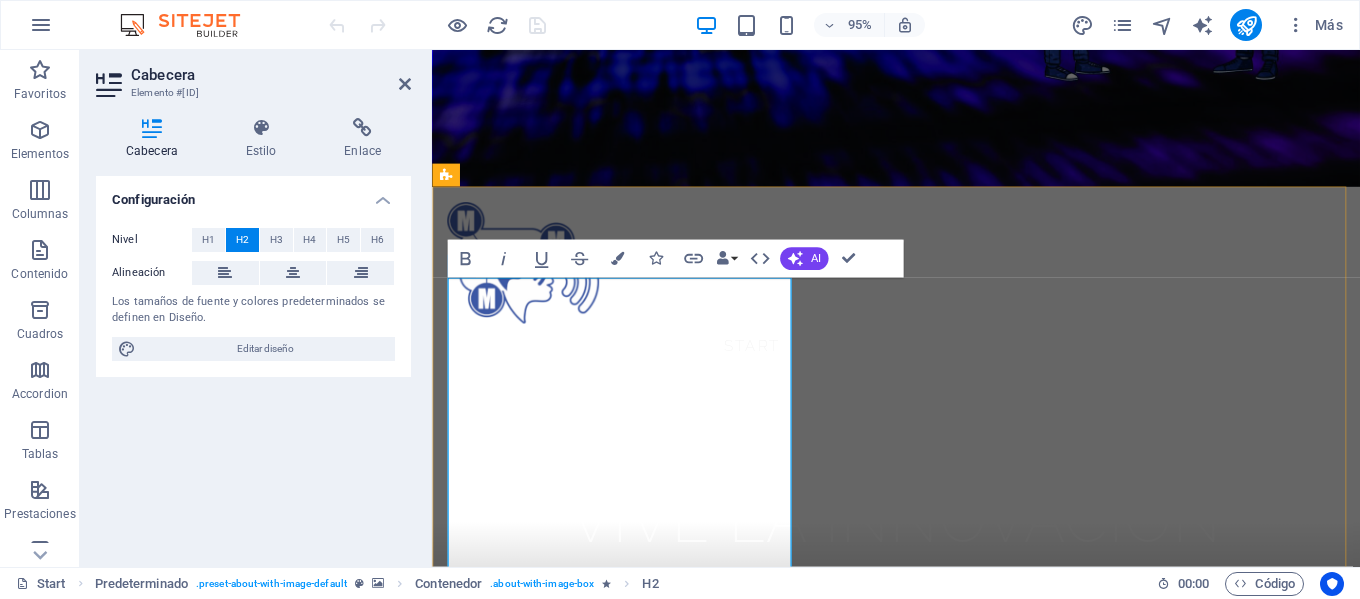 click on "¡Creamos páginas web para iniciar, crecer y triunfar en el mundo digital !" at bounding box center (920, 1970) 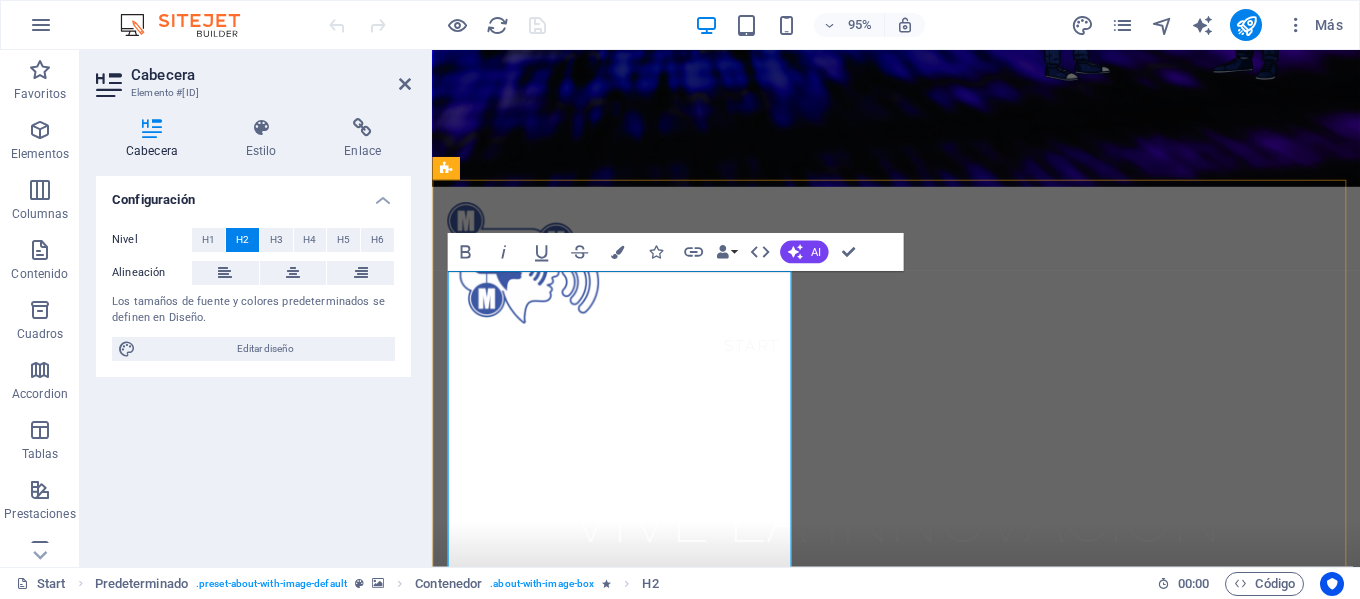 scroll, scrollTop: 600, scrollLeft: 0, axis: vertical 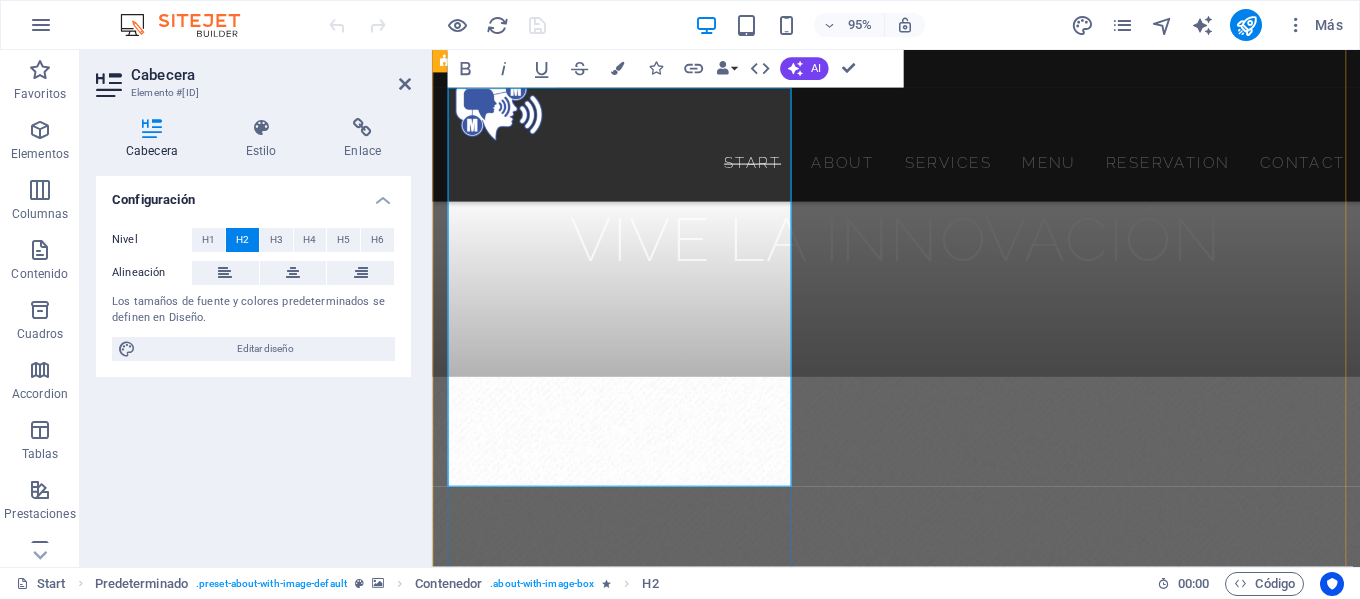 click on "¡Creamos páginas web para iniciar, crecer y triunfar en el mundo digital !" at bounding box center [920, 1734] 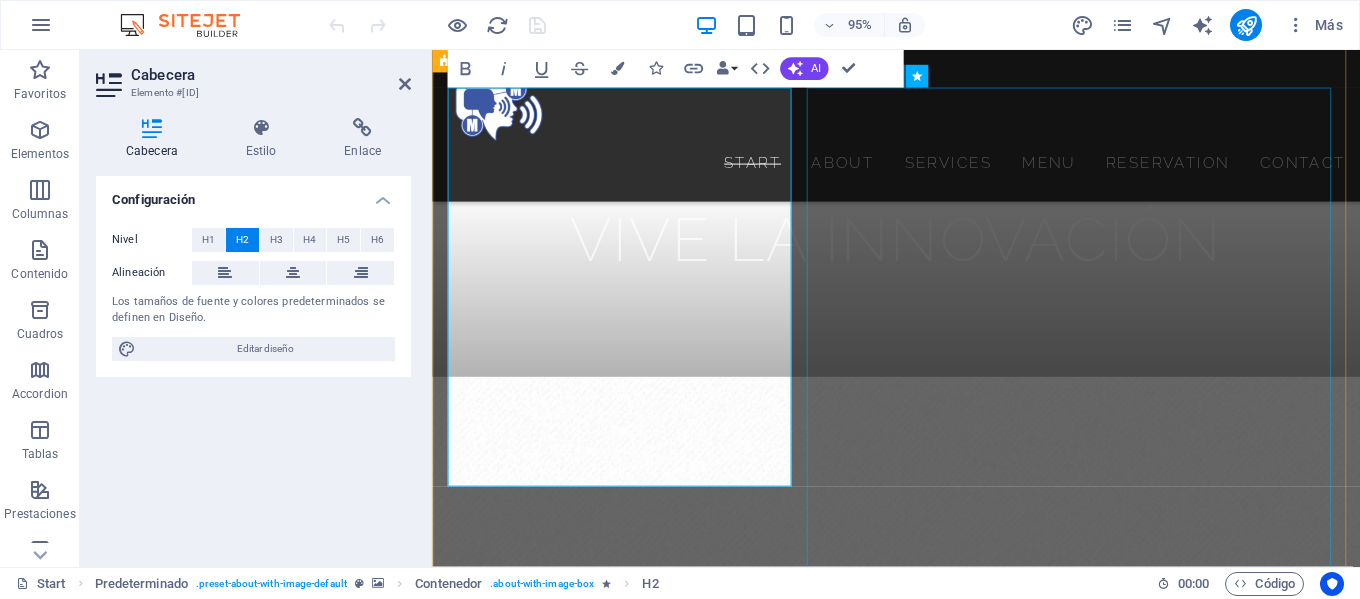 click at bounding box center [592, 2326] 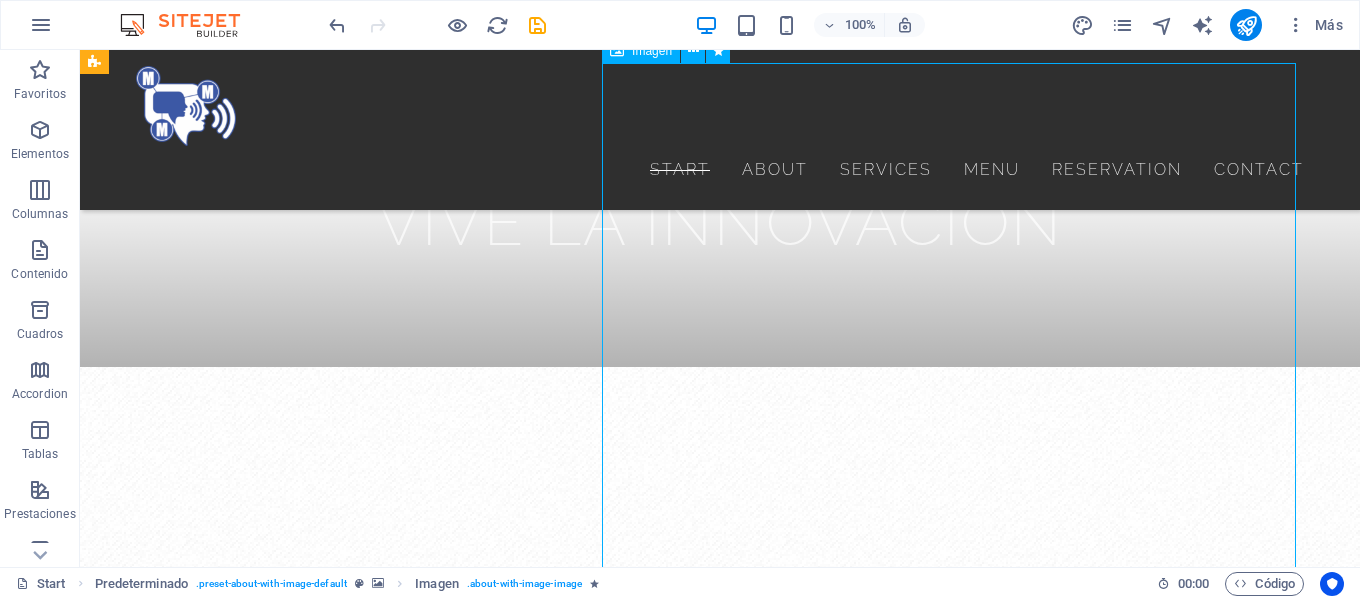 click at bounding box center [273, 2085] 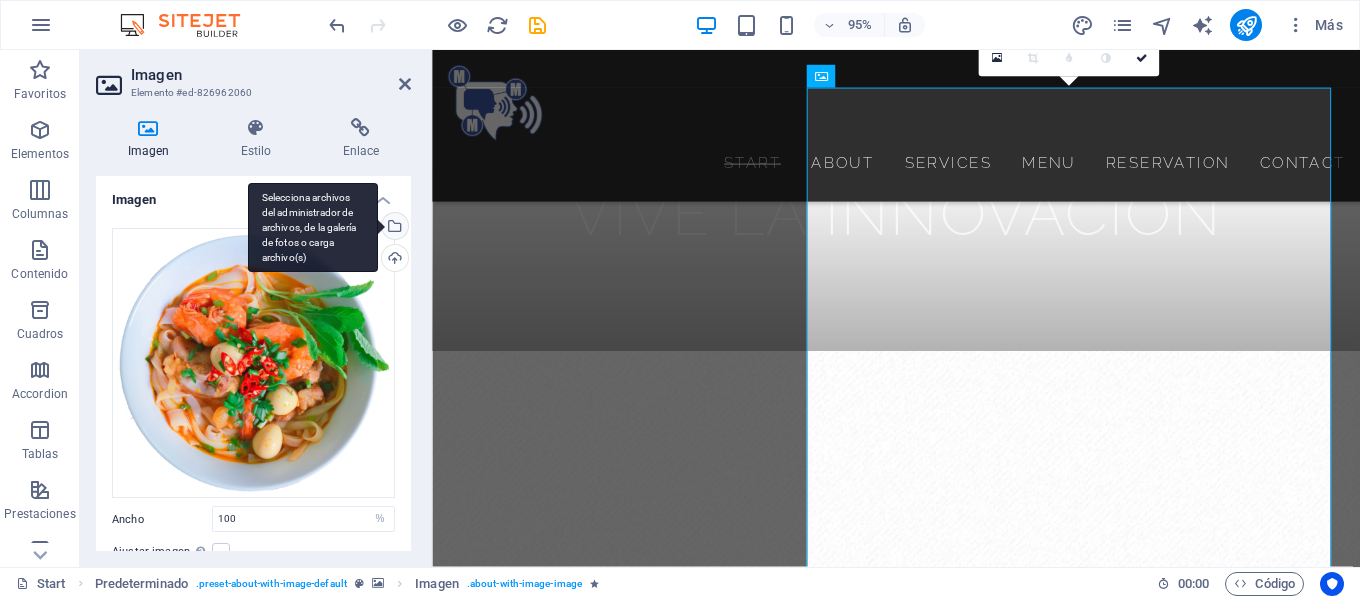 click on "Selecciona archivos del administrador de archivos, de la galería de fotos o carga archivo(s)" at bounding box center (393, 228) 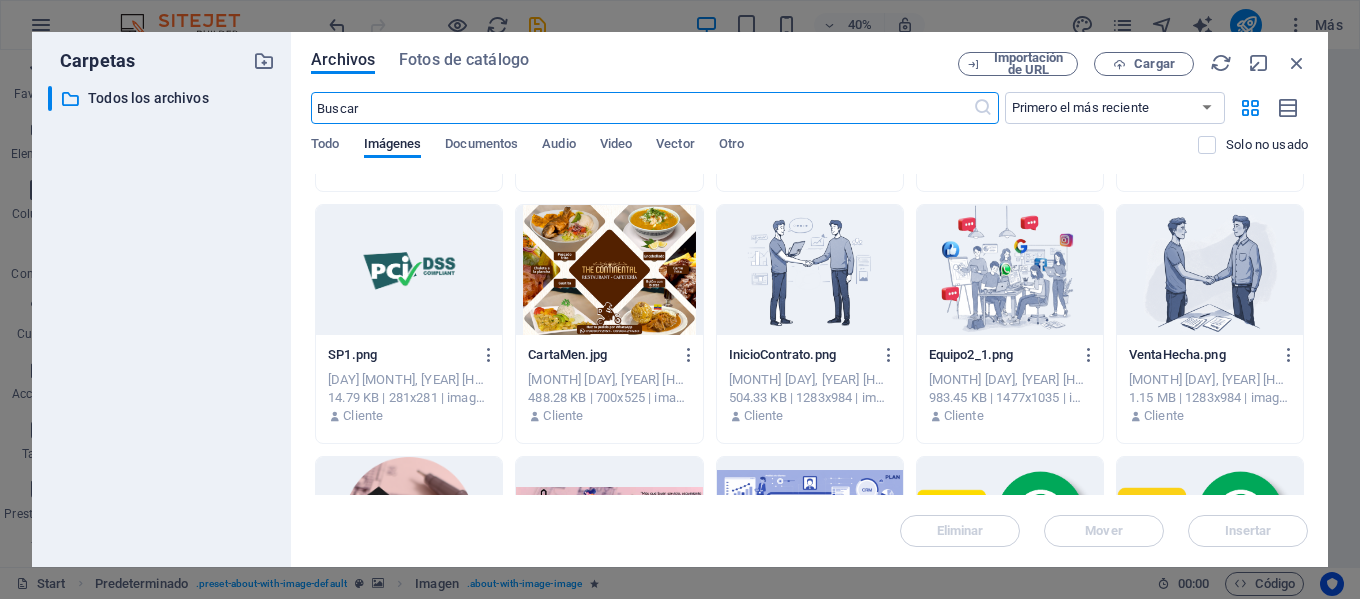 scroll, scrollTop: 500, scrollLeft: 0, axis: vertical 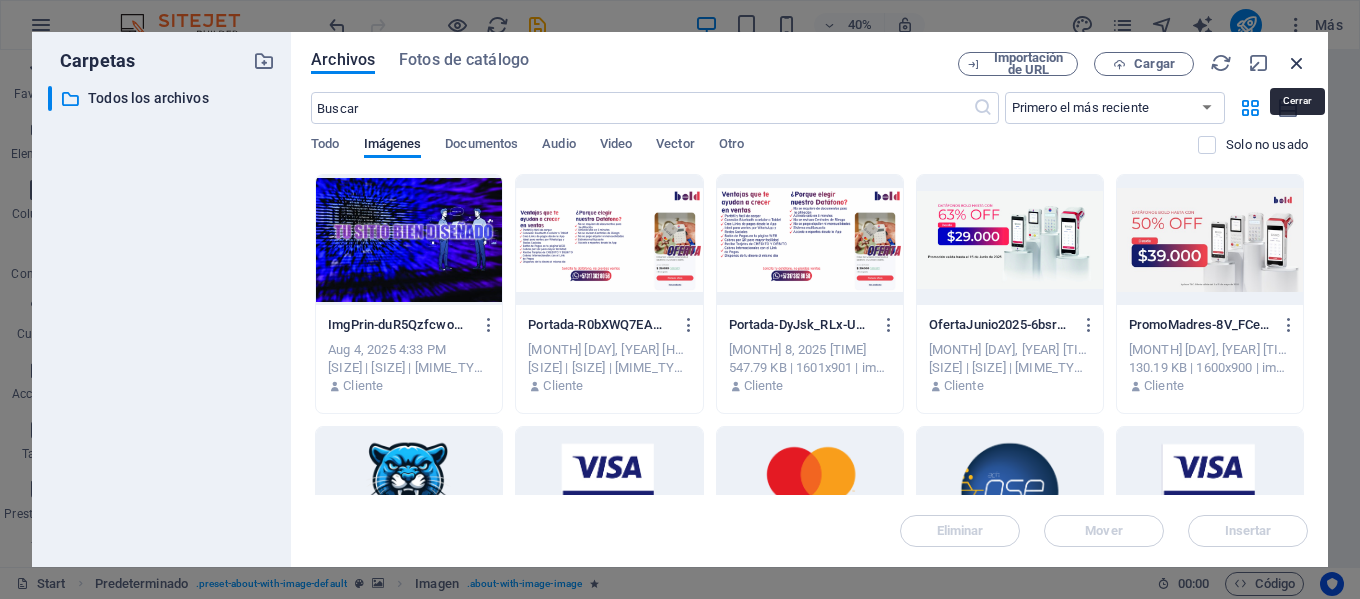 click at bounding box center [1297, 63] 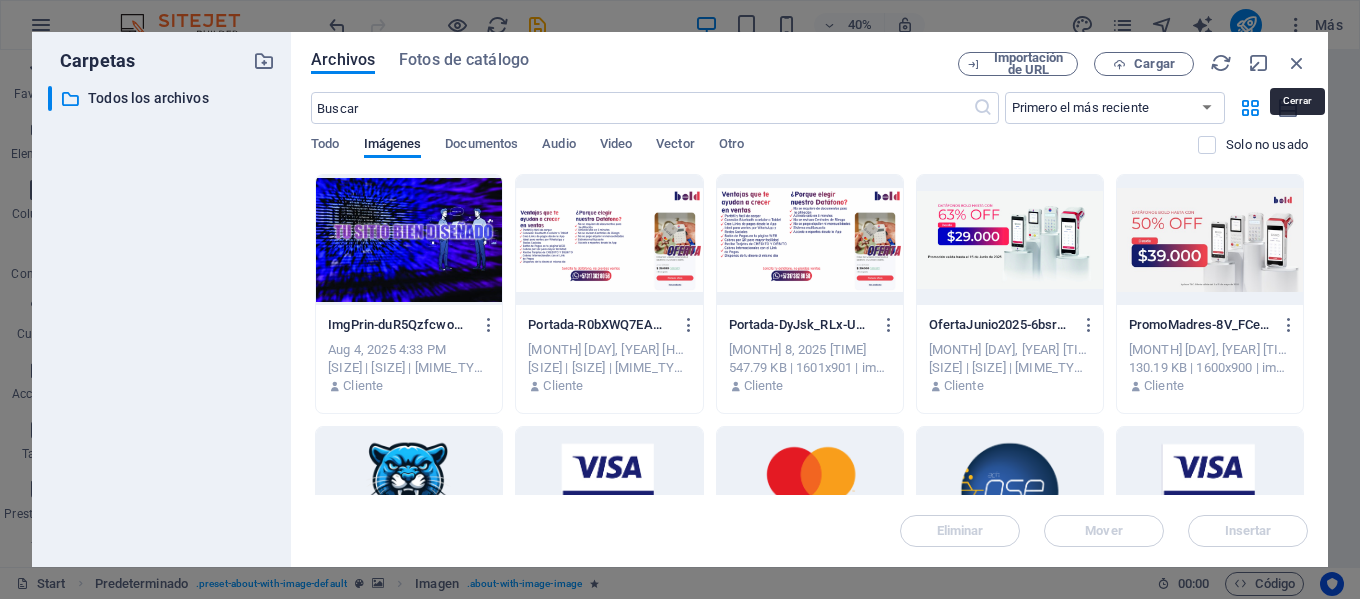 scroll, scrollTop: 632, scrollLeft: 0, axis: vertical 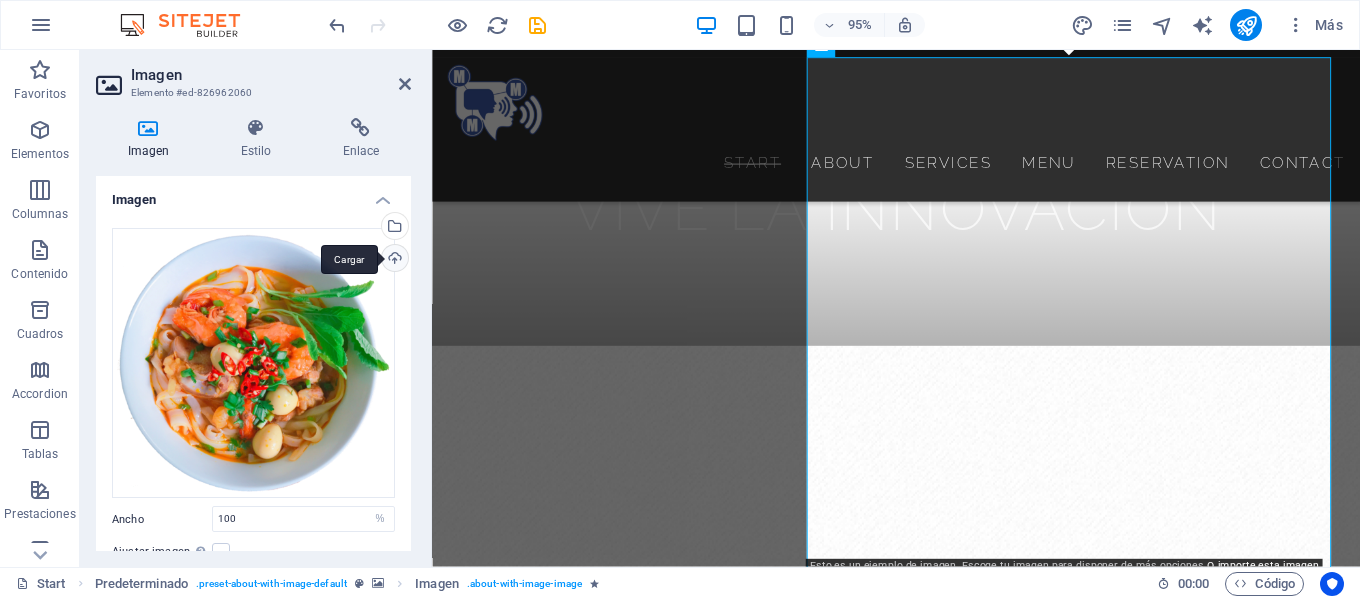 click on "Cargar" at bounding box center [393, 260] 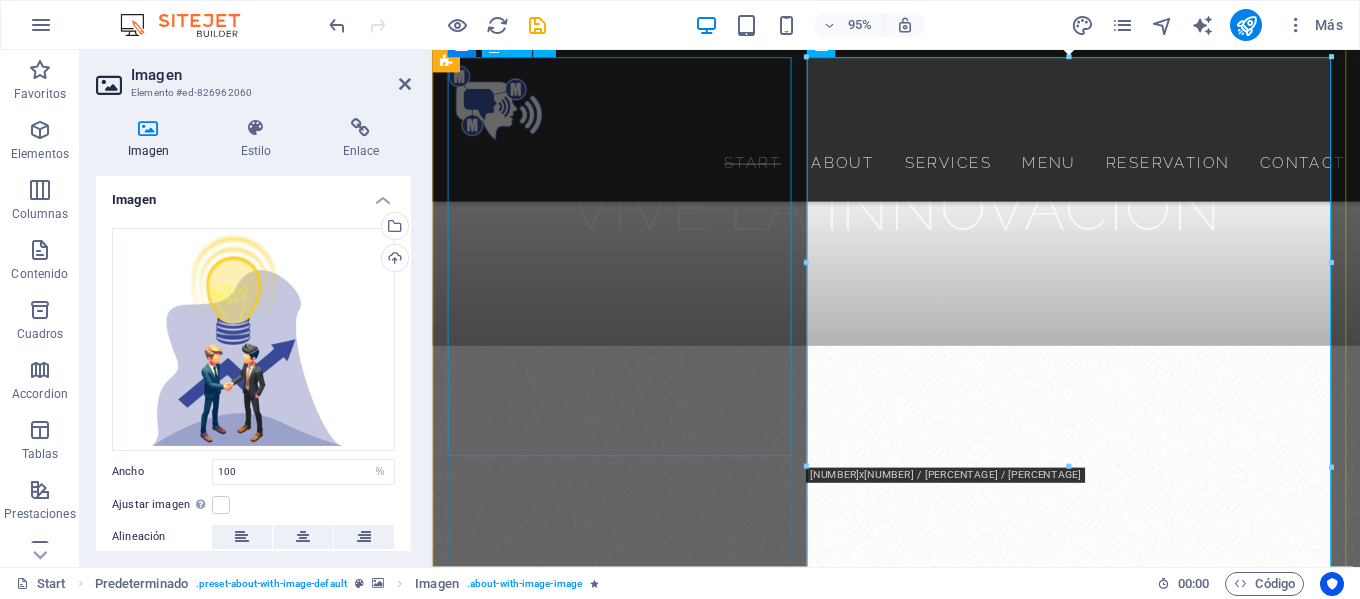 click on "¡Creamos páginas web para que inicies, crezcas y triunfes en el mundo digital !" at bounding box center (920, 1732) 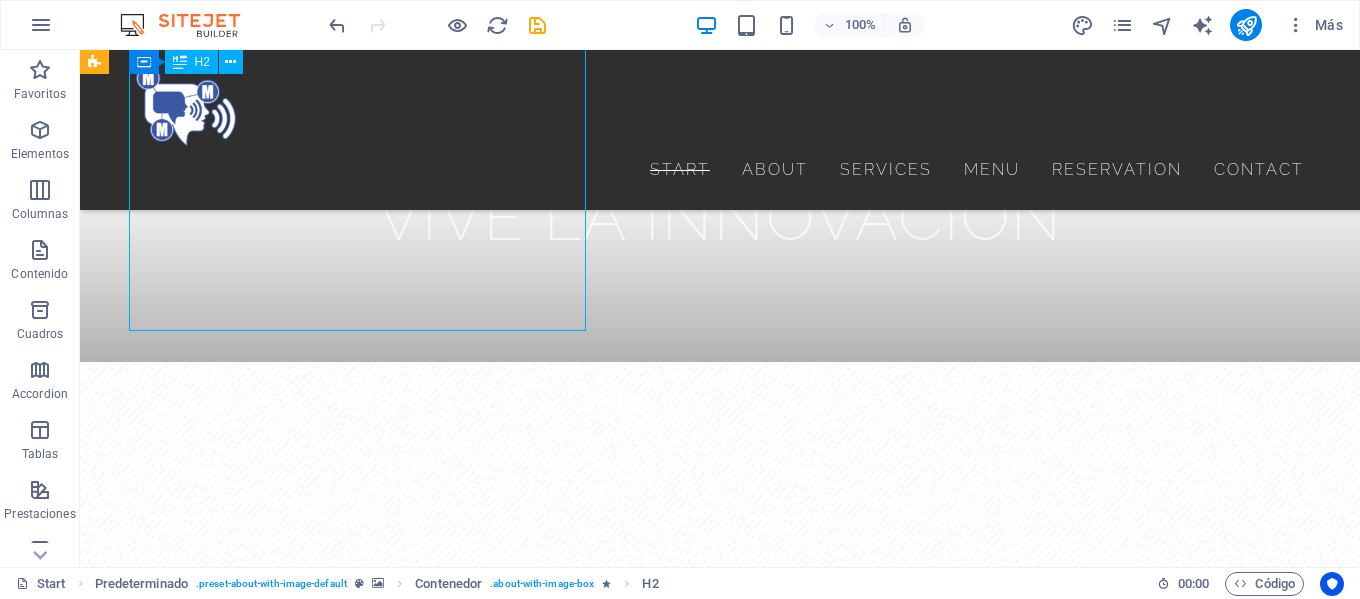 click on "¡Creamos páginas web para que inicies, crezcas y triunfes en el mundo digital !" at bounding box center [680, 1702] 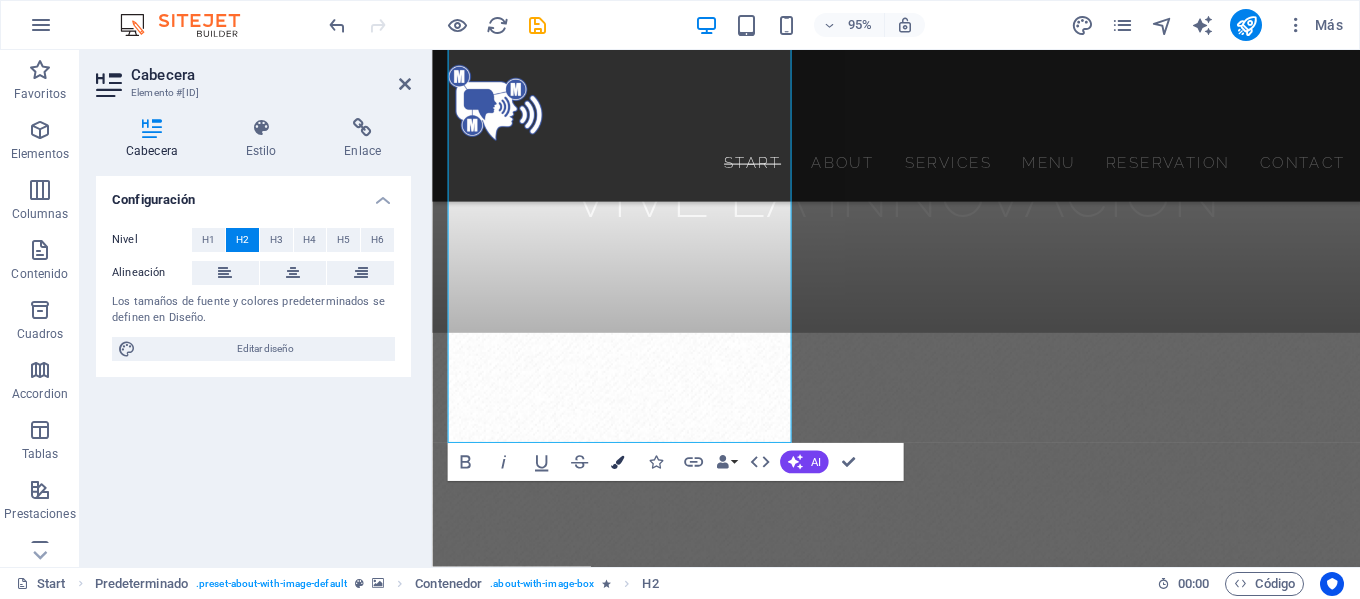 click at bounding box center [617, 462] 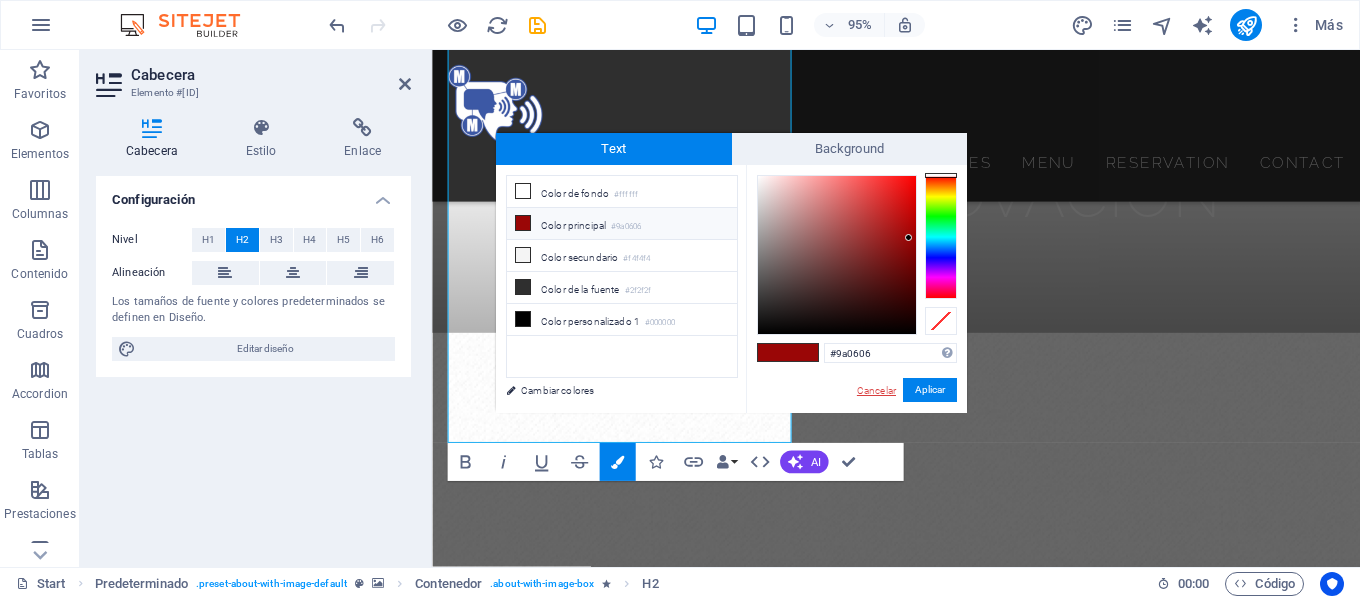 click on "Cancelar" at bounding box center [876, 390] 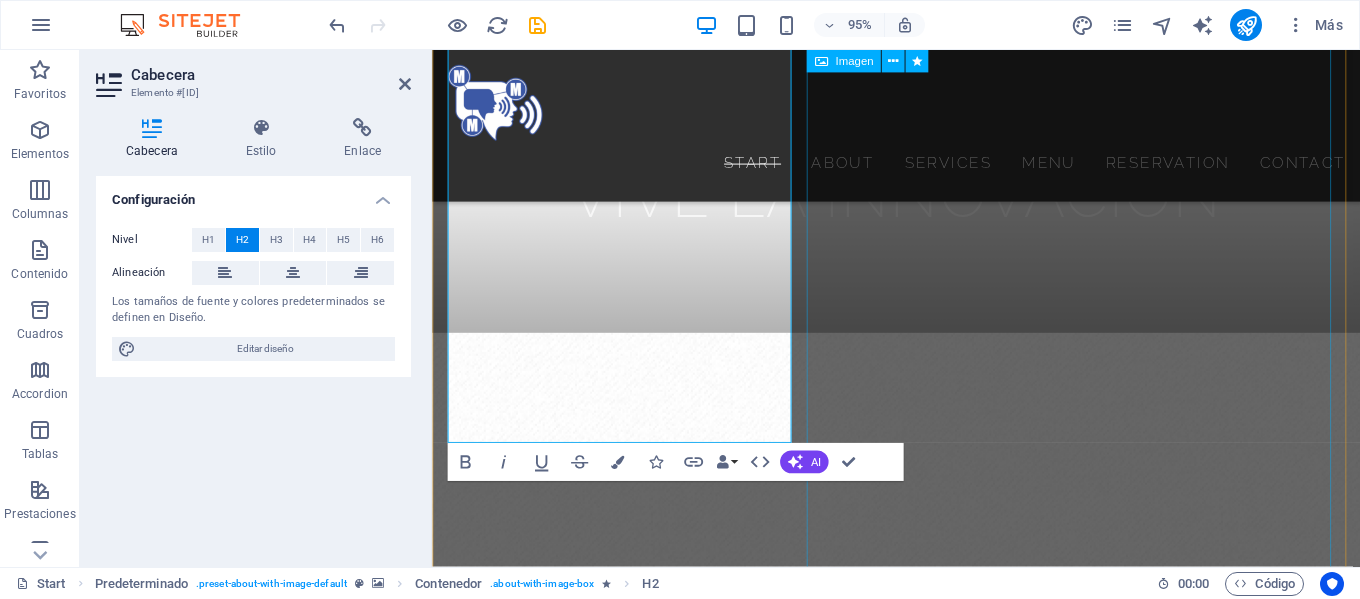click at bounding box center (592, 1834) 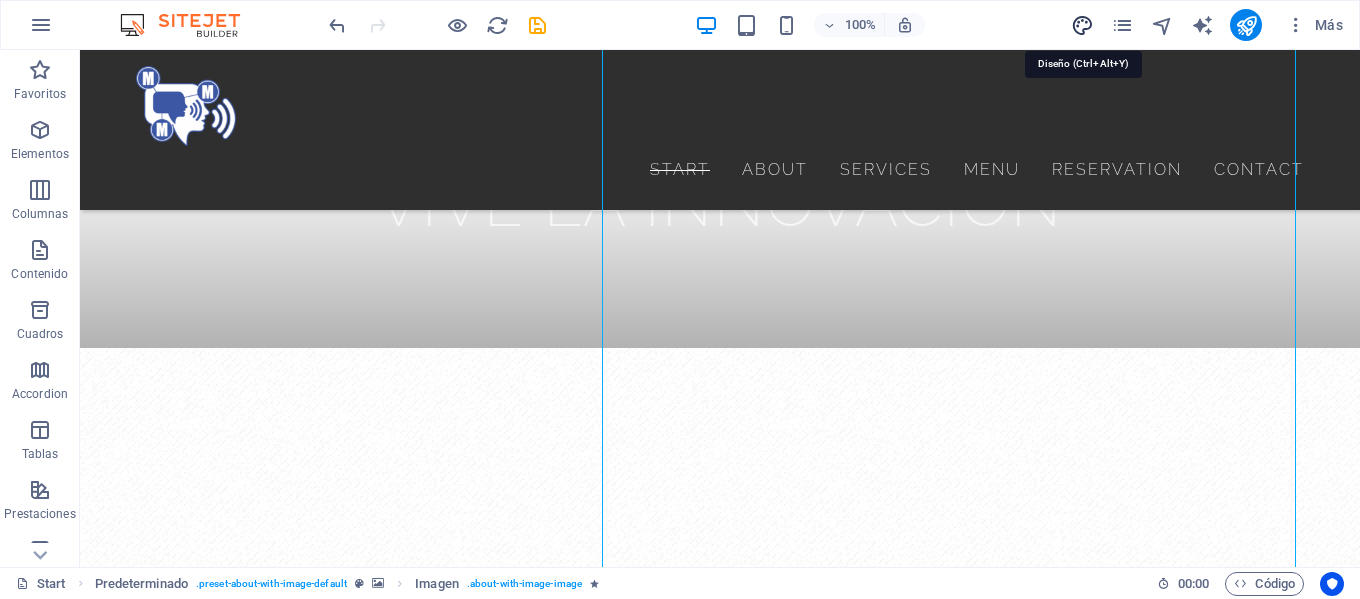 click at bounding box center [1082, 25] 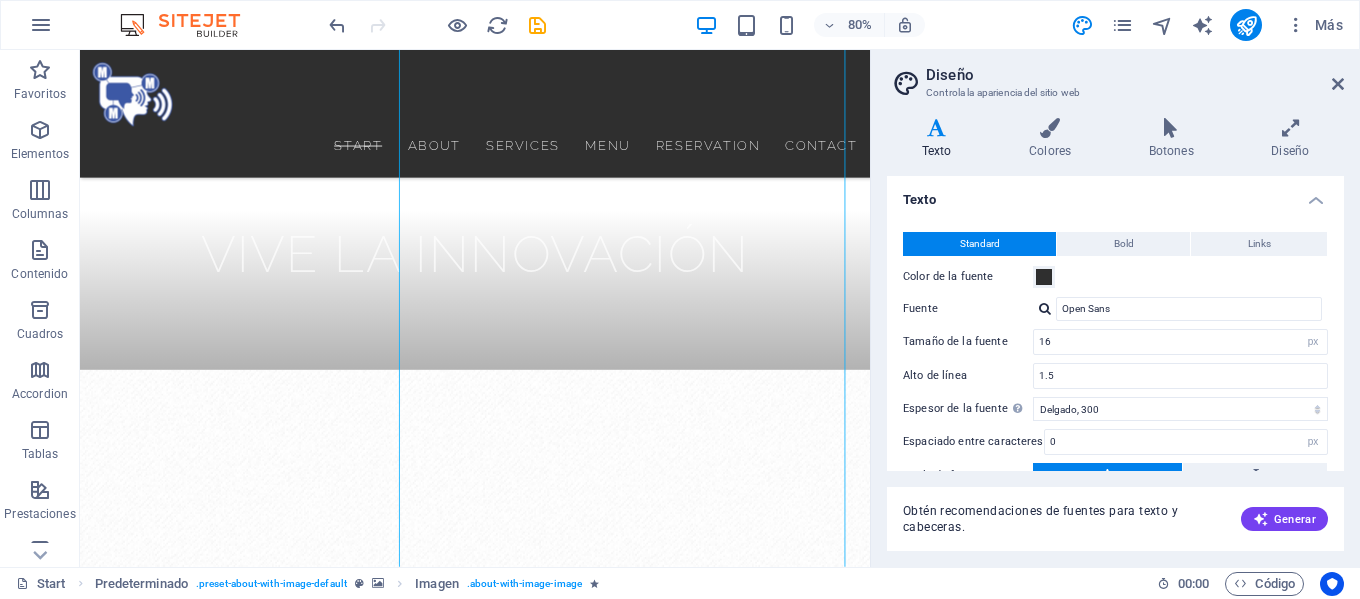 scroll, scrollTop: 775, scrollLeft: 0, axis: vertical 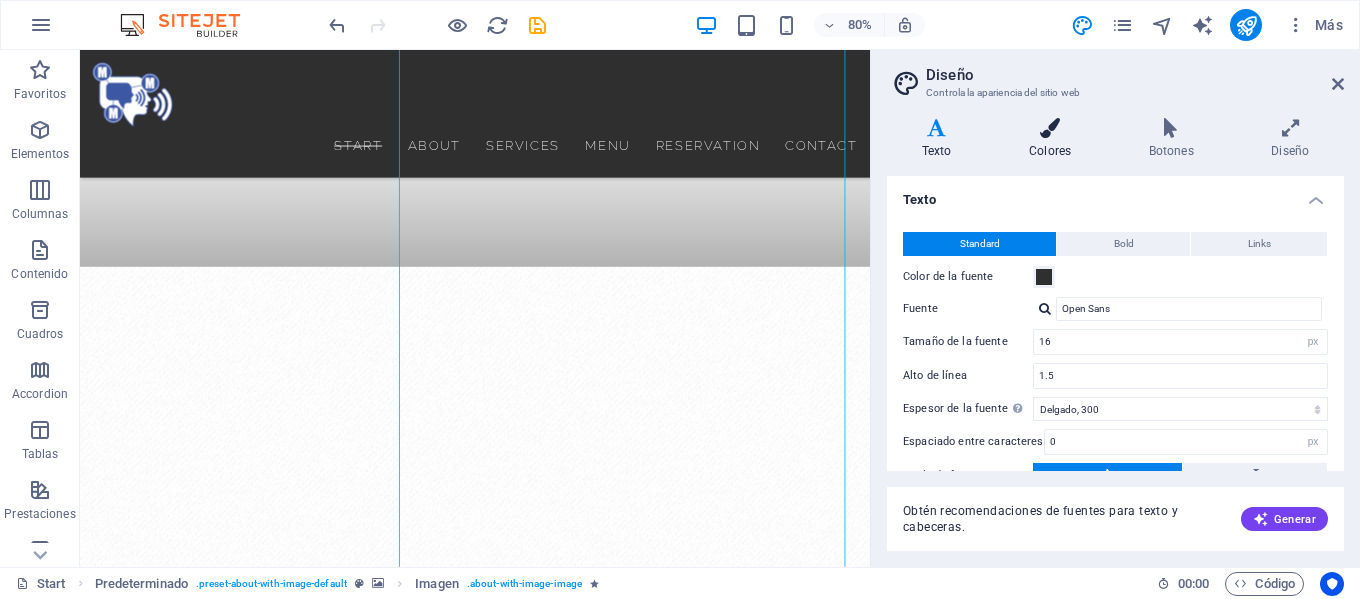 click on "Colores" at bounding box center [1054, 139] 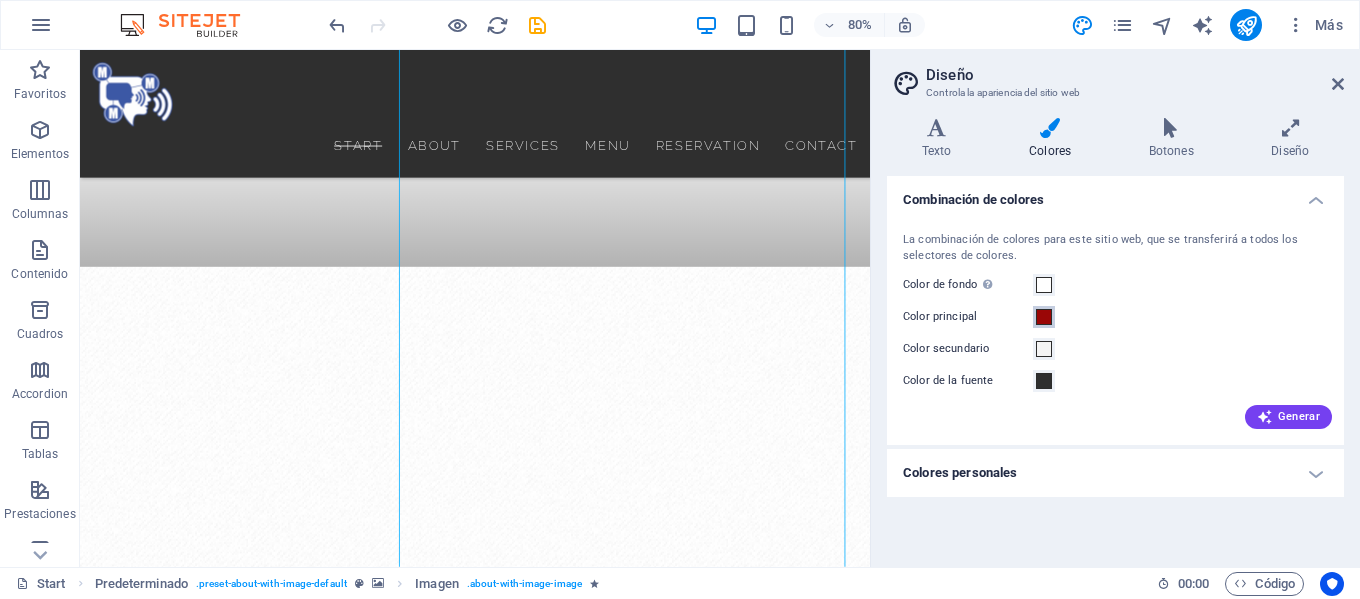 click at bounding box center (1044, 317) 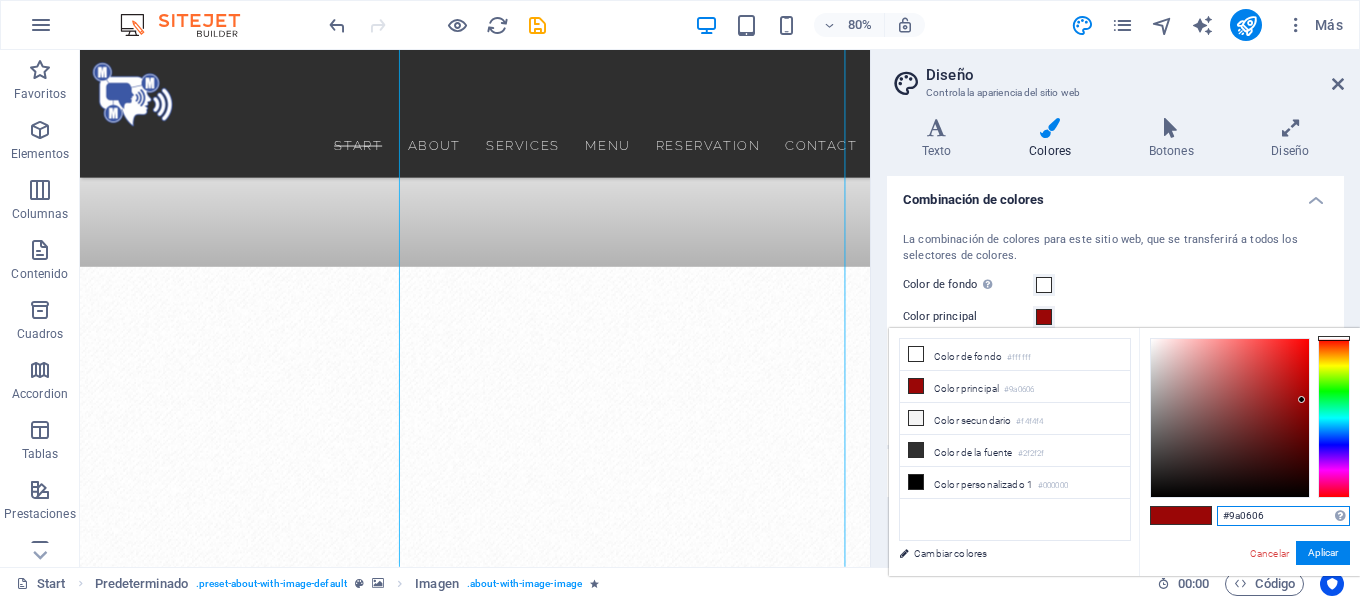 drag, startPoint x: 1271, startPoint y: 518, endPoint x: 1203, endPoint y: 516, distance: 68.0294 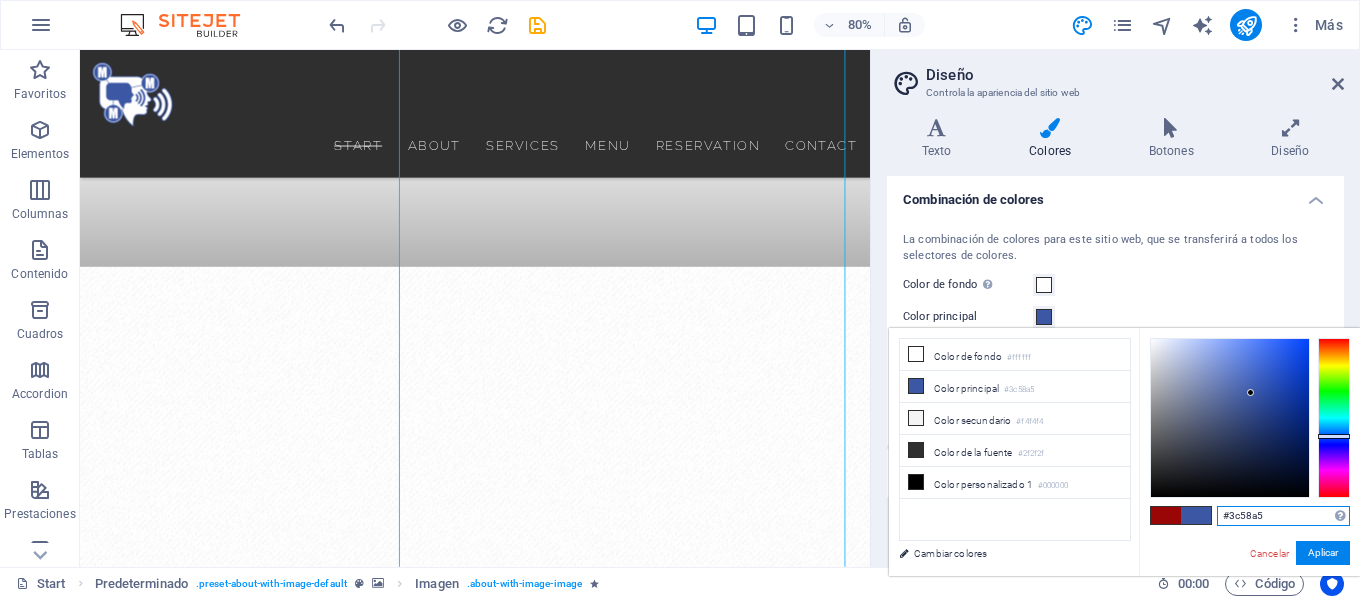 type on "#3c58a5" 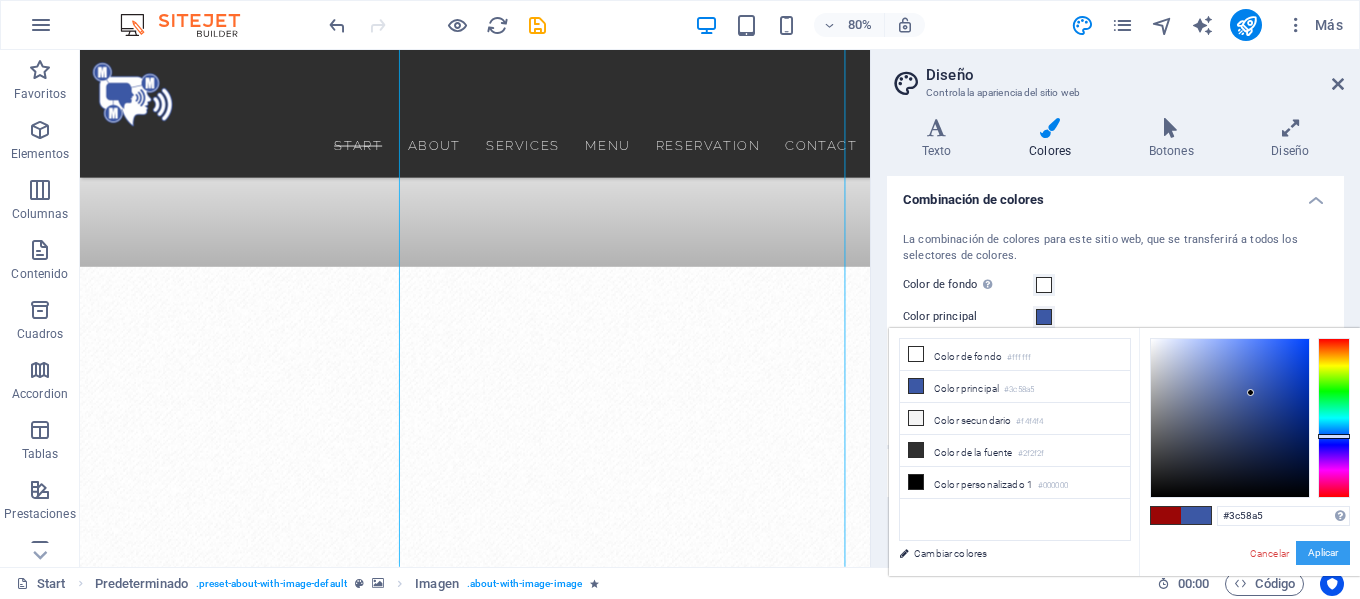click on "Aplicar" at bounding box center (1323, 553) 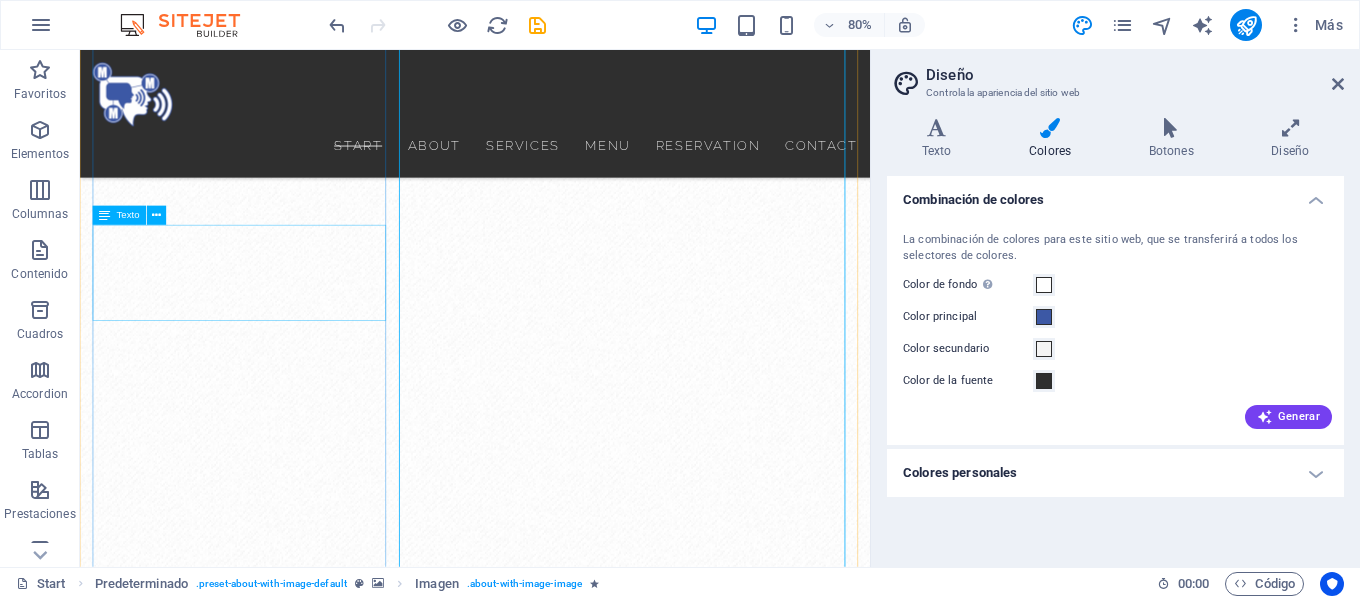 scroll, scrollTop: 975, scrollLeft: 0, axis: vertical 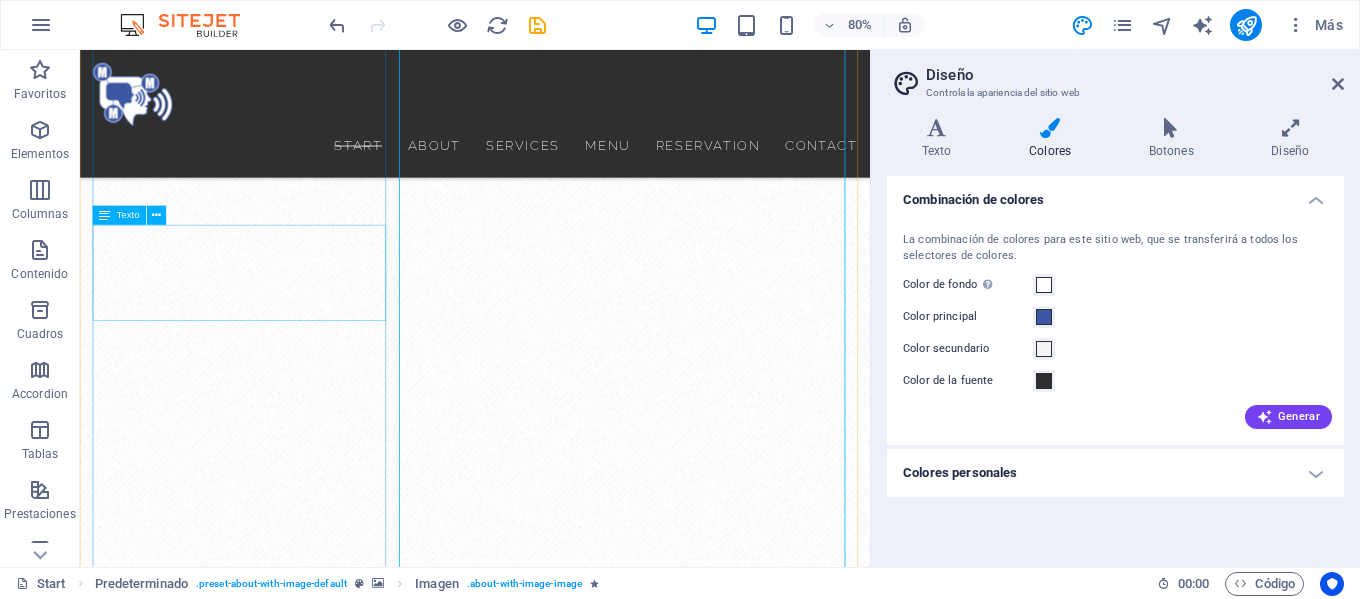click on "Accusantium explicabo repudiandae molestiae itaque provident sit debitis aspernatur soluta deserunt incidunt ad cumque ex laboriosam. Distinctio, mollitia, molestias excepturi voluptatem veritatis iusto nam nulla." at bounding box center (574, 1637) 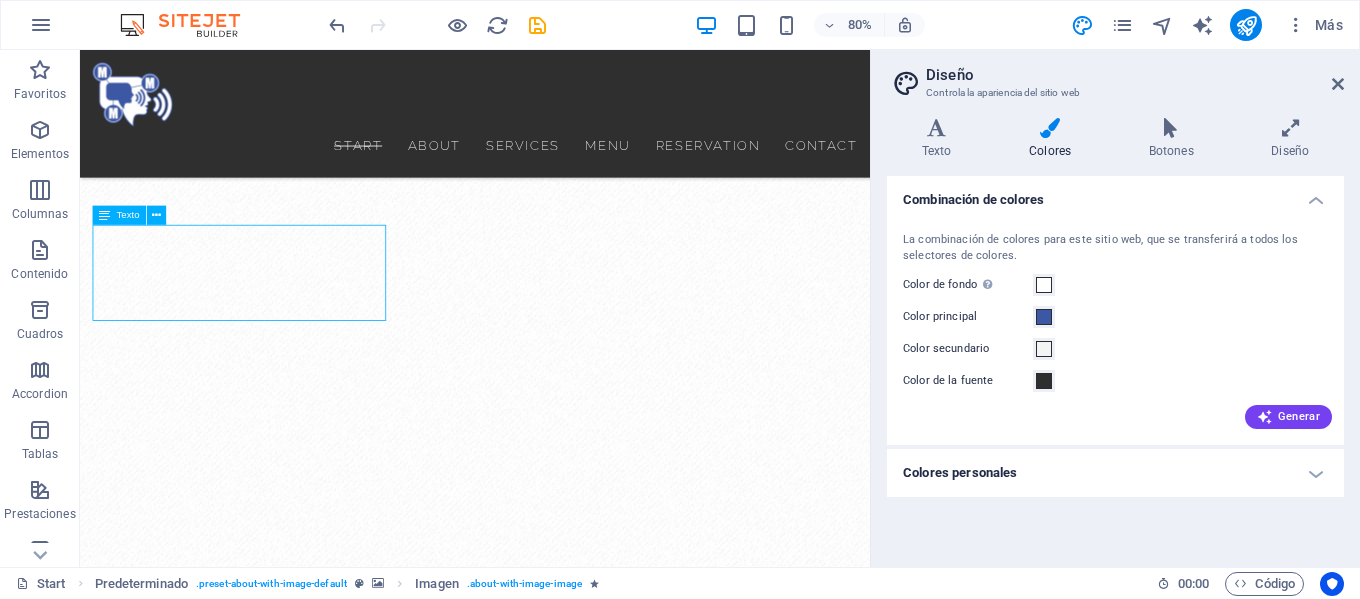 click on "Accusantium explicabo repudiandae molestiae itaque provident sit debitis aspernatur soluta deserunt incidunt ad cumque ex laboriosam. Distinctio, mollitia, molestias excepturi voluptatem veritatis iusto nam nulla." at bounding box center (574, 1637) 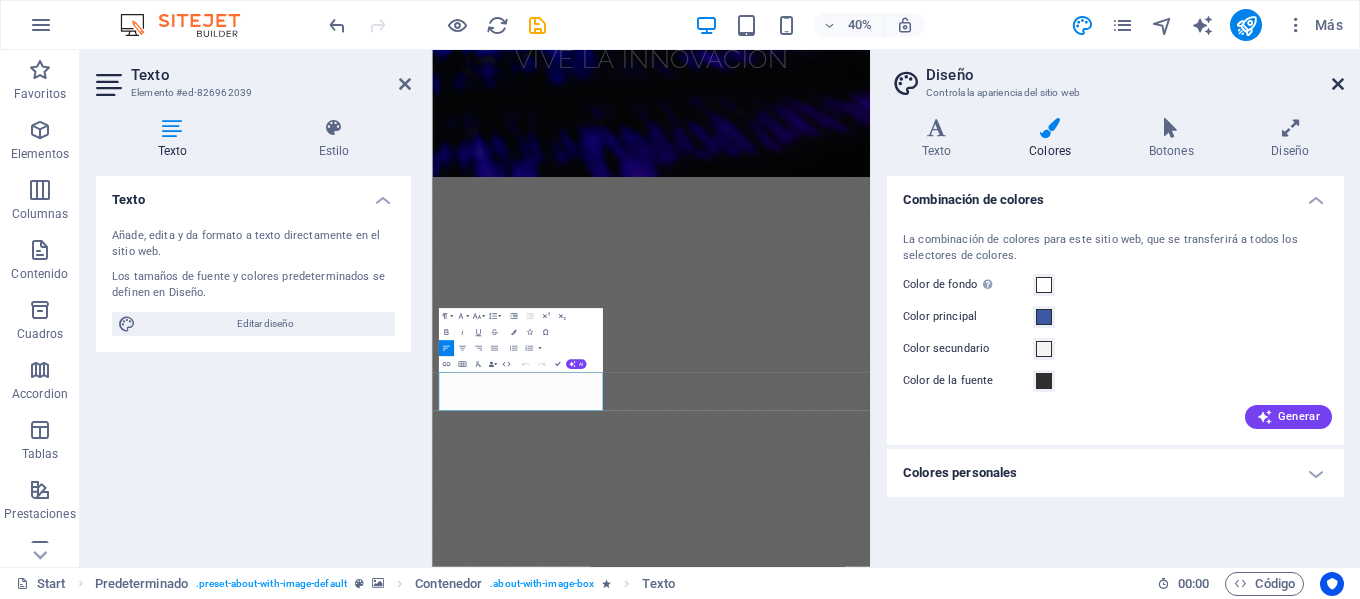click at bounding box center [1338, 84] 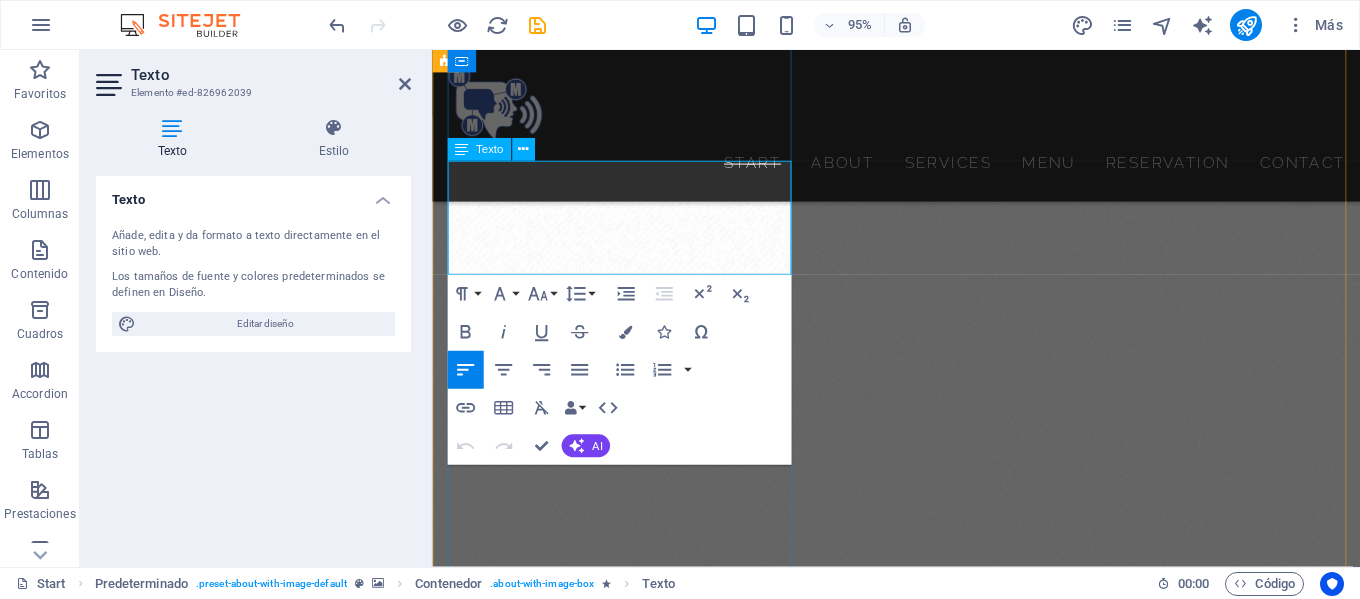 drag, startPoint x: 449, startPoint y: 178, endPoint x: 617, endPoint y: 272, distance: 192.50974 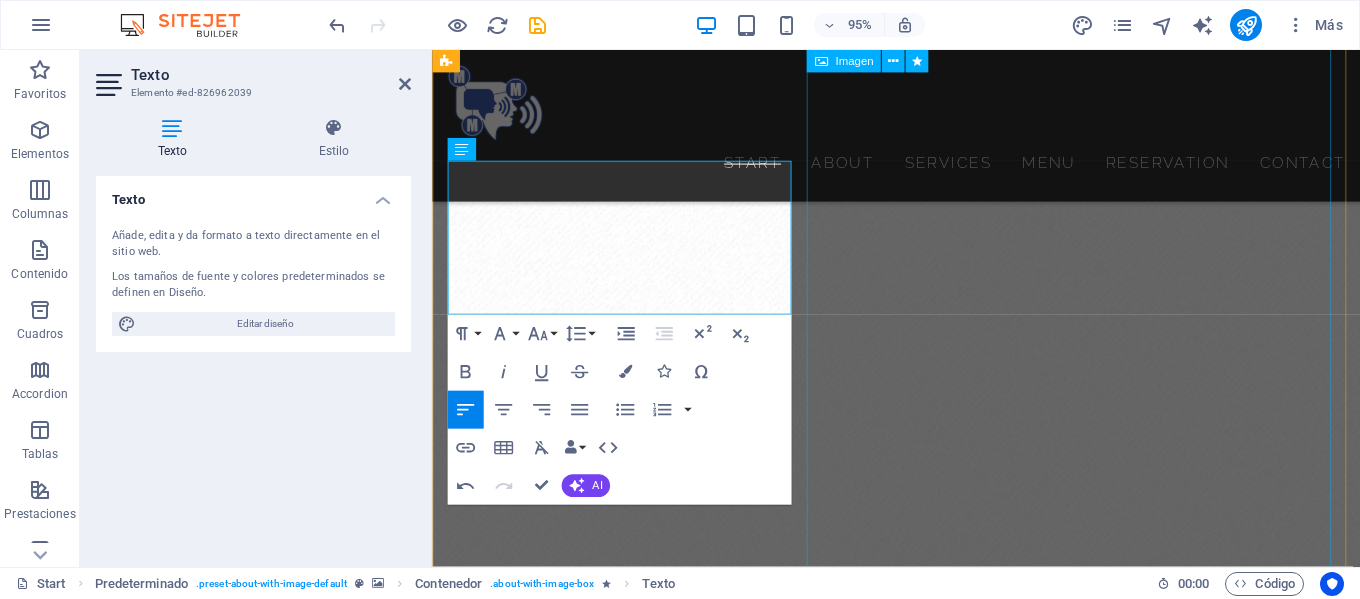 click at bounding box center [592, 1973] 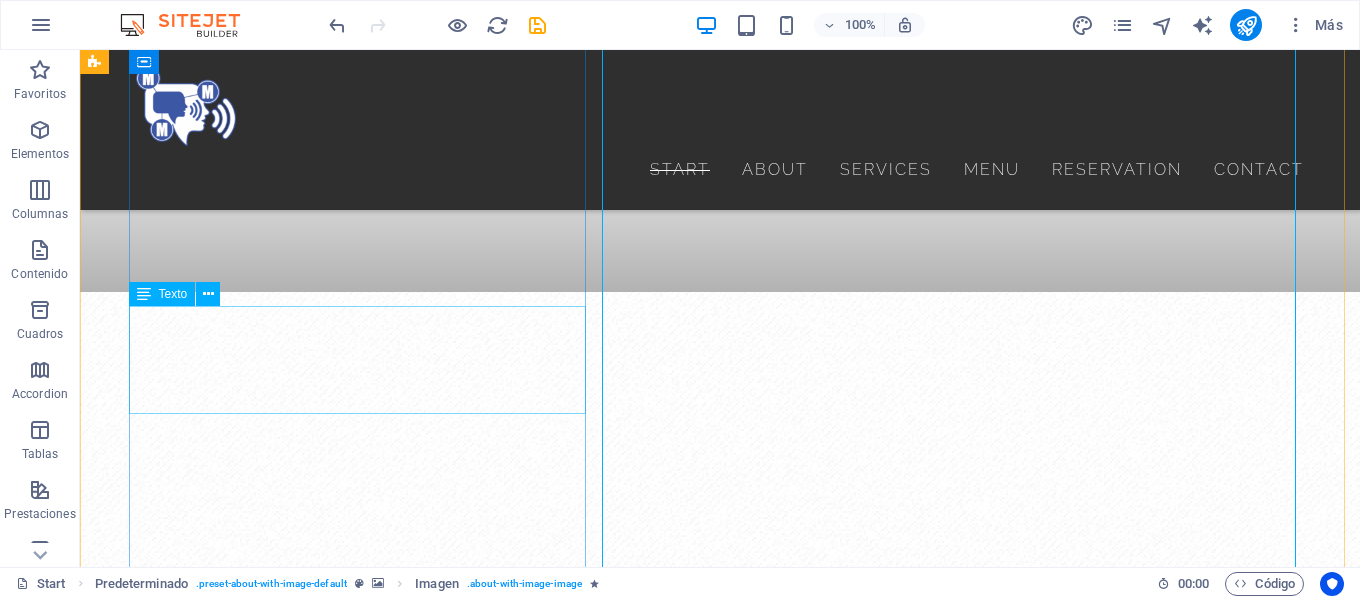 scroll, scrollTop: 875, scrollLeft: 0, axis: vertical 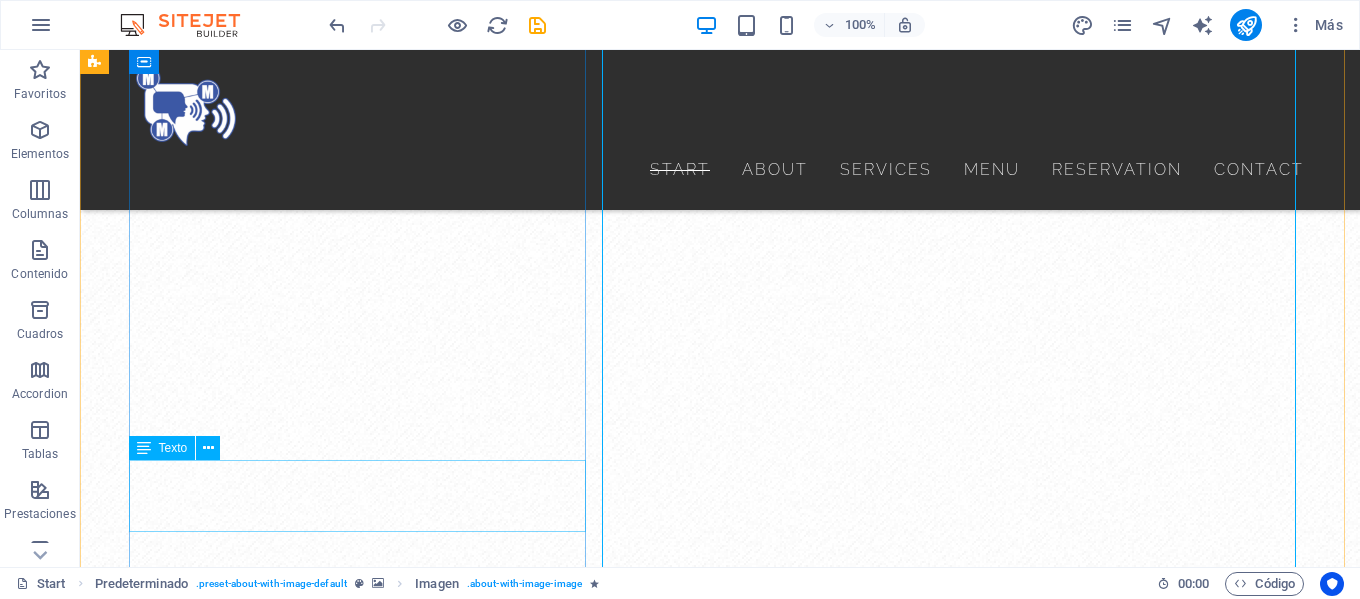 click on "Lorem ipsum dolor sit amet, consectetur adipisicing elit. Repellat, maiores, a libero atque assumenda praesentium cum magni." at bounding box center [680, 1564] 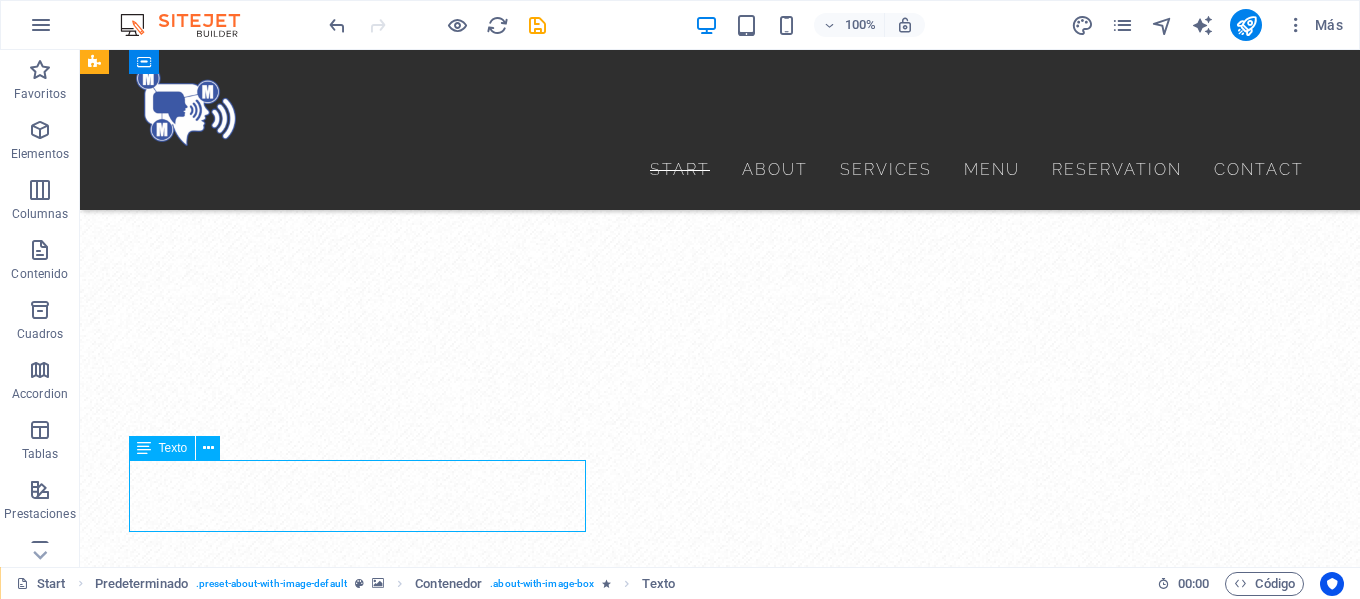click on "Lorem ipsum dolor sit amet, consectetur adipisicing elit. Repellat, maiores, a libero atque assumenda praesentium cum magni." at bounding box center [680, 1564] 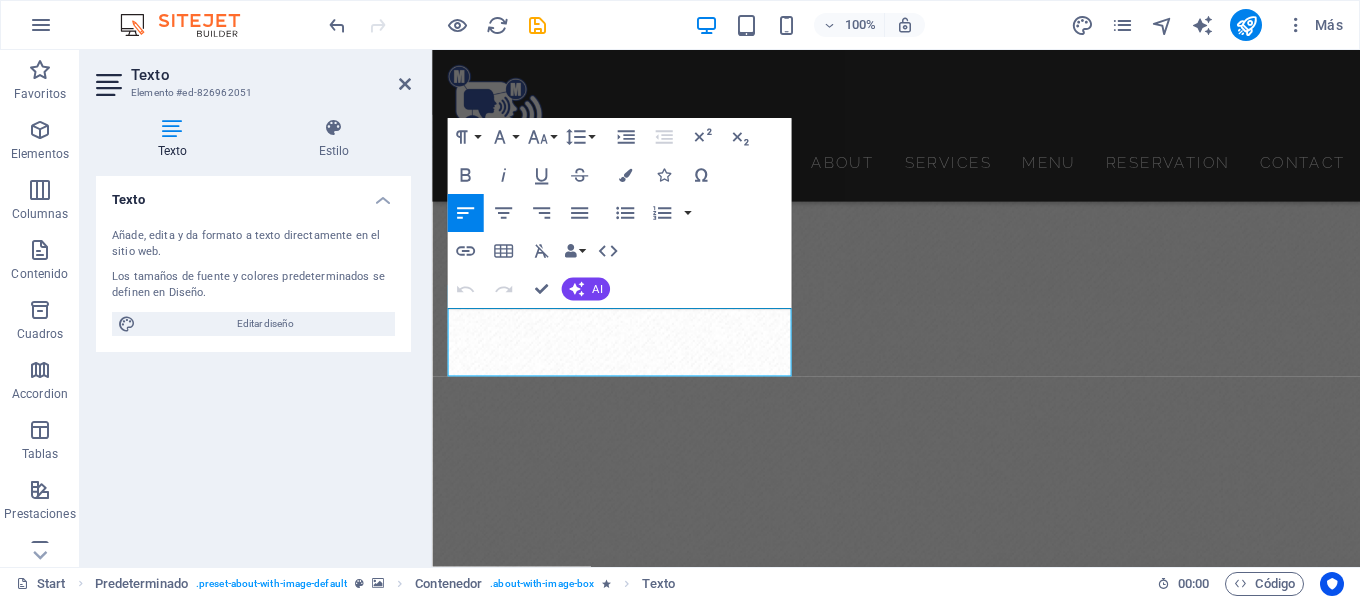 scroll, scrollTop: 1256, scrollLeft: 0, axis: vertical 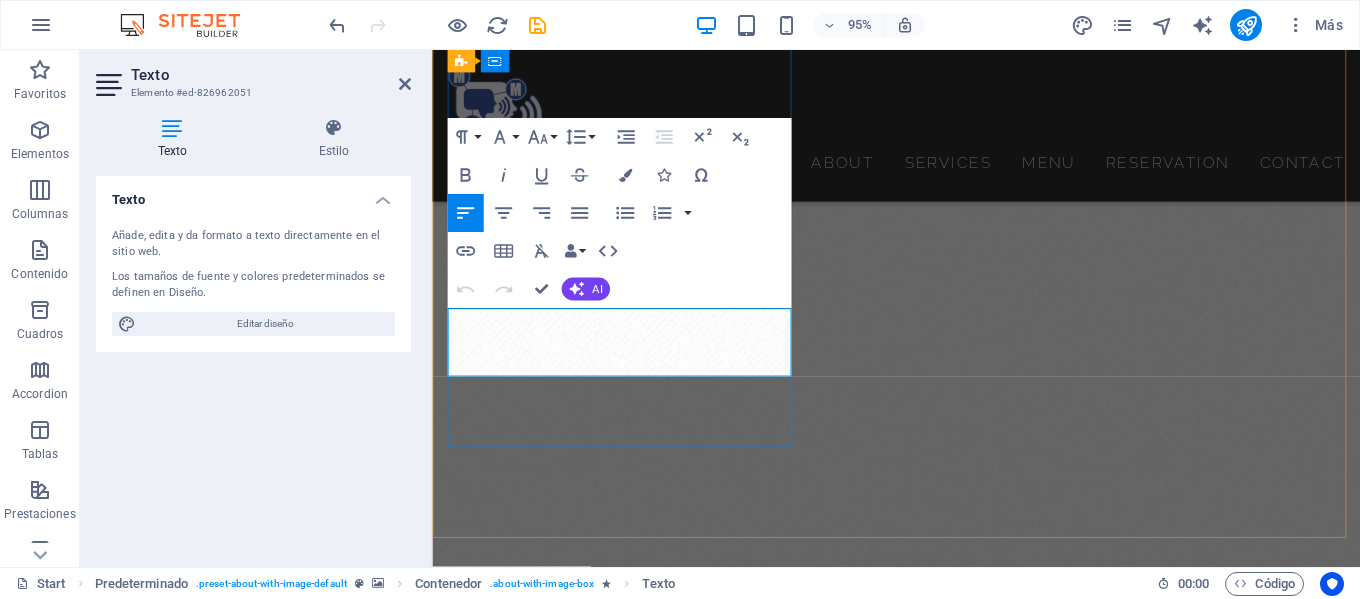 click on "Lorem ipsum dolor sit amet, consectetur adipisicing elit. Repellat, maiores, a libero atque assumenda praesentium cum magni." at bounding box center [920, 1414] 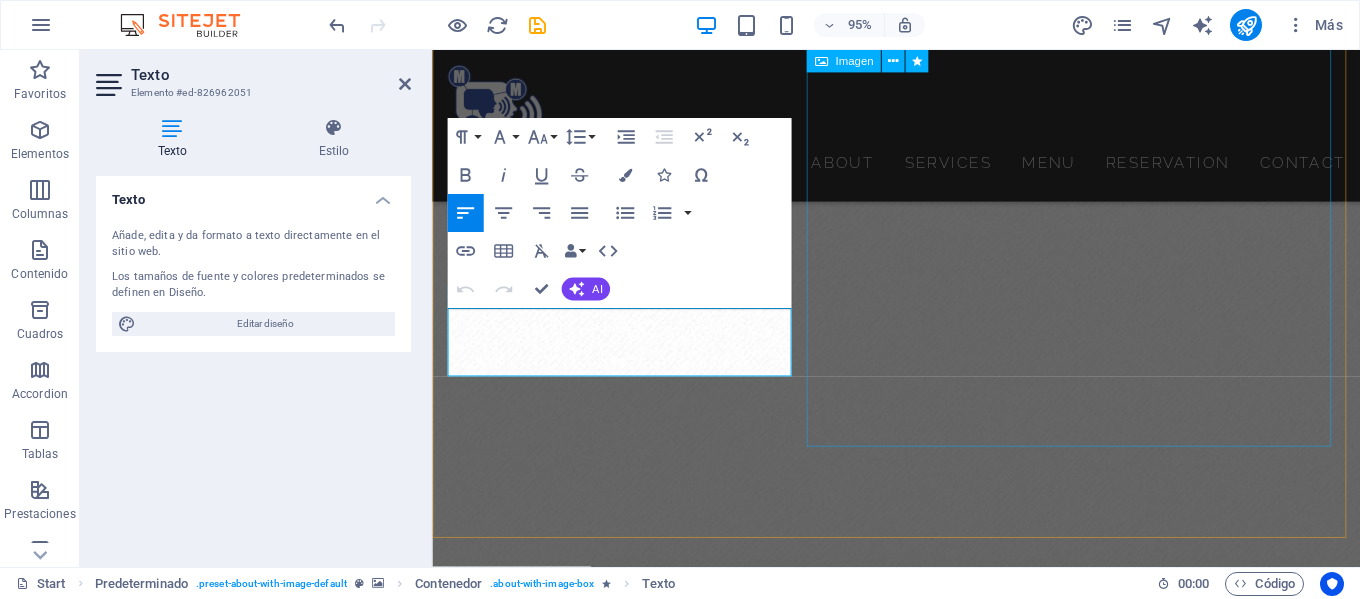 click at bounding box center [592, 1620] 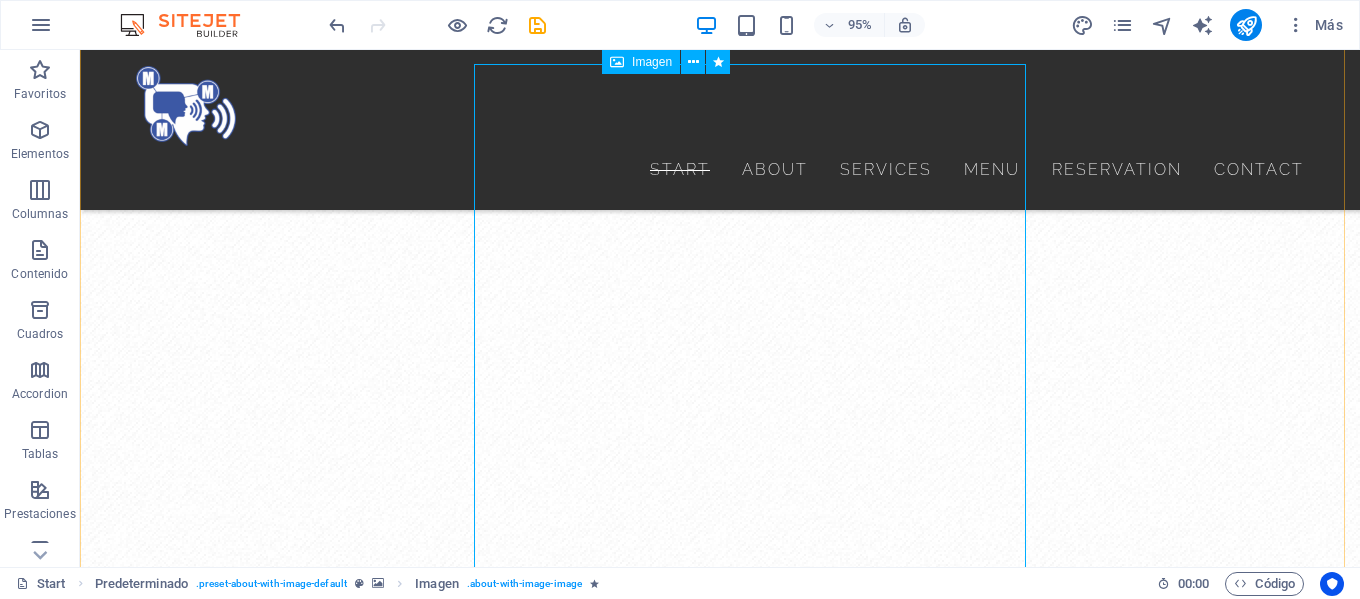 scroll, scrollTop: 626, scrollLeft: 0, axis: vertical 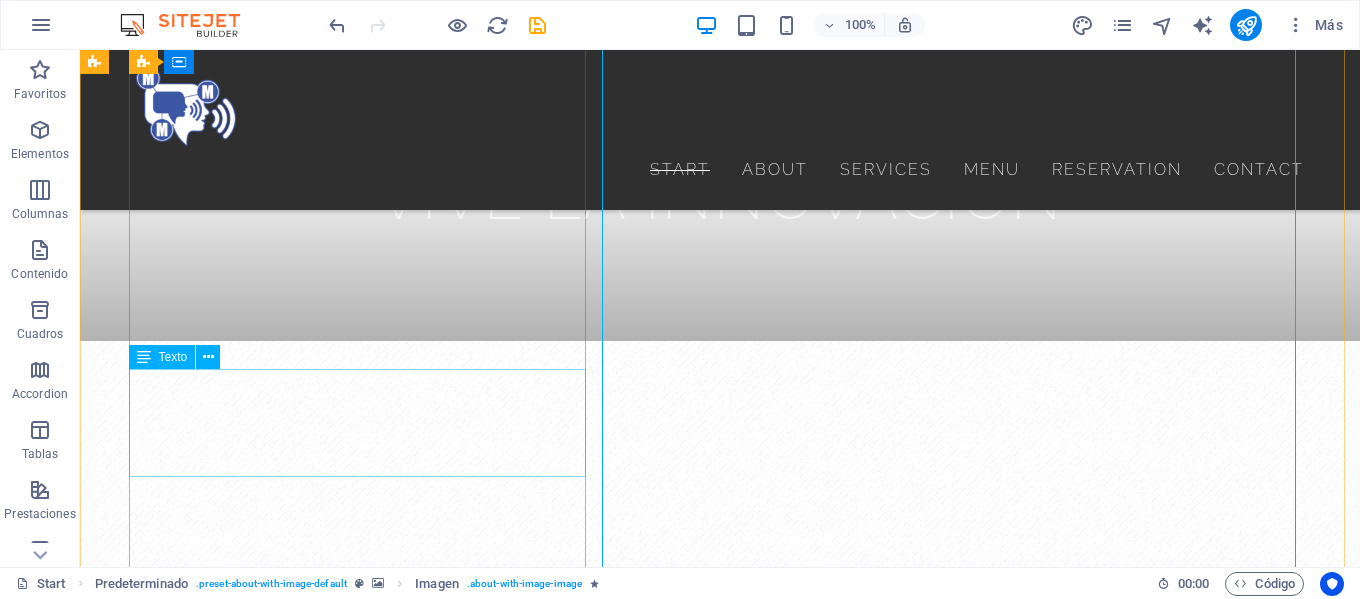 click on "Creamos sitios web con elementos llenos de contenido que enamoran a los visitantes para hacerlos usuarios de tu marca, tu web personalizado sin usar wix, en el que tu cliente aprende y puede obtener información de tu portafolio ." at bounding box center [680, 1626] 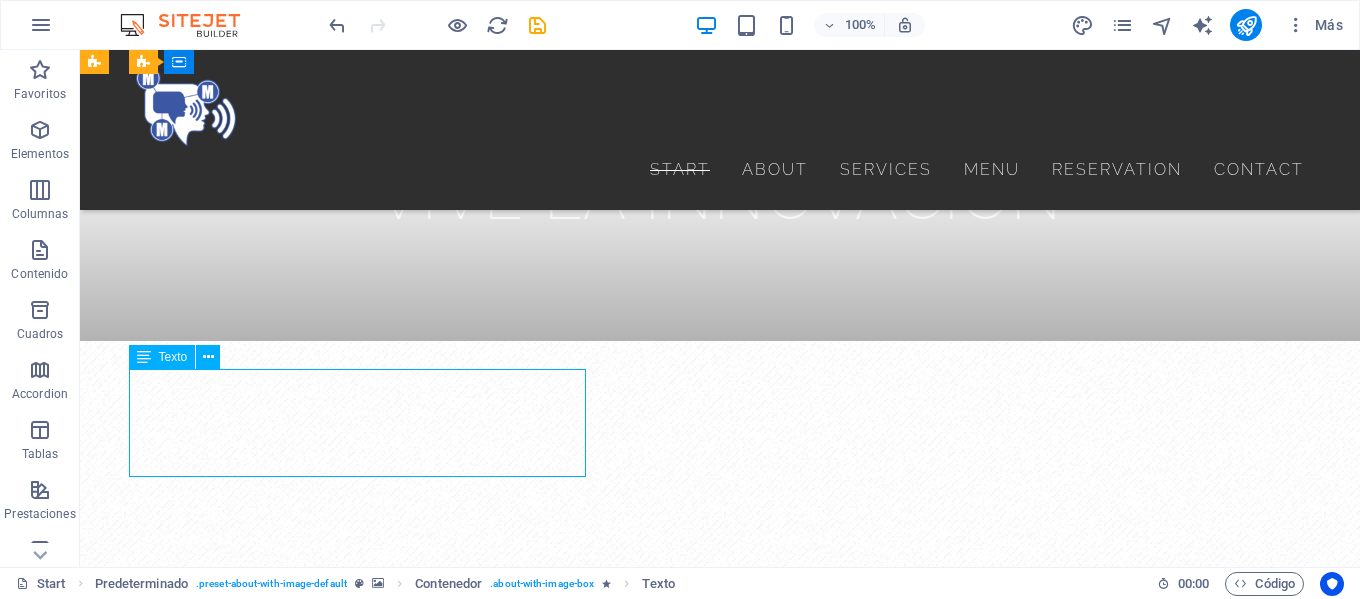 click on "Creamos sitios web con elementos llenos de contenido que enamoran a los visitantes para hacerlos usuarios de tu marca, tu web personalizado sin usar wix, en el que tu cliente aprende y puede obtener información de tu portafolio ." at bounding box center [680, 1626] 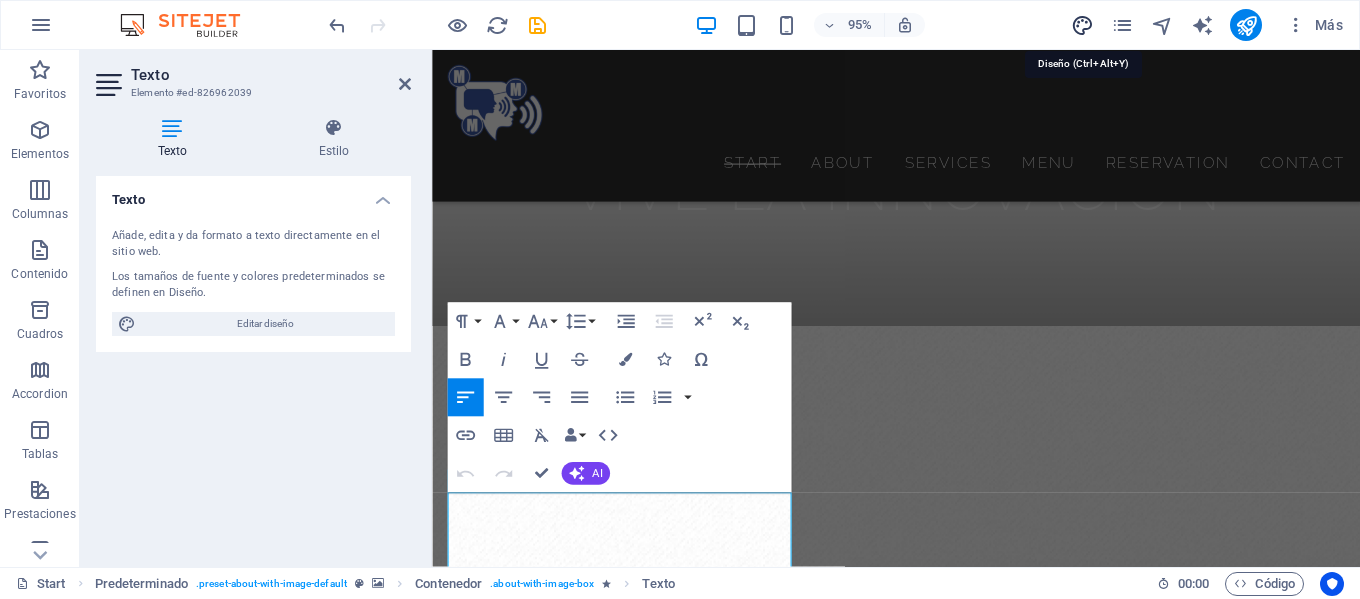 click at bounding box center [1082, 25] 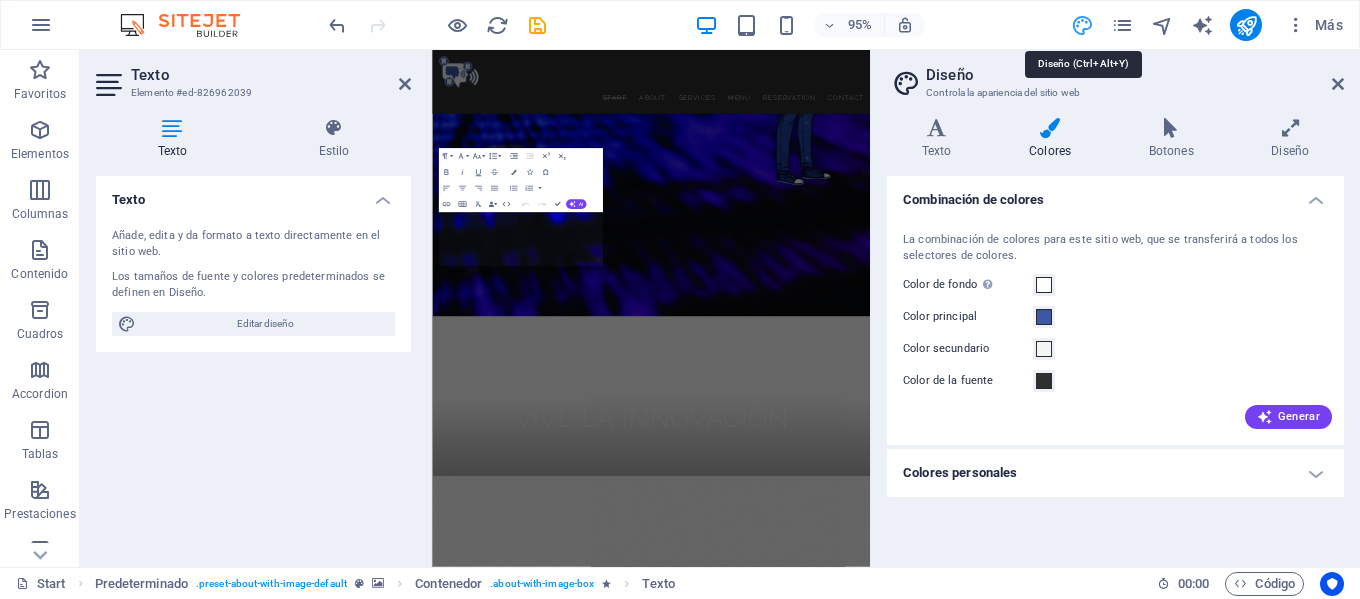 scroll, scrollTop: 1375, scrollLeft: 0, axis: vertical 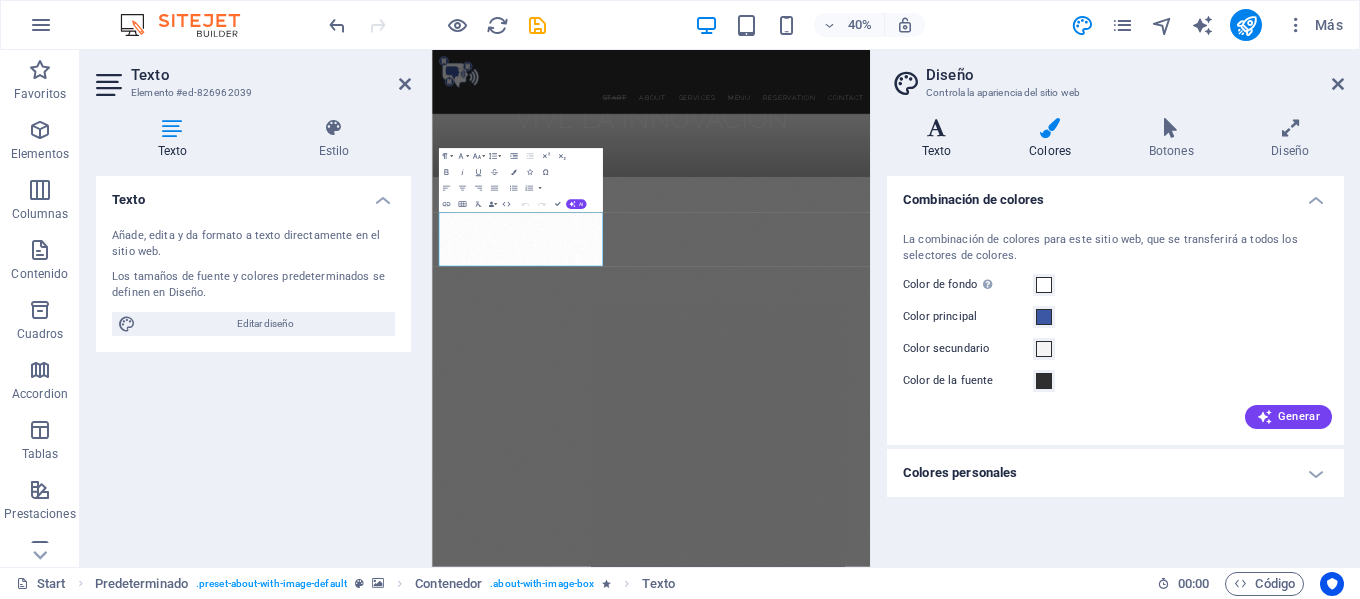 click on "Texto" at bounding box center (940, 139) 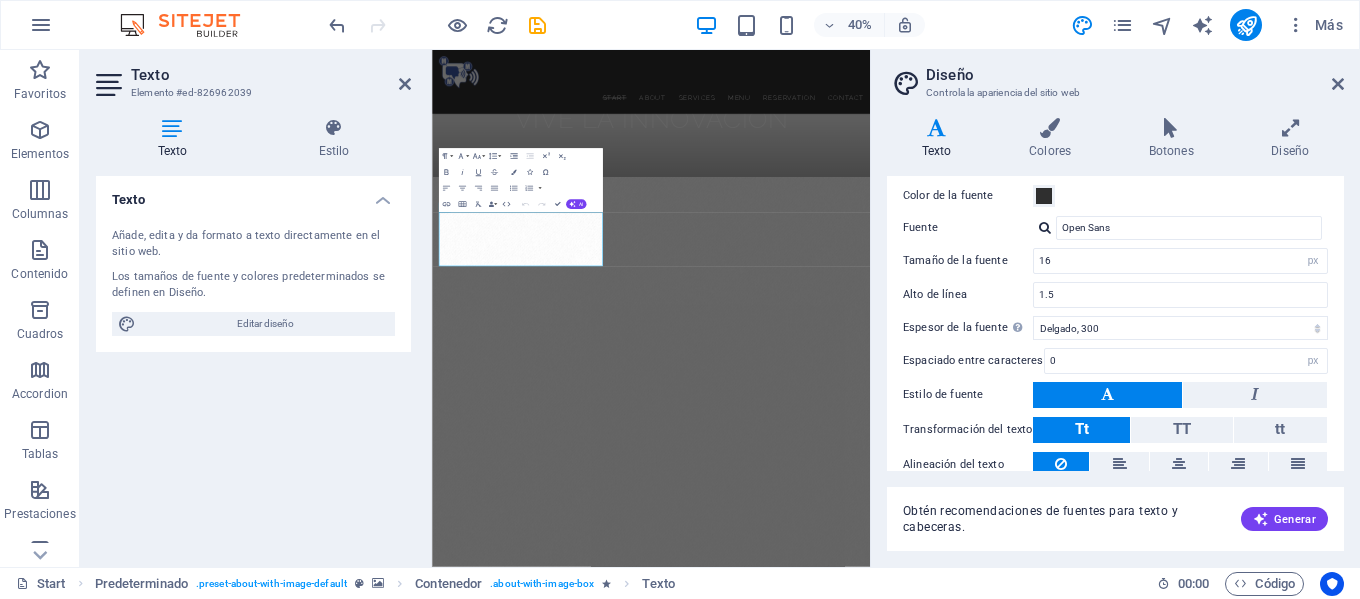 scroll, scrollTop: 61, scrollLeft: 0, axis: vertical 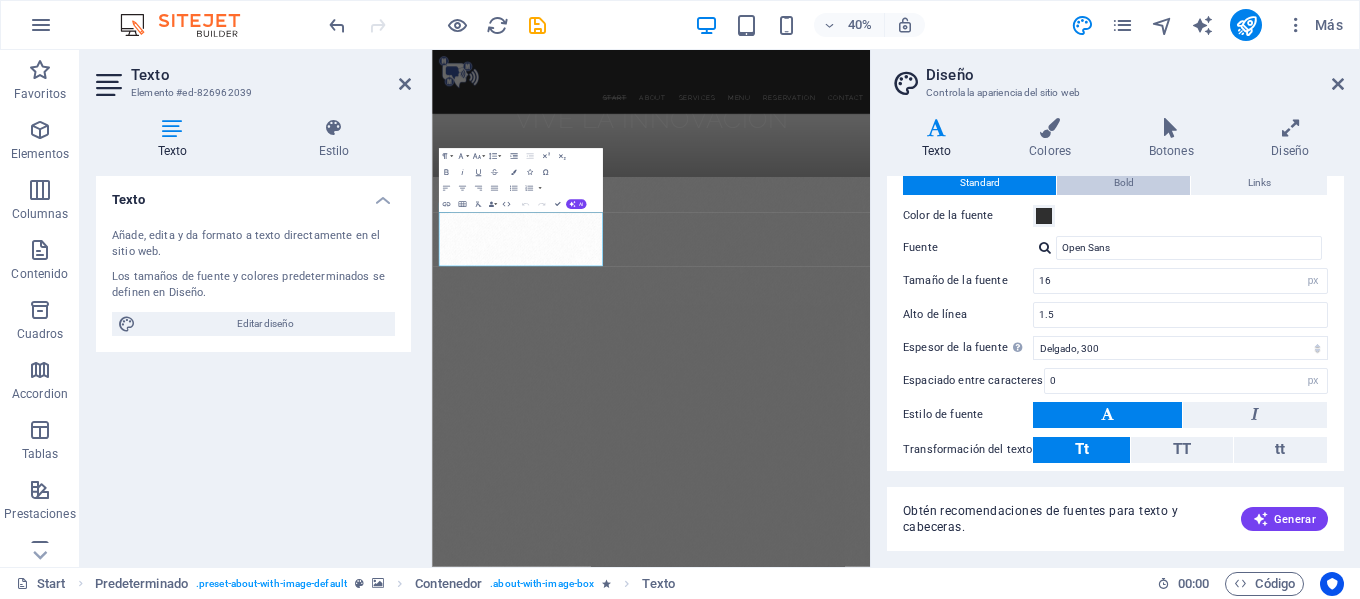 click on "Bold" at bounding box center [1123, 183] 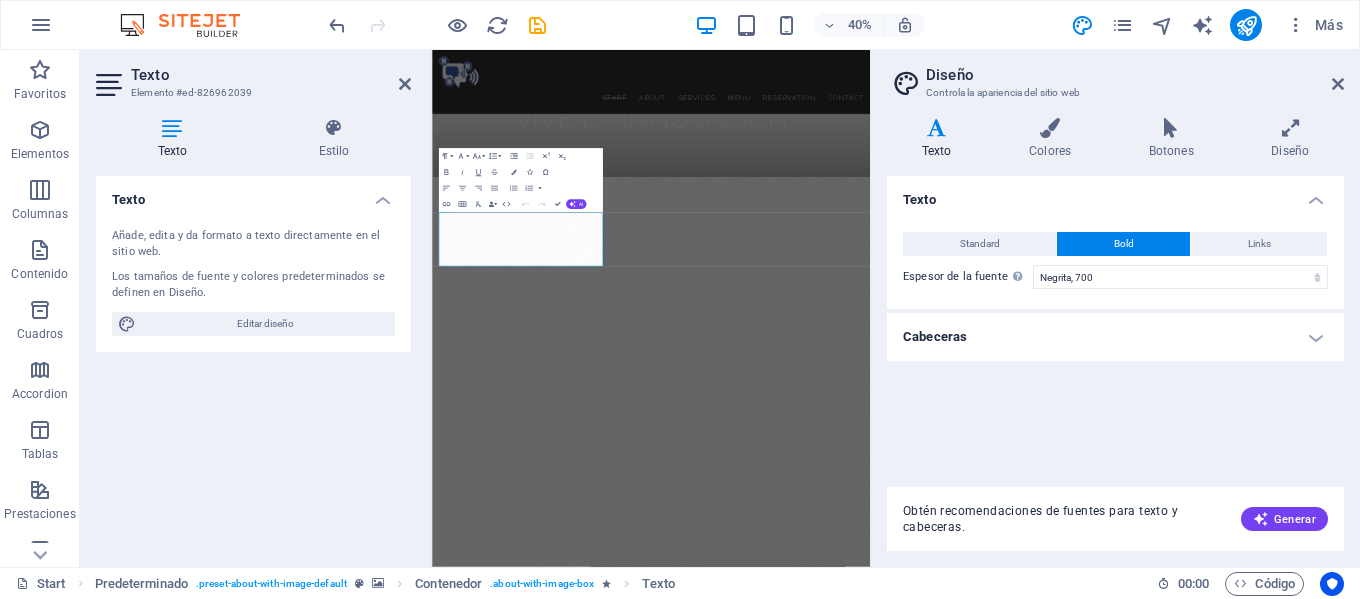 scroll, scrollTop: 0, scrollLeft: 0, axis: both 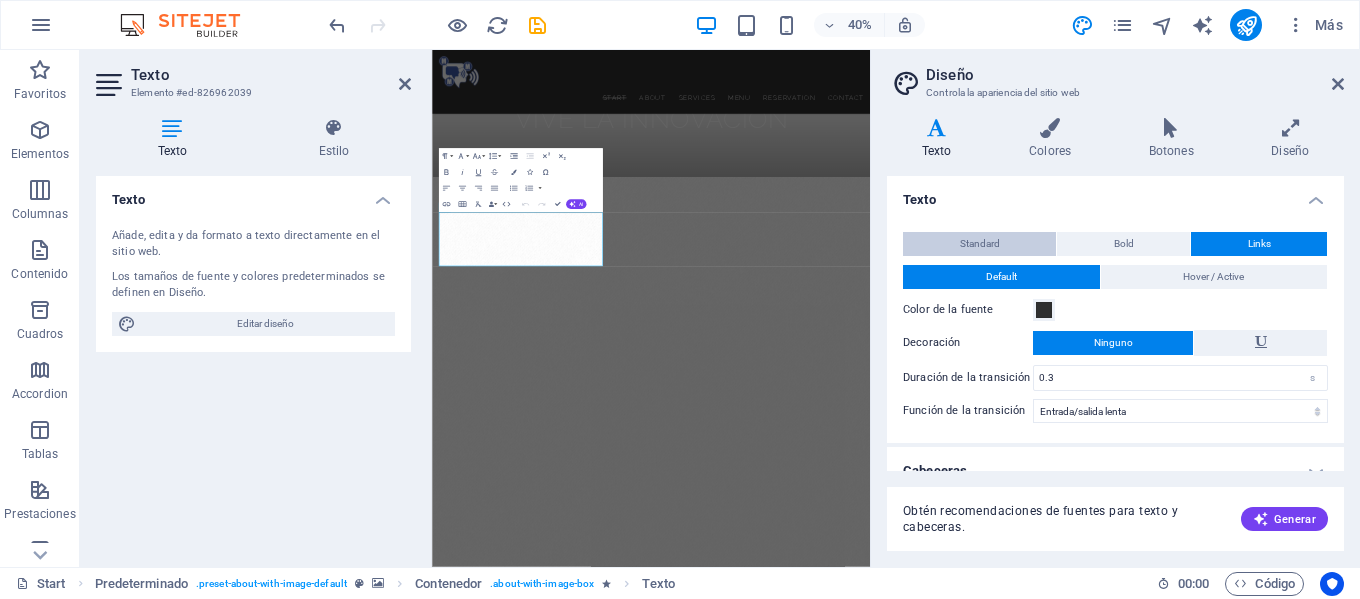 click on "Standard" at bounding box center [979, 244] 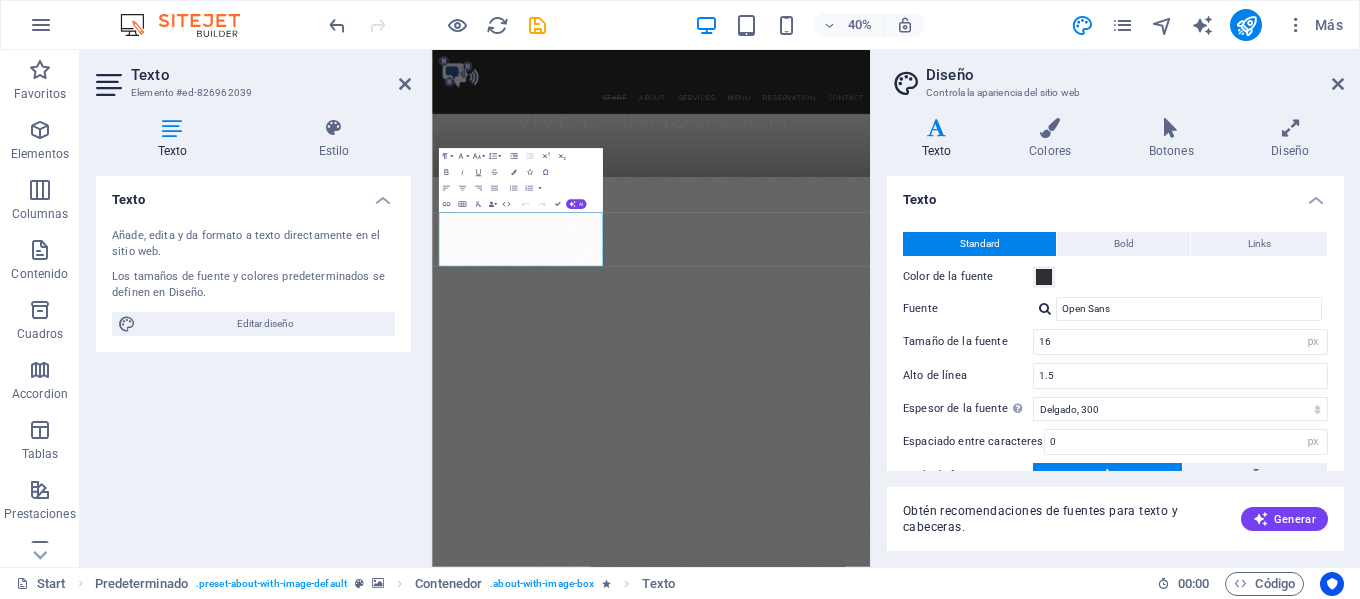 scroll, scrollTop: 161, scrollLeft: 0, axis: vertical 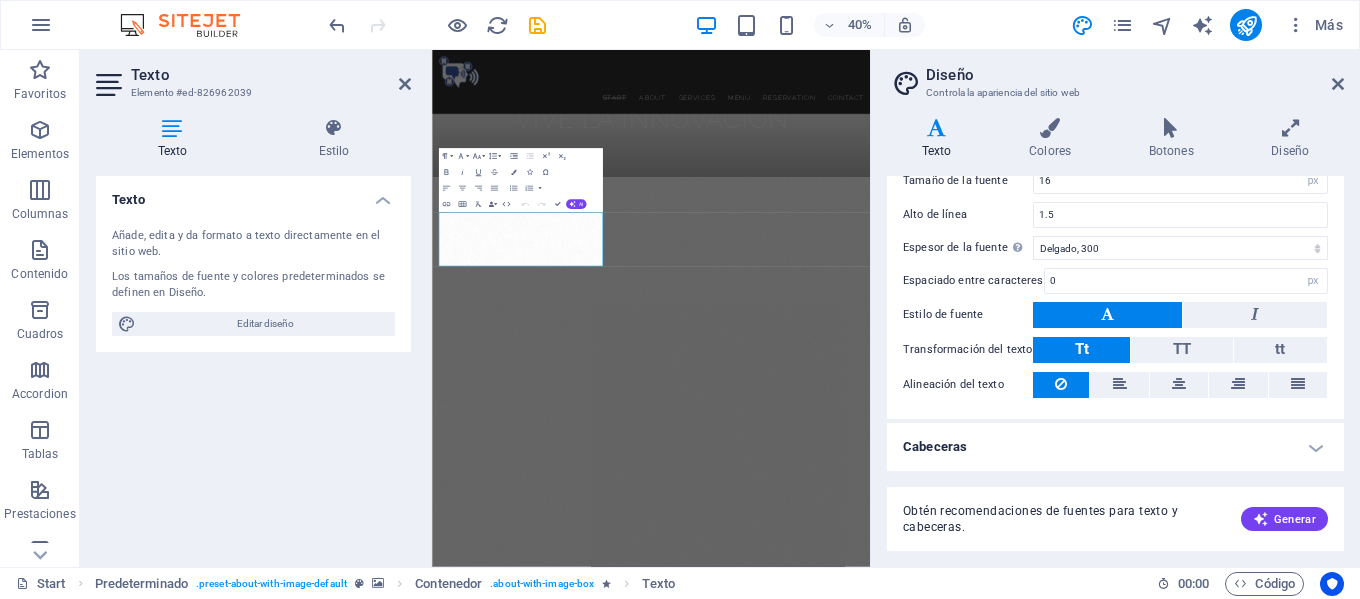 click on "Texto" at bounding box center (940, 139) 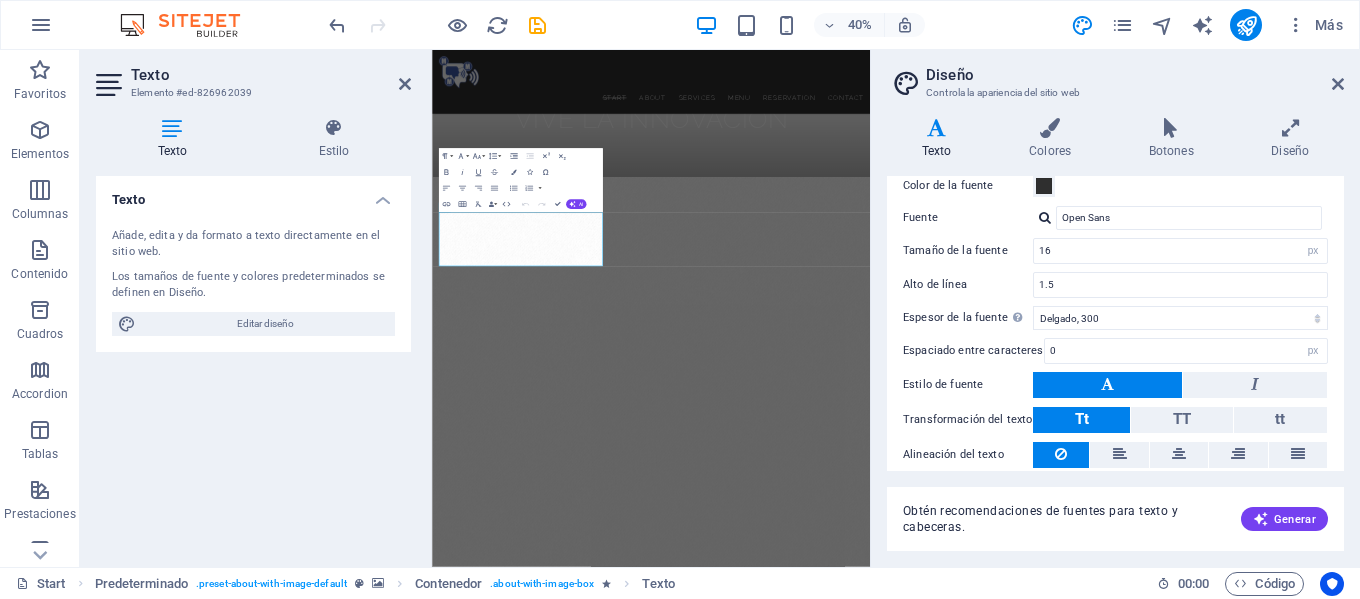 scroll, scrollTop: 0, scrollLeft: 0, axis: both 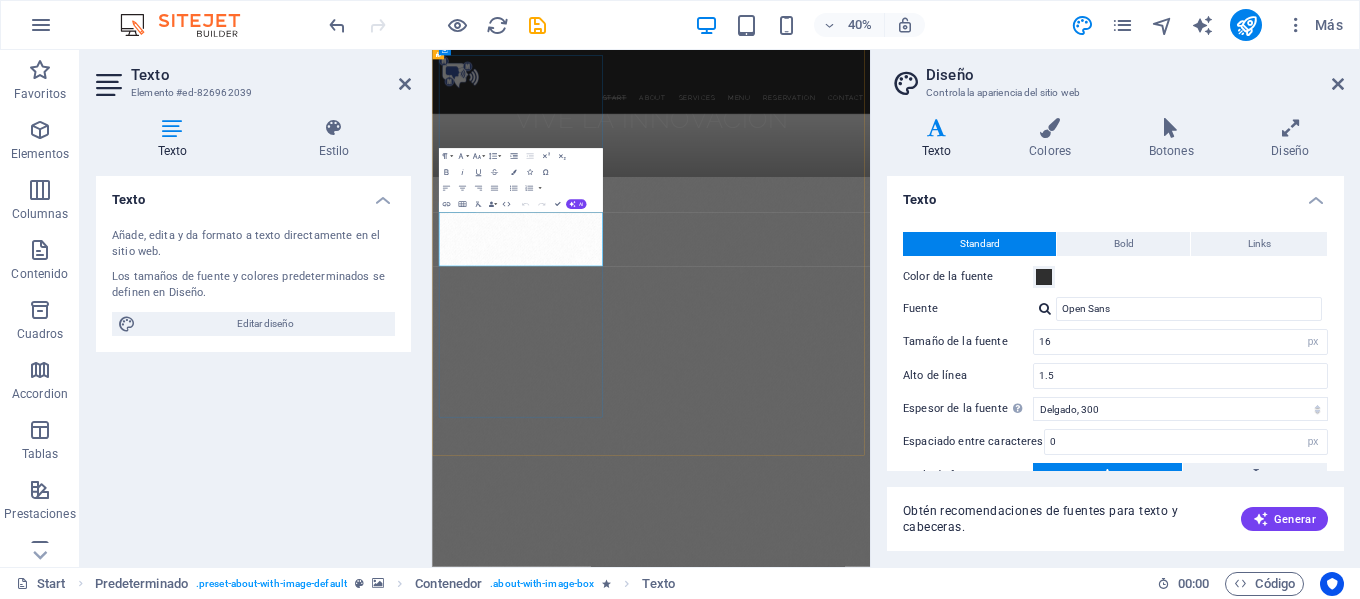 click on "Creamos sitios web con elementos llenos de contenido que enamoran a los visitantes para hacerlos usuarios de tu marca, tu web personalizado sin usar wix, en el que tu cliente aprende y puede obtener información de tu portafolio" at bounding box center [973, 1739] 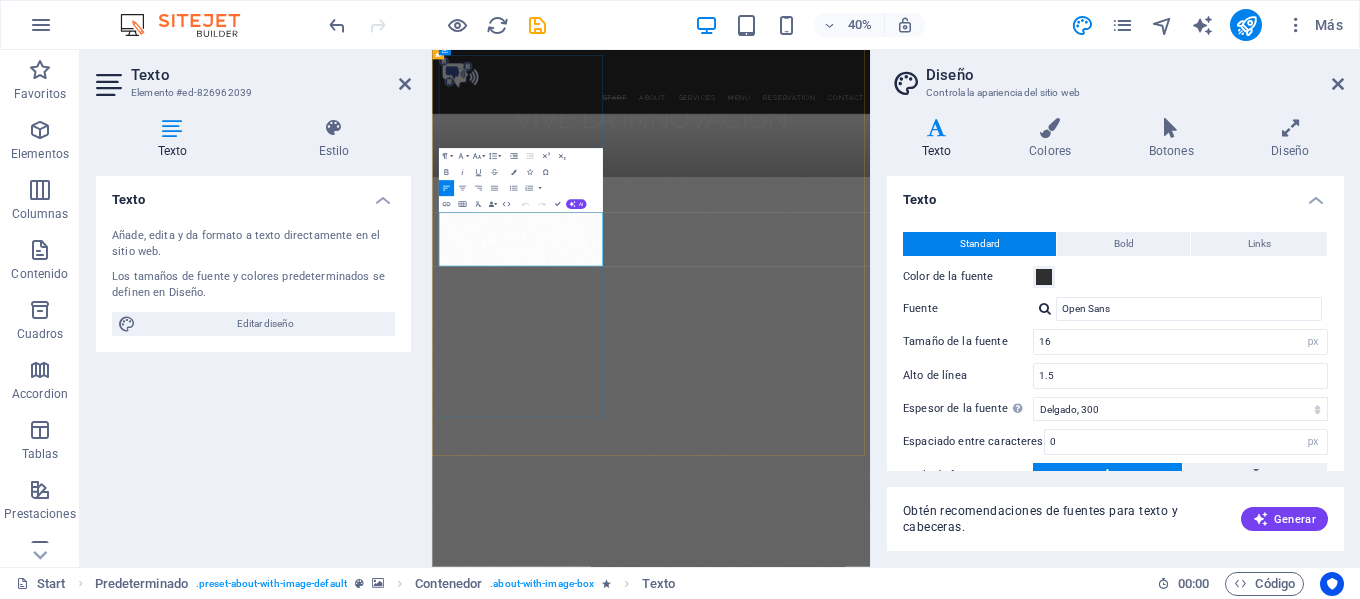 click on "Creamos sitios web con elementos llenos de contenido que enamoran a los visitantes para hacerlos usuarios de tu marca, tu web personalizado sin usar wix, en el que tu cliente aprende y puede obtener información de tu portafolio" at bounding box center [973, 1739] 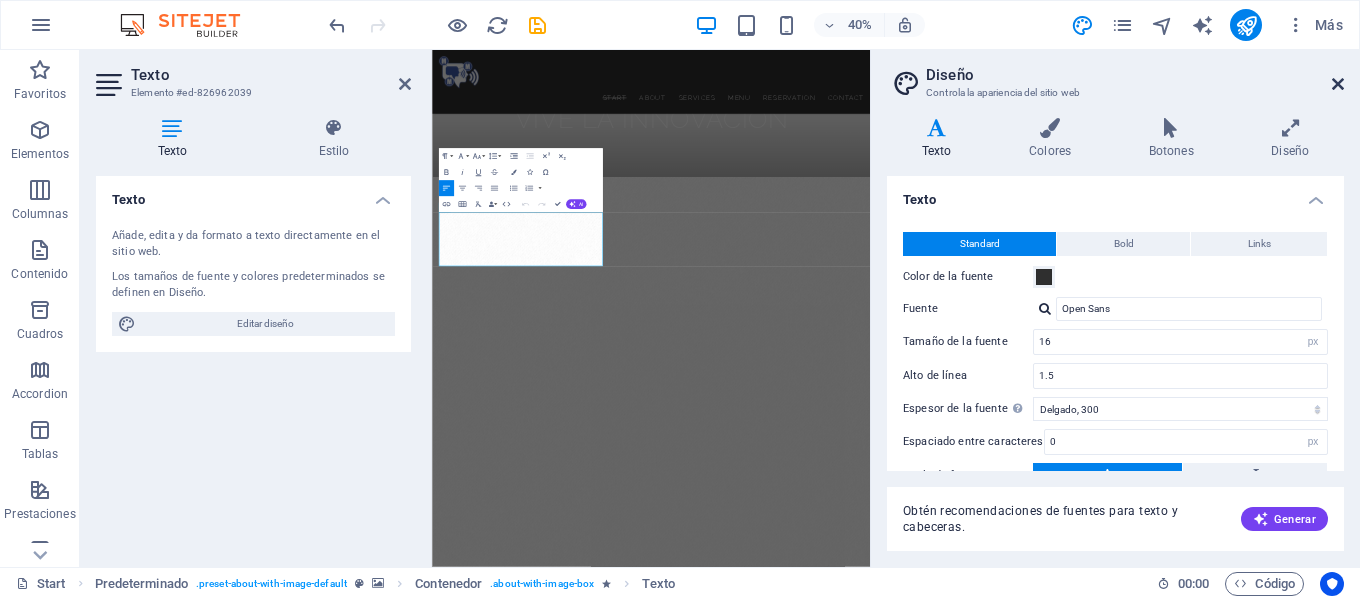 click at bounding box center (1338, 84) 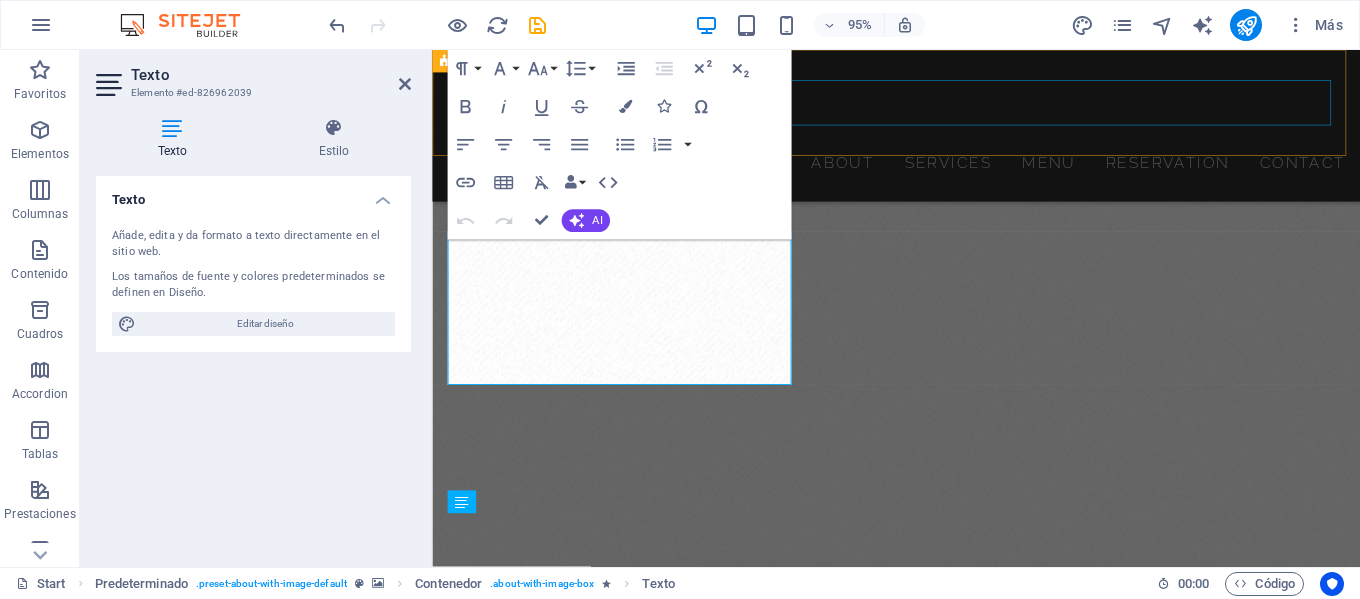 scroll, scrollTop: 901, scrollLeft: 0, axis: vertical 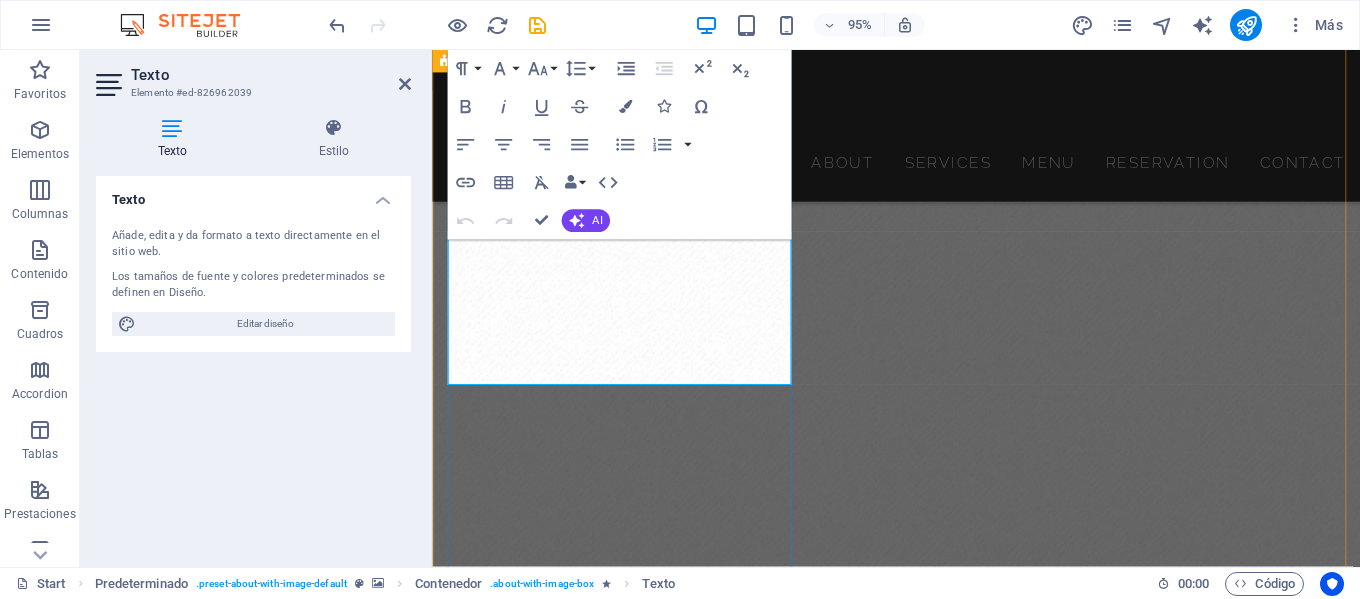 click on "Creamos sitios web con elementos llenos de contenido que enamoran a los visitantes para hacerlos usuarios de tu marca, tu web personalizado sin usar wix, en el que tu cliente aprende y puede obtener información de tu portafolio ." at bounding box center (920, 1654) 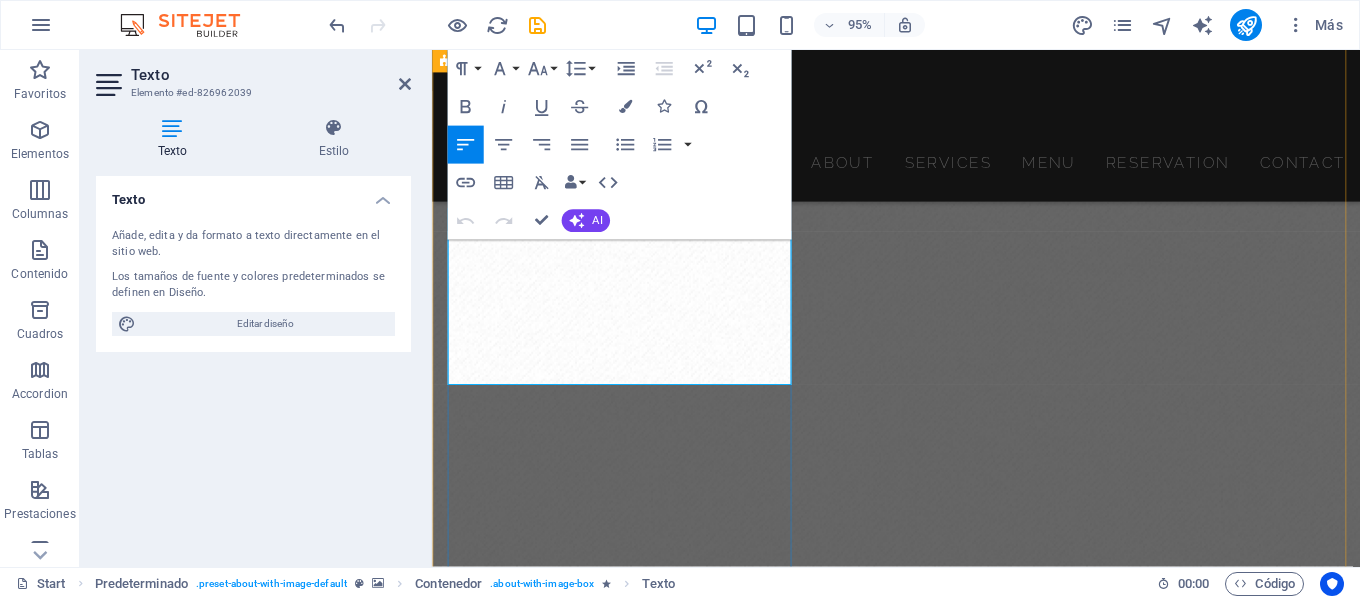 click on "Creamos sitios web con elementos llenos de contenido que enamoran a los visitantes para hacerlos usuarios de tu marca, tu web personalizado sin usar wix, en el que tu cliente aprende y puede obtener información de tu portafolio ." at bounding box center [920, 1654] 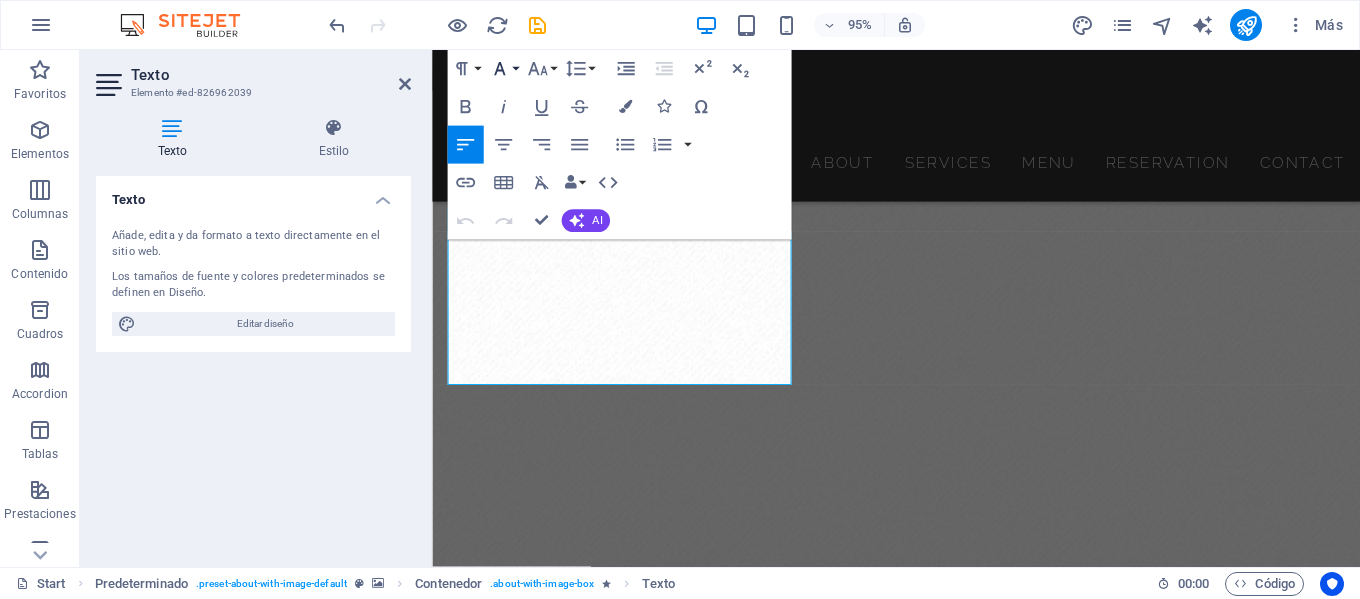 click on "Font Family" at bounding box center (503, 69) 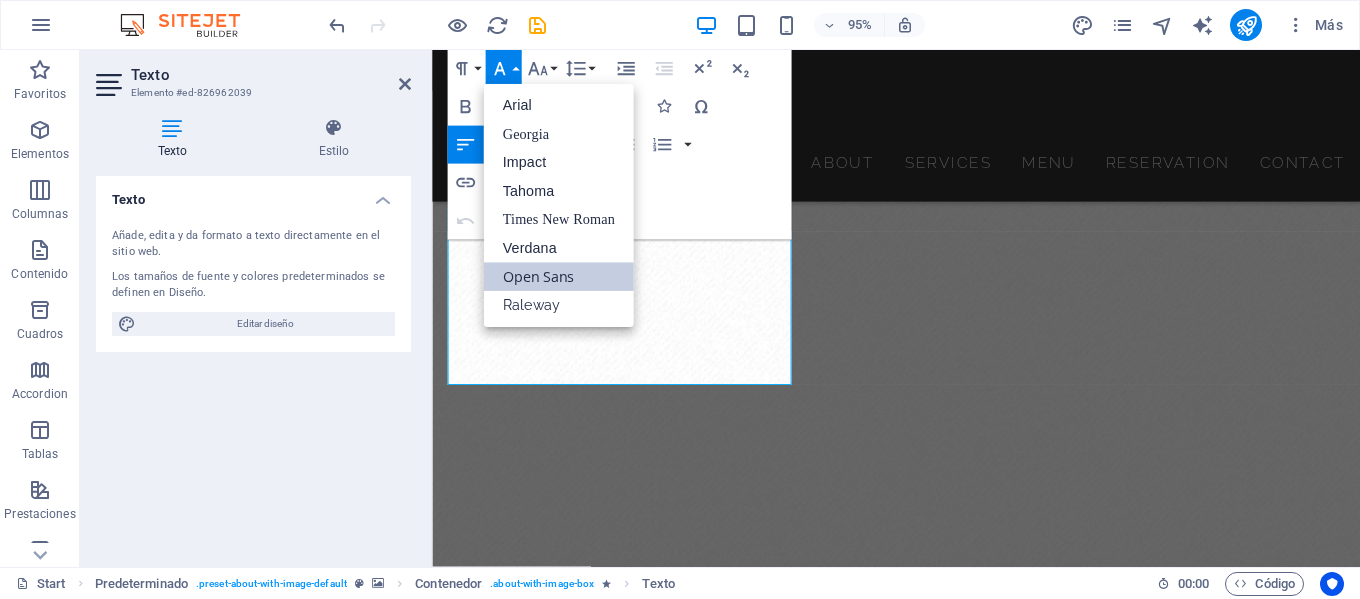 click on "Open Sans" at bounding box center [558, 277] 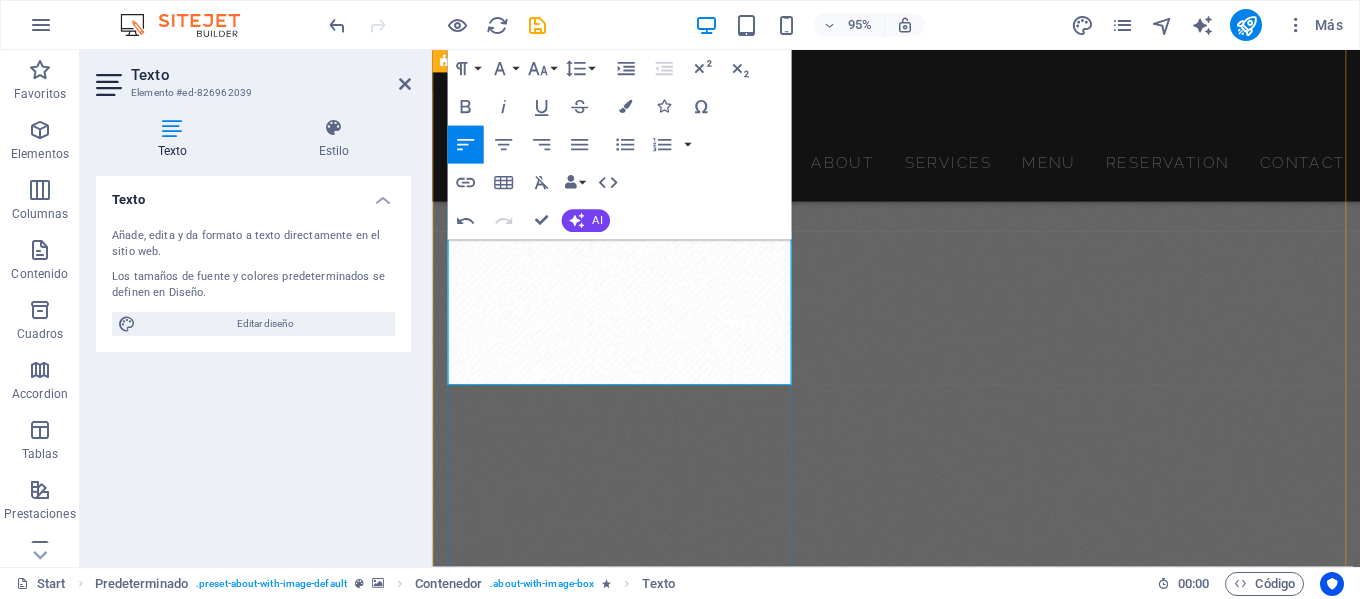 click on "Creamos sitios web con elementos llenos de contenido que enamoran a los visitantes para hacerlos usuarios de tu marca, tu web personalizado sin usar wix, en el que tu cliente aprende y puede obtener información de tu portafolio" at bounding box center [920, 1667] 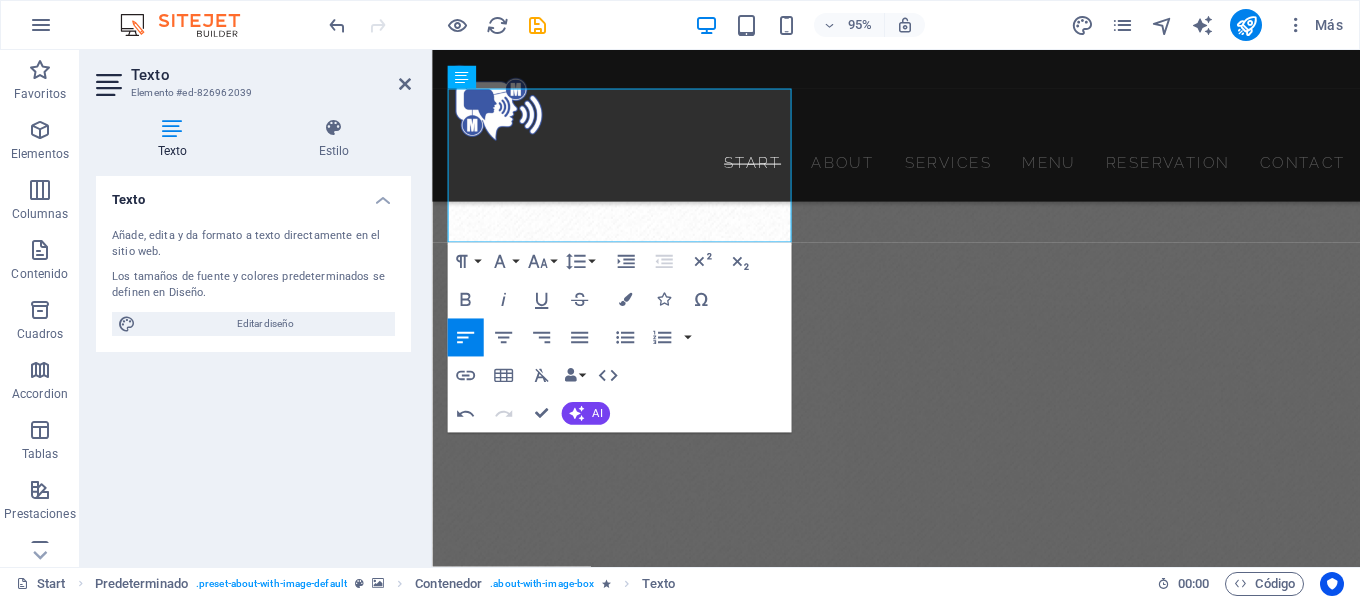 scroll, scrollTop: 1101, scrollLeft: 0, axis: vertical 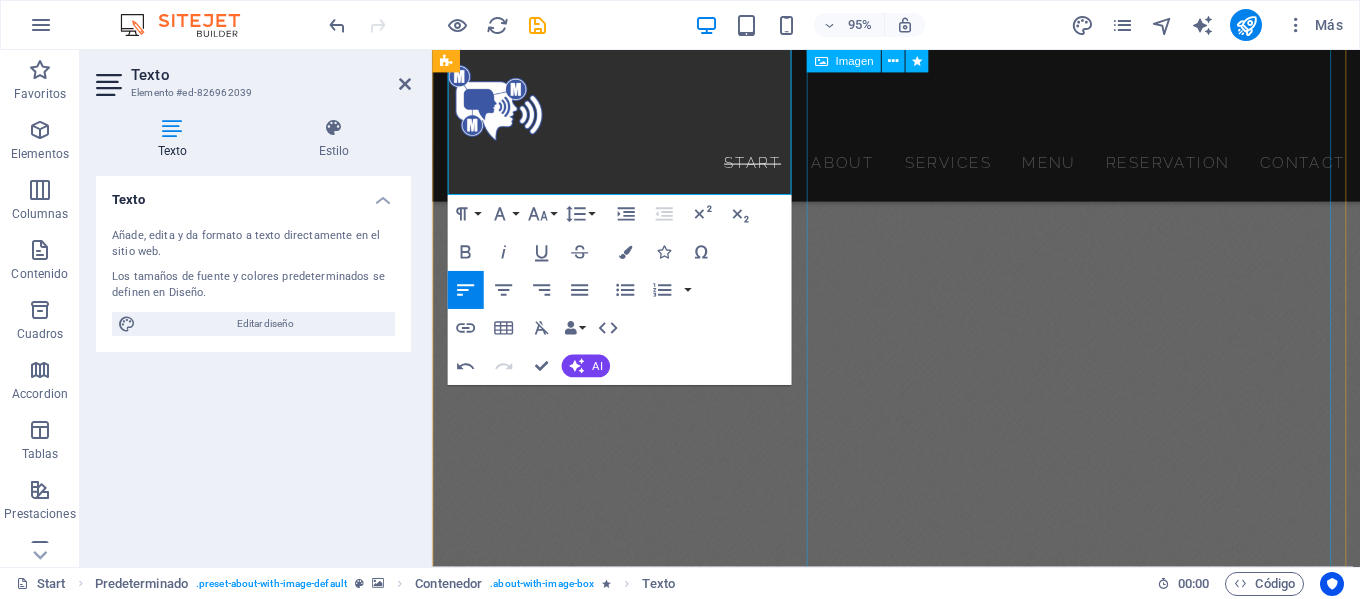 click at bounding box center (592, 1874) 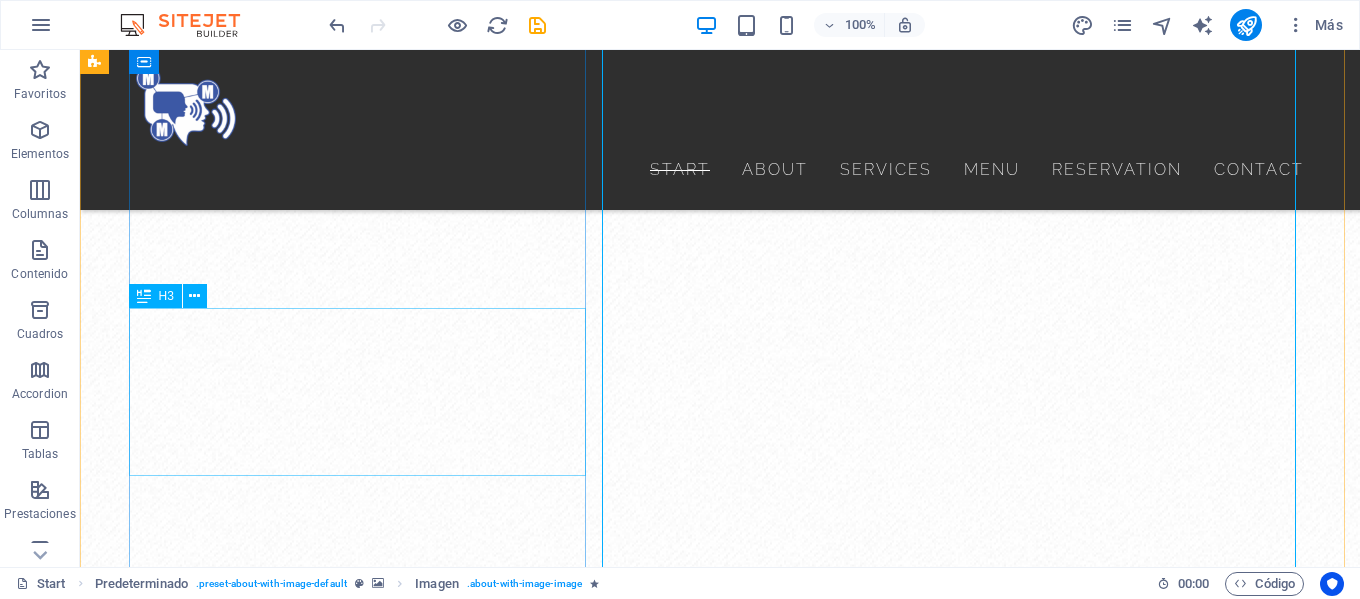 scroll, scrollTop: 854, scrollLeft: 0, axis: vertical 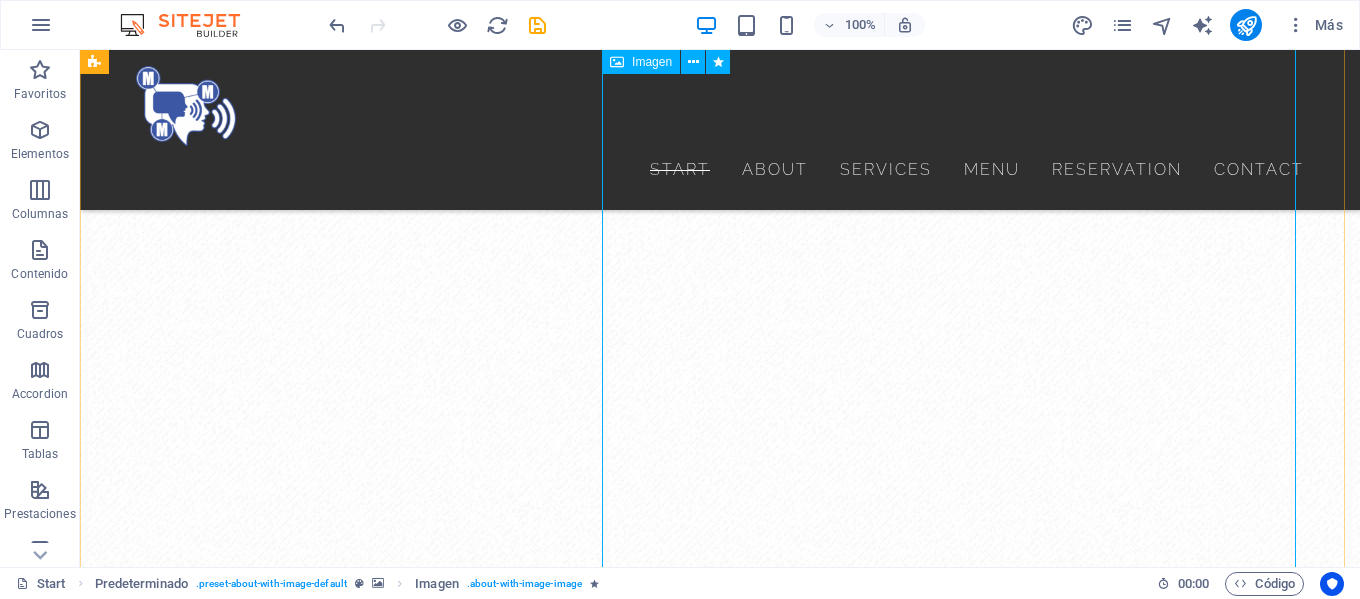 click at bounding box center [273, 1844] 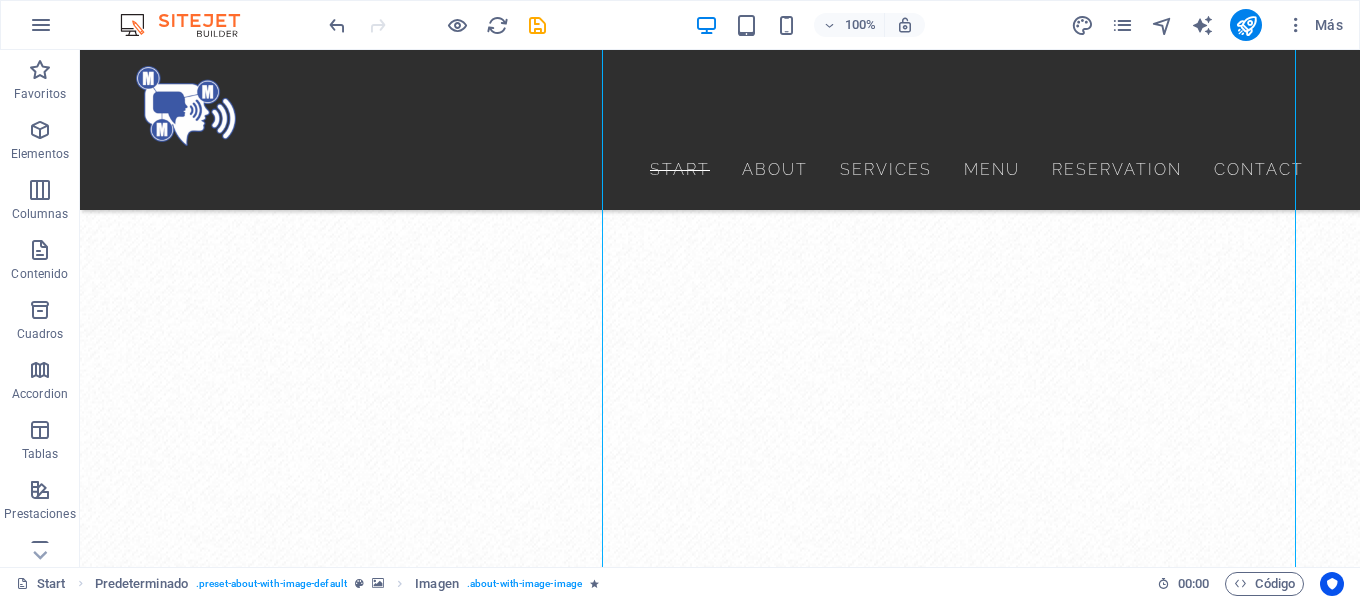 click at bounding box center (720, 631) 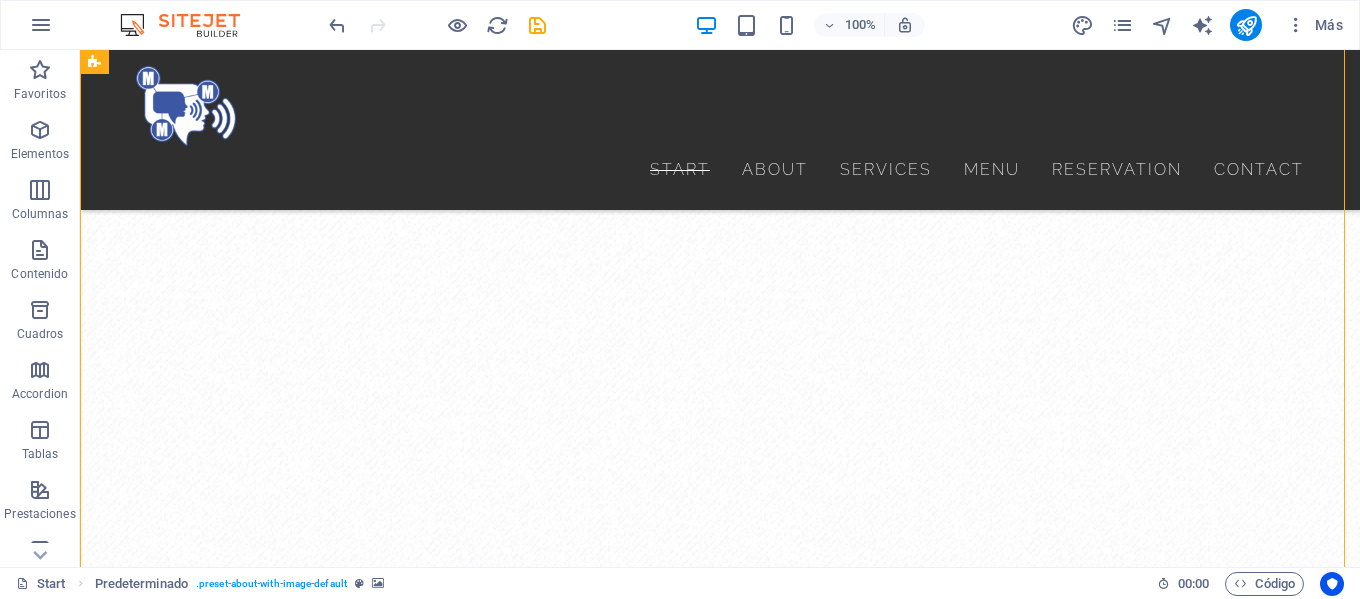 click at bounding box center [720, 631] 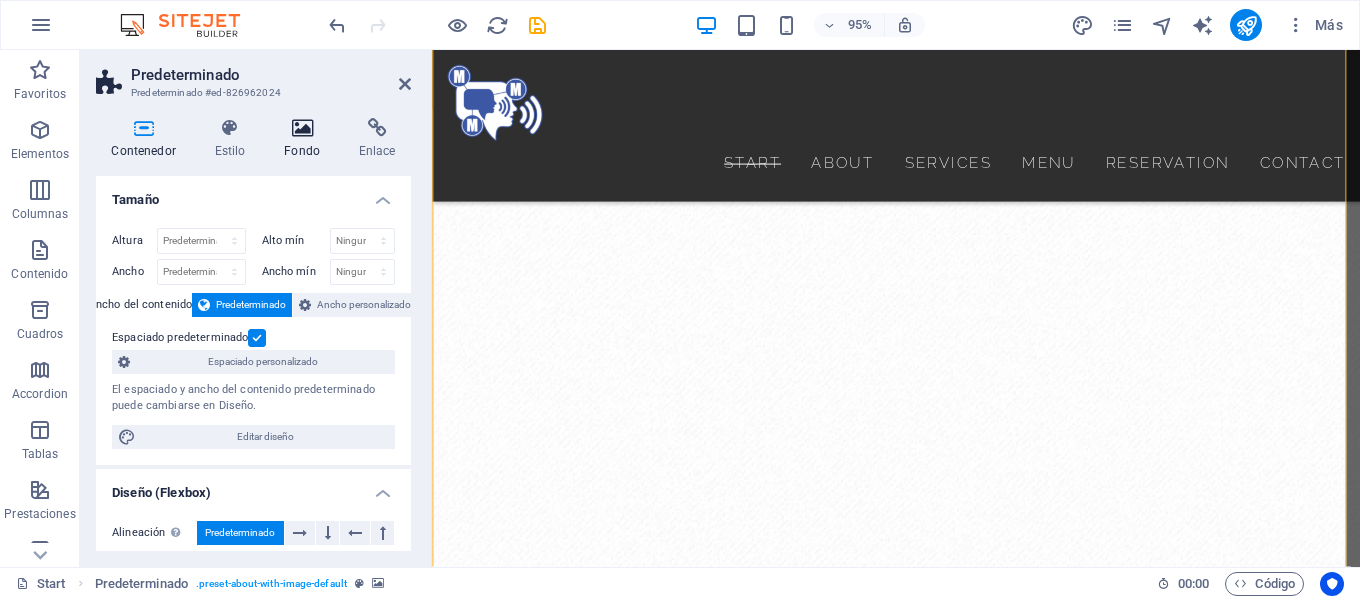 click on "Fondo" at bounding box center (306, 139) 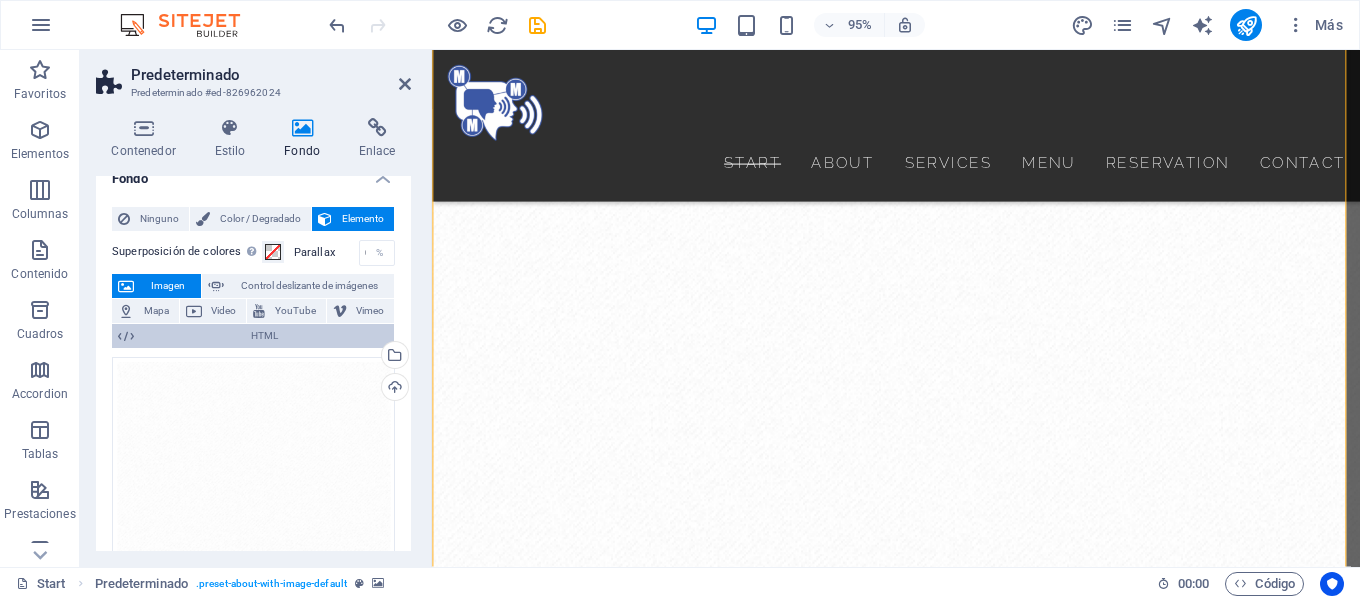 scroll, scrollTop: 0, scrollLeft: 0, axis: both 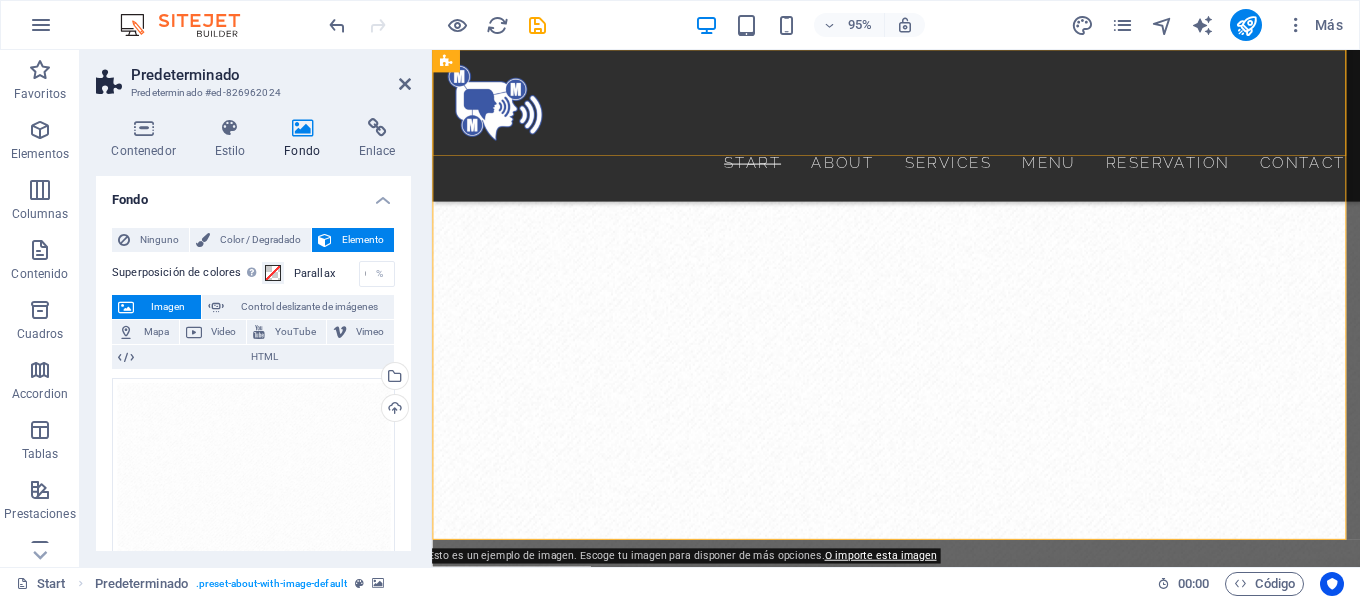 click on "Start About Services Menu Reservation Contact" at bounding box center (920, 130) 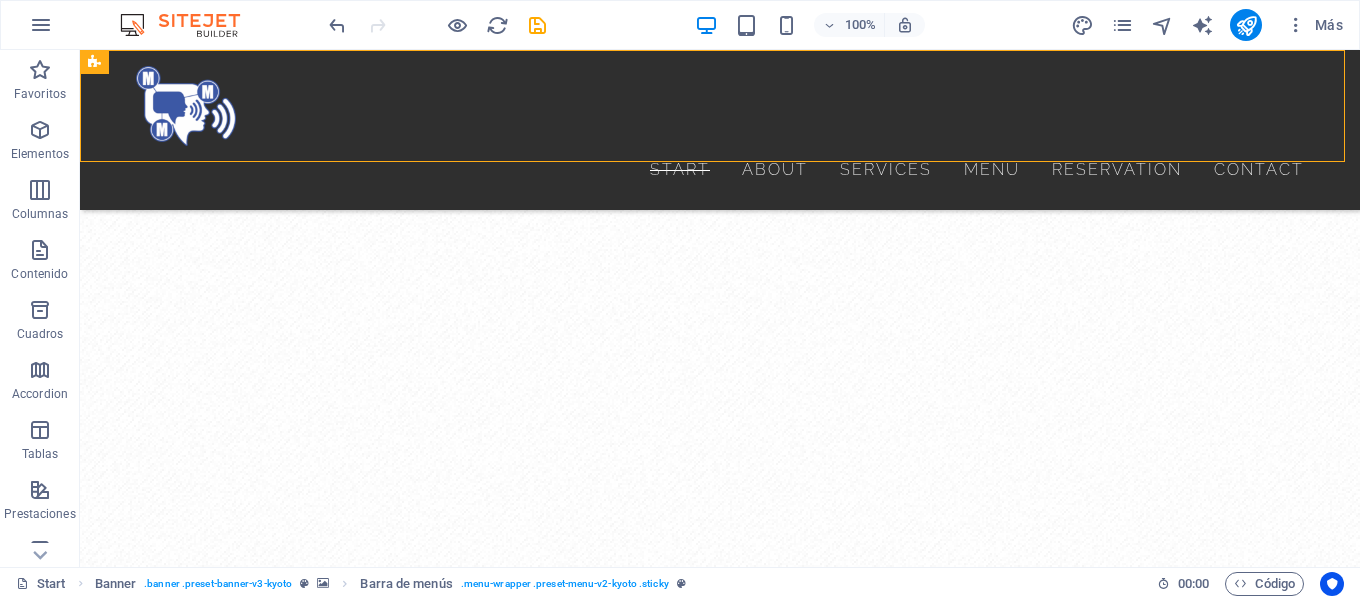 click on "Start About Services Menu Reservation Contact" at bounding box center [720, 130] 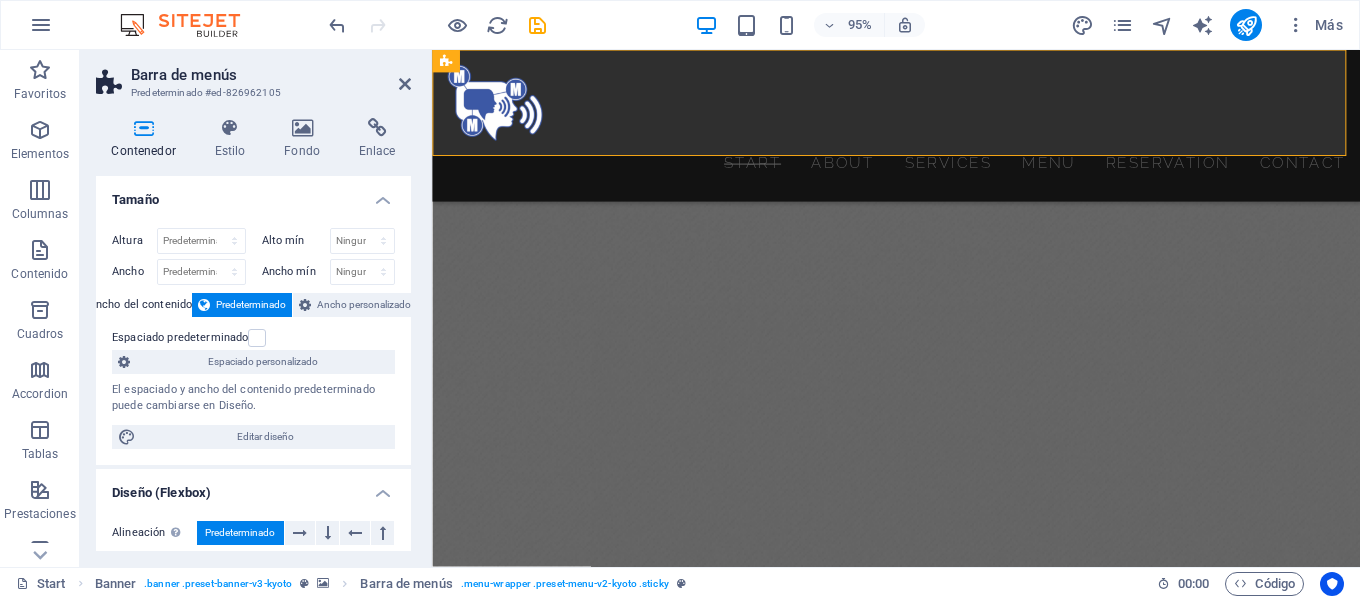 click on "Start About Services Menu Reservation Contact" at bounding box center (920, 130) 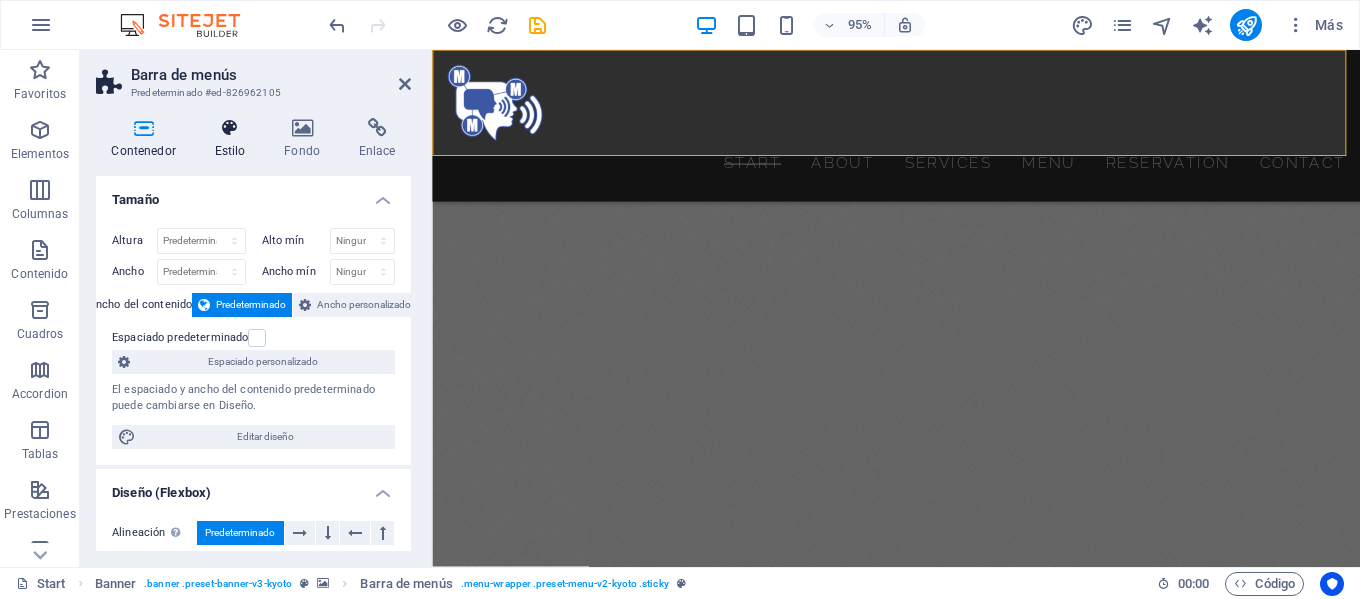 click on "Estilo" at bounding box center (234, 139) 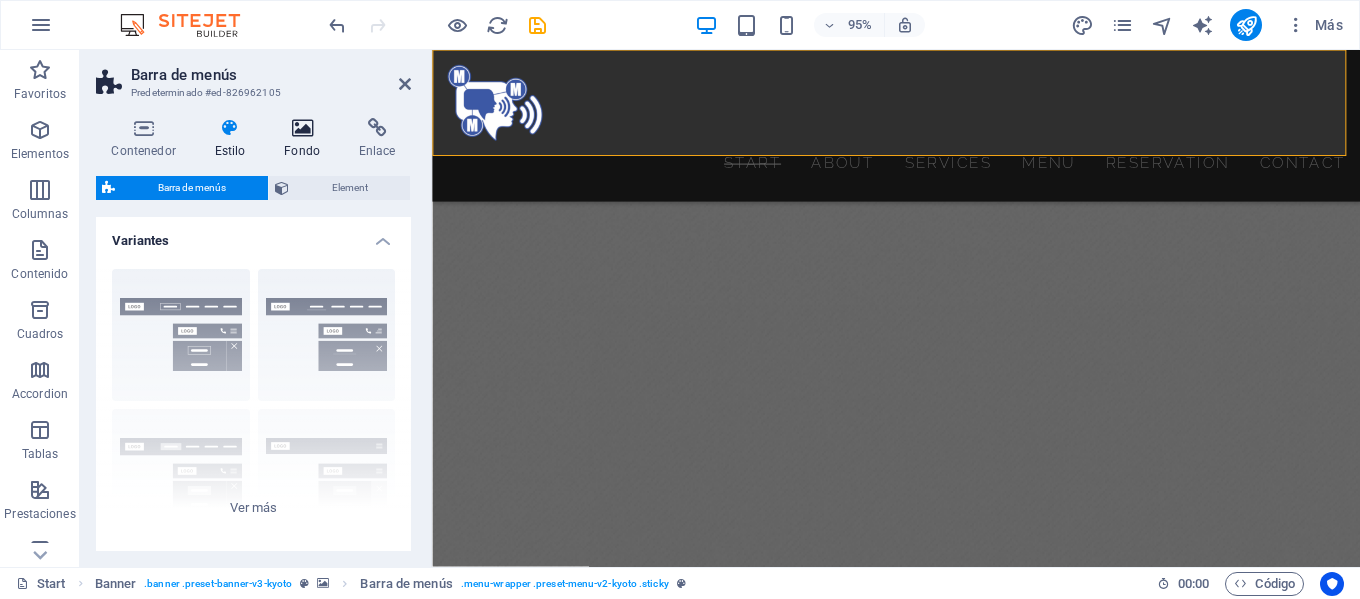 click on "Fondo" at bounding box center [306, 139] 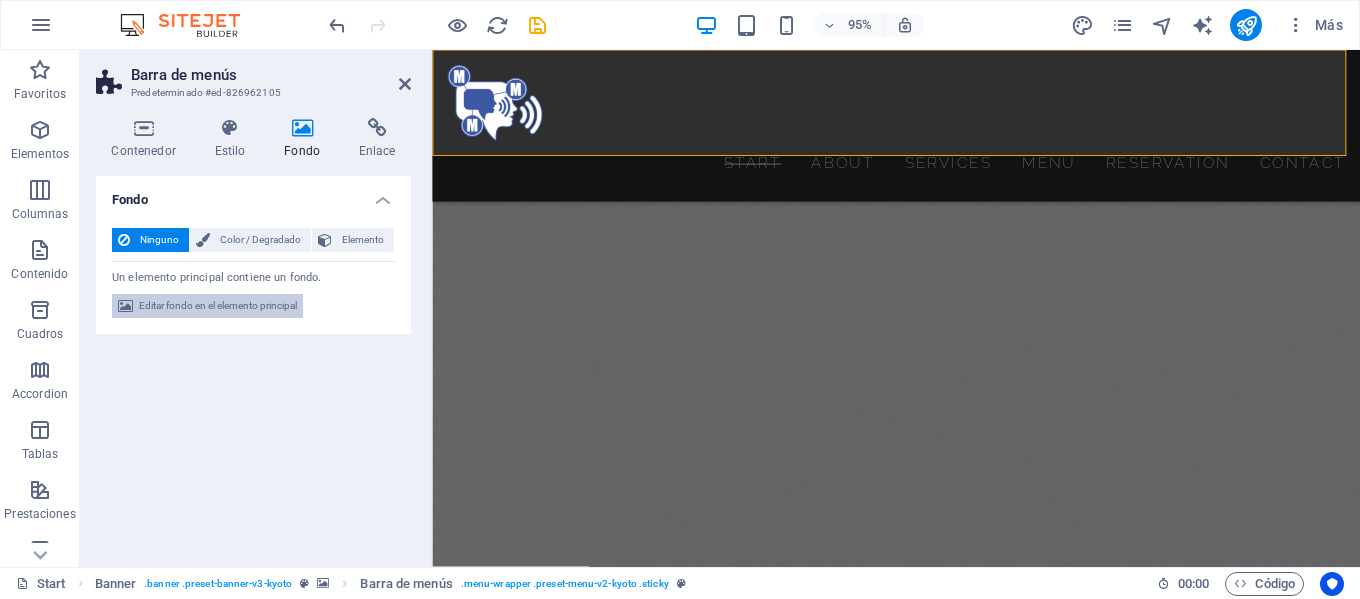click on "Editar fondo en el elemento principal" at bounding box center [218, 306] 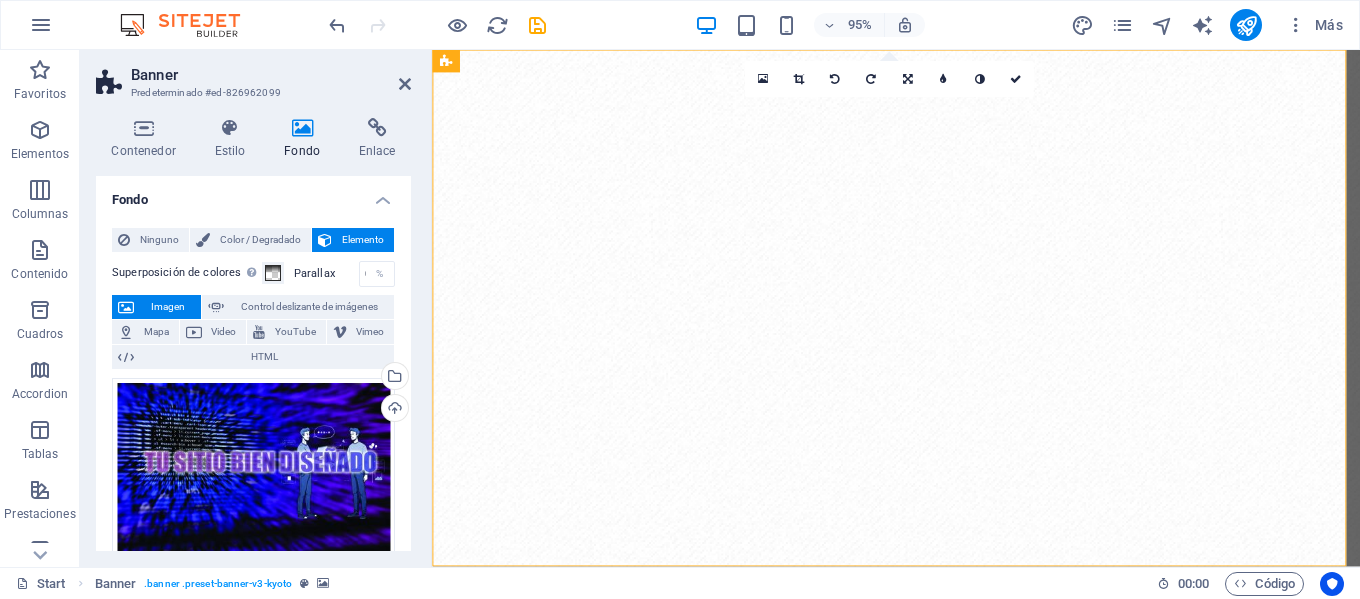 scroll, scrollTop: 0, scrollLeft: 0, axis: both 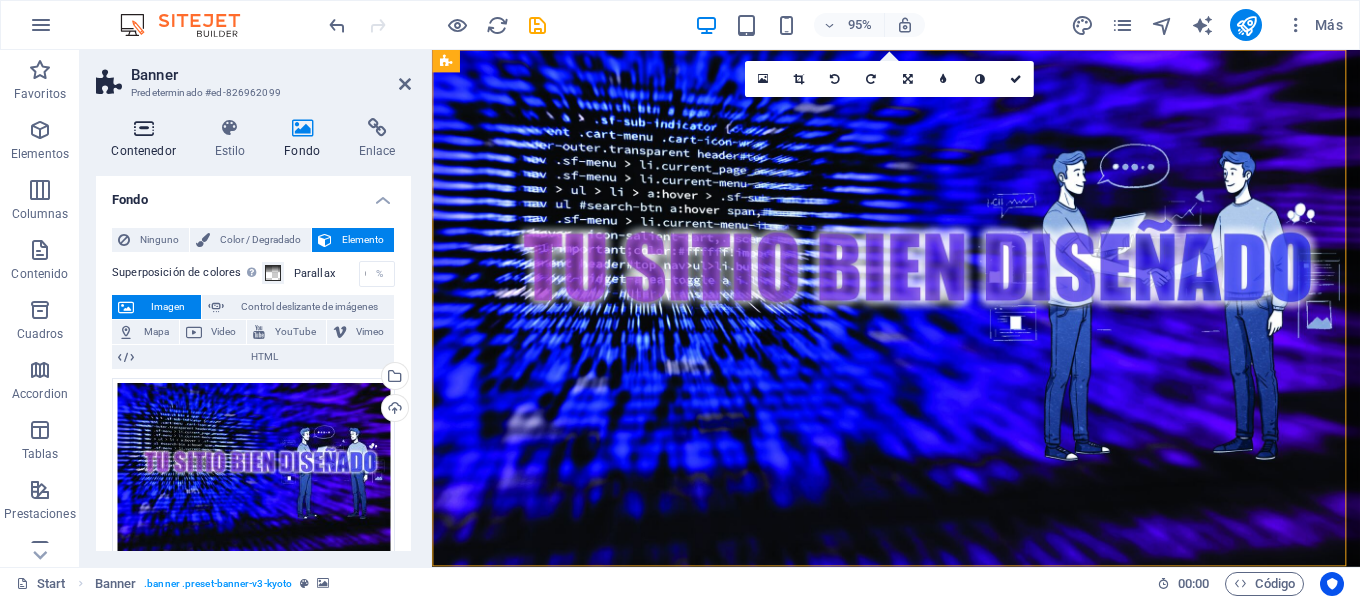 click at bounding box center (143, 128) 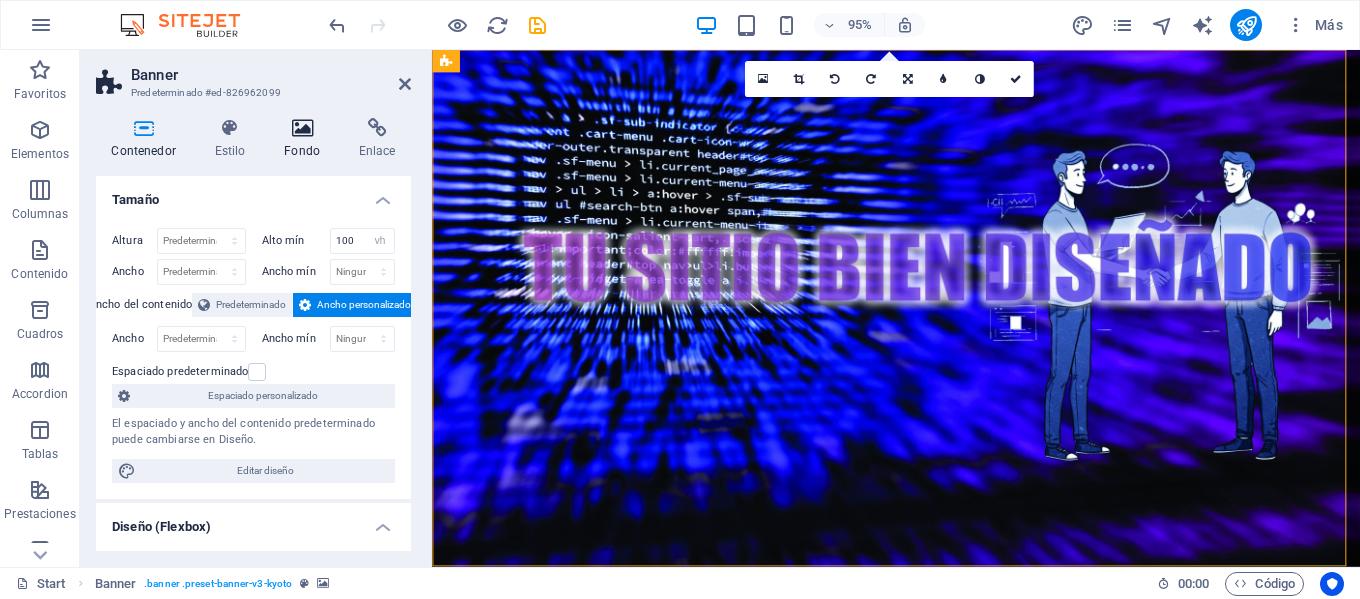 click on "Fondo" at bounding box center [306, 139] 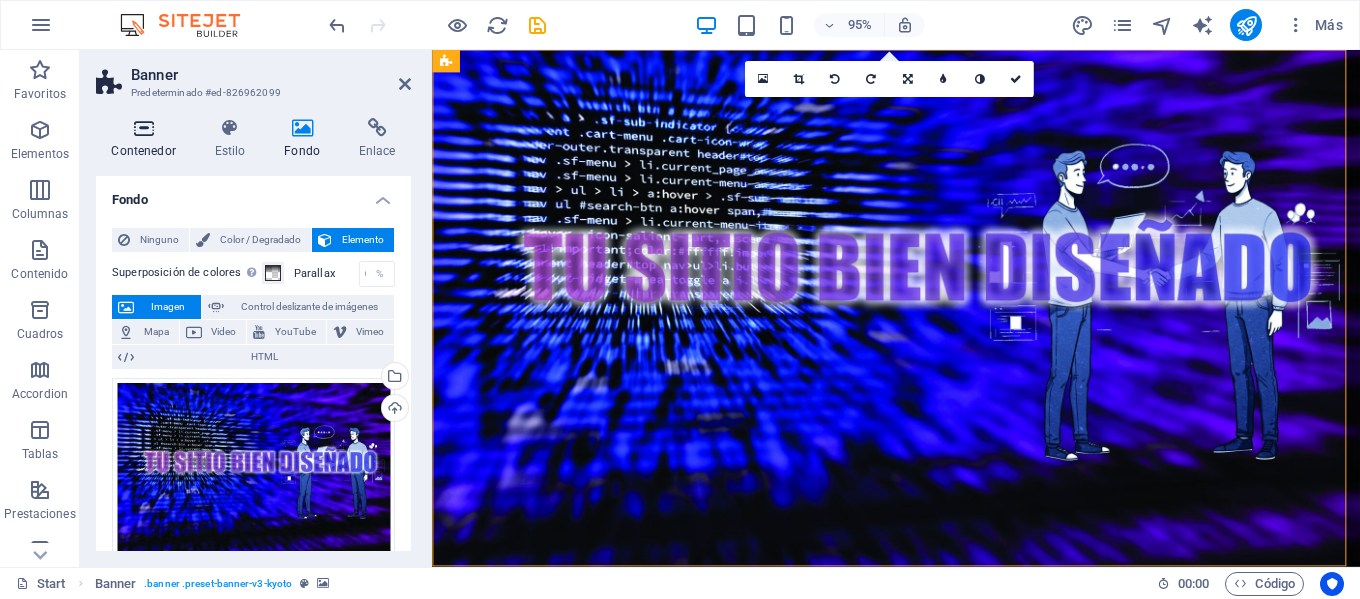 click on "Contenedor" at bounding box center [147, 139] 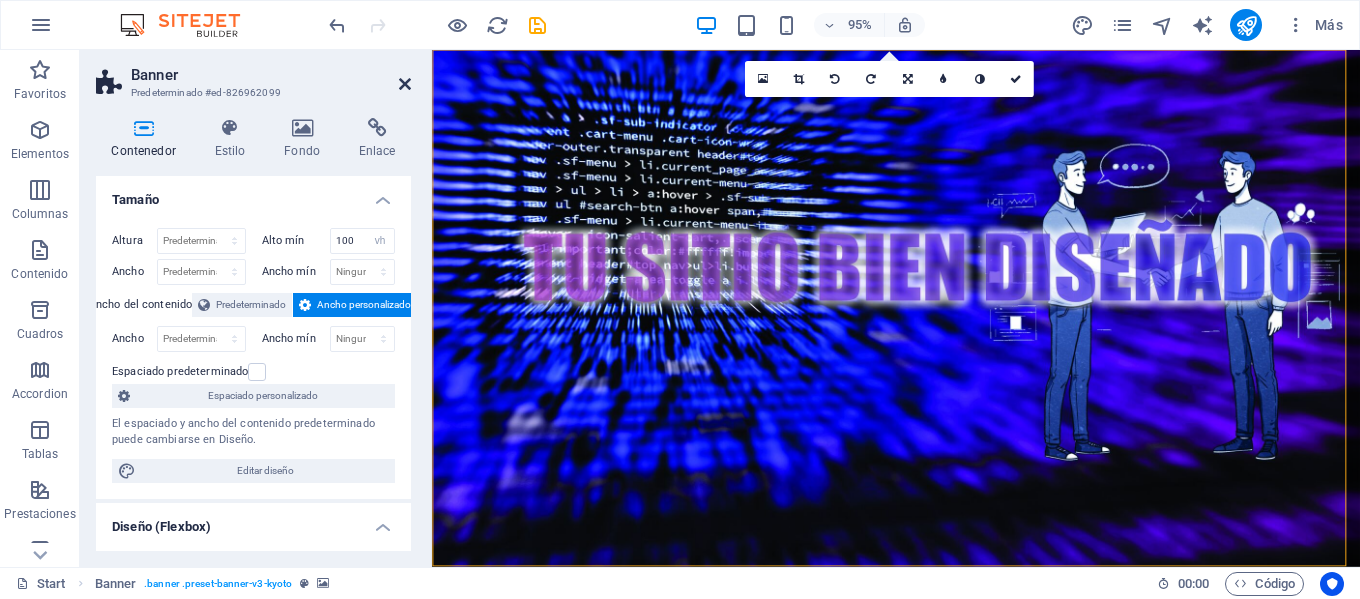 click at bounding box center (405, 84) 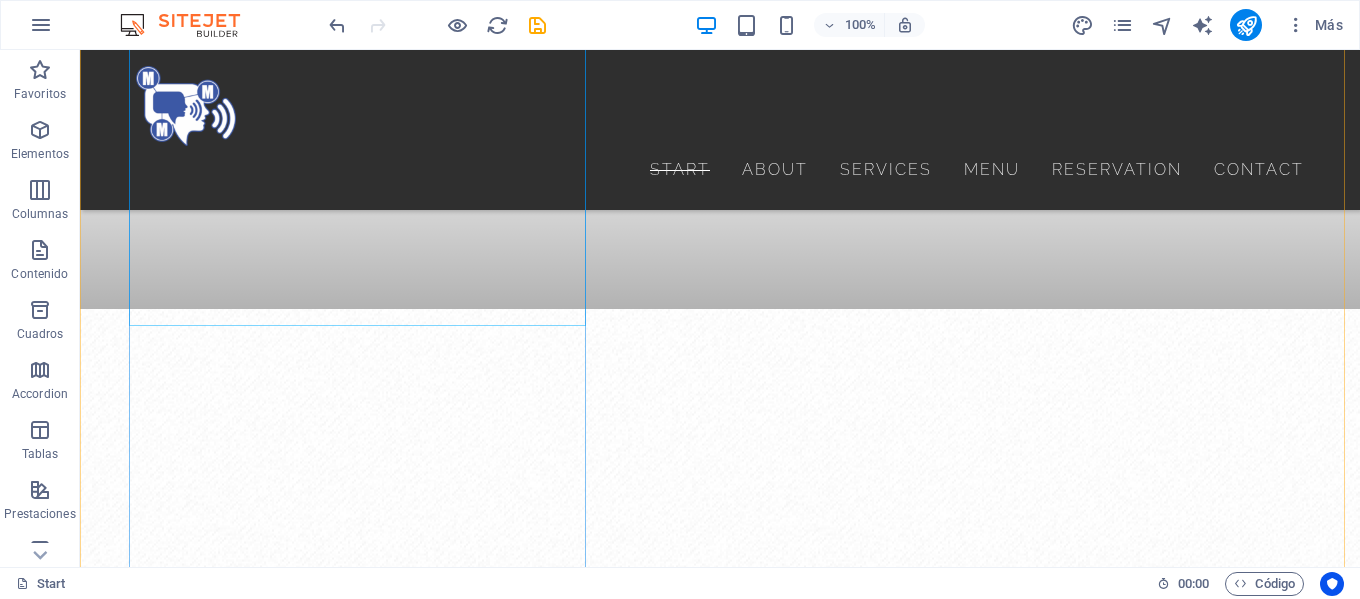 scroll, scrollTop: 700, scrollLeft: 0, axis: vertical 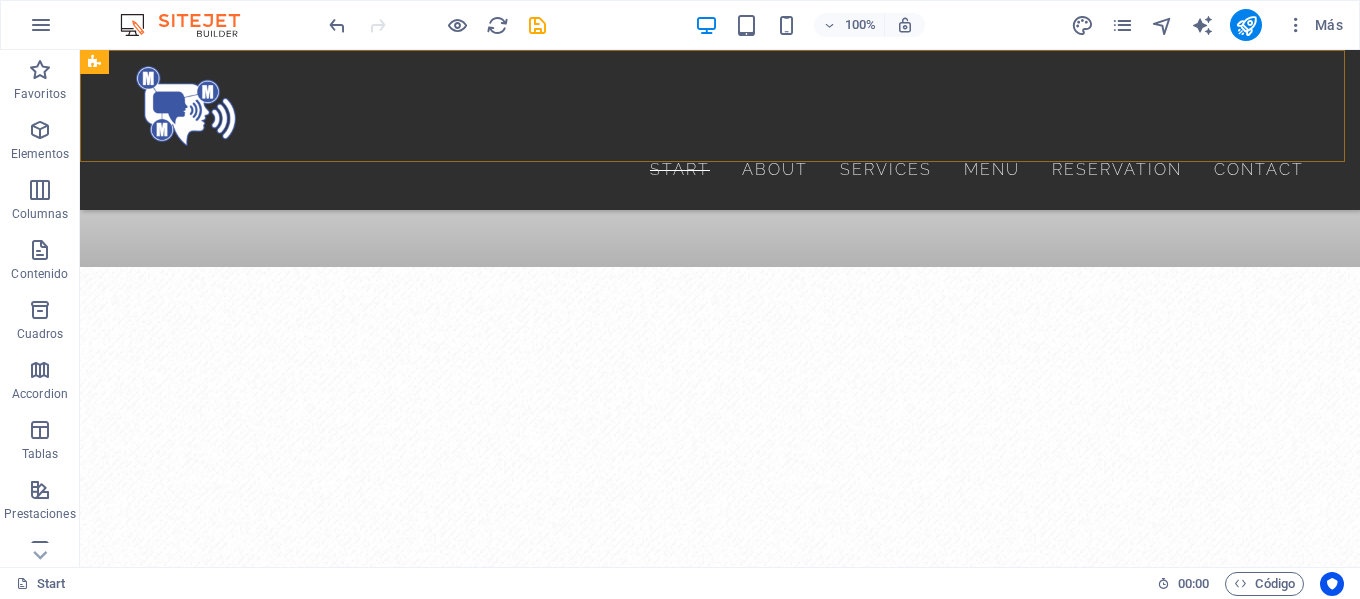 click on "Start About Services Menu Reservation Contact" at bounding box center (720, 130) 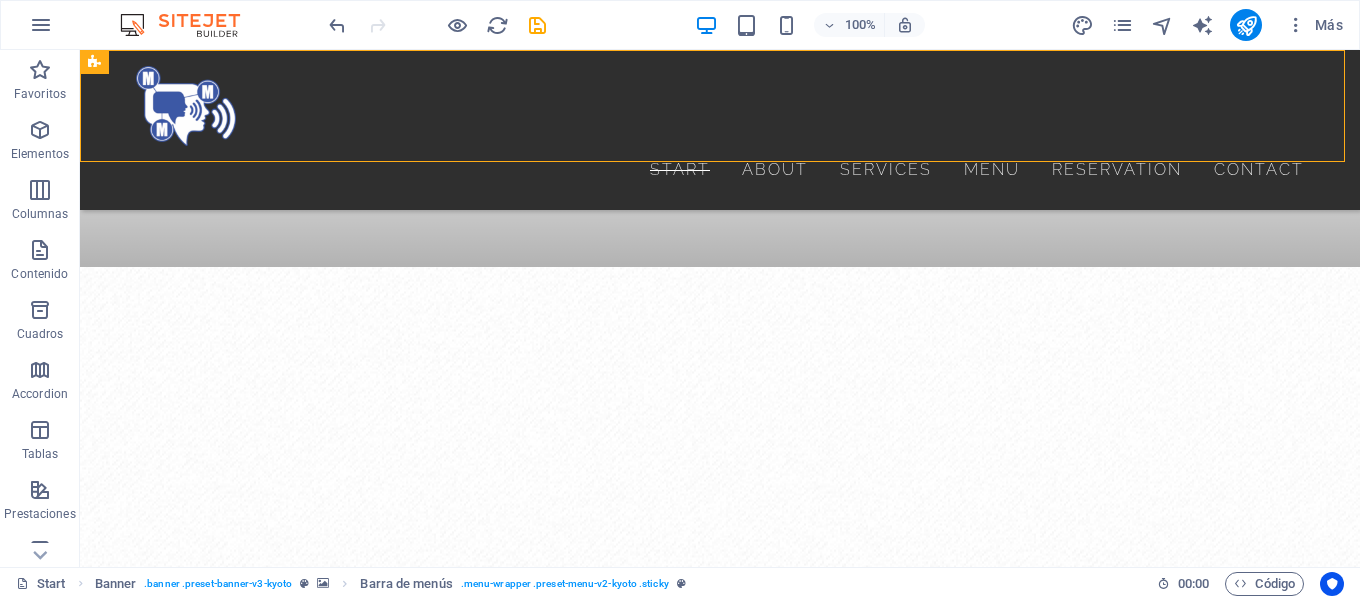 click on "Start About Services Menu Reservation Contact" at bounding box center [720, 130] 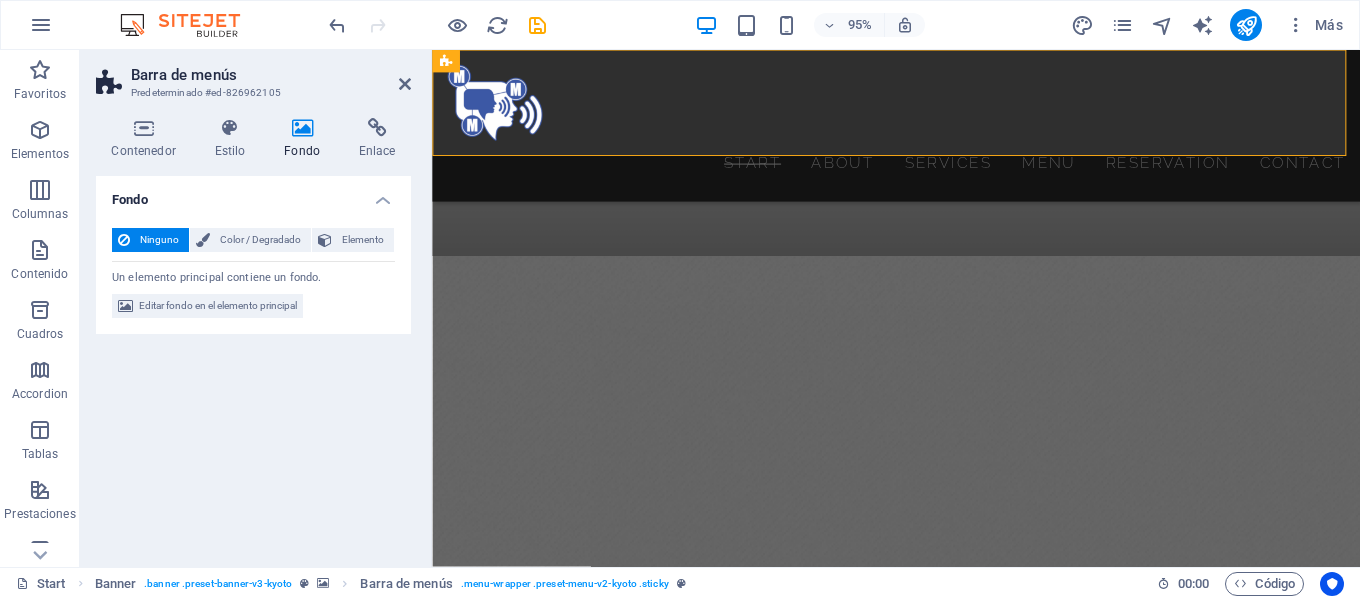 click on "Start About Services Menu Reservation Contact" at bounding box center [920, 130] 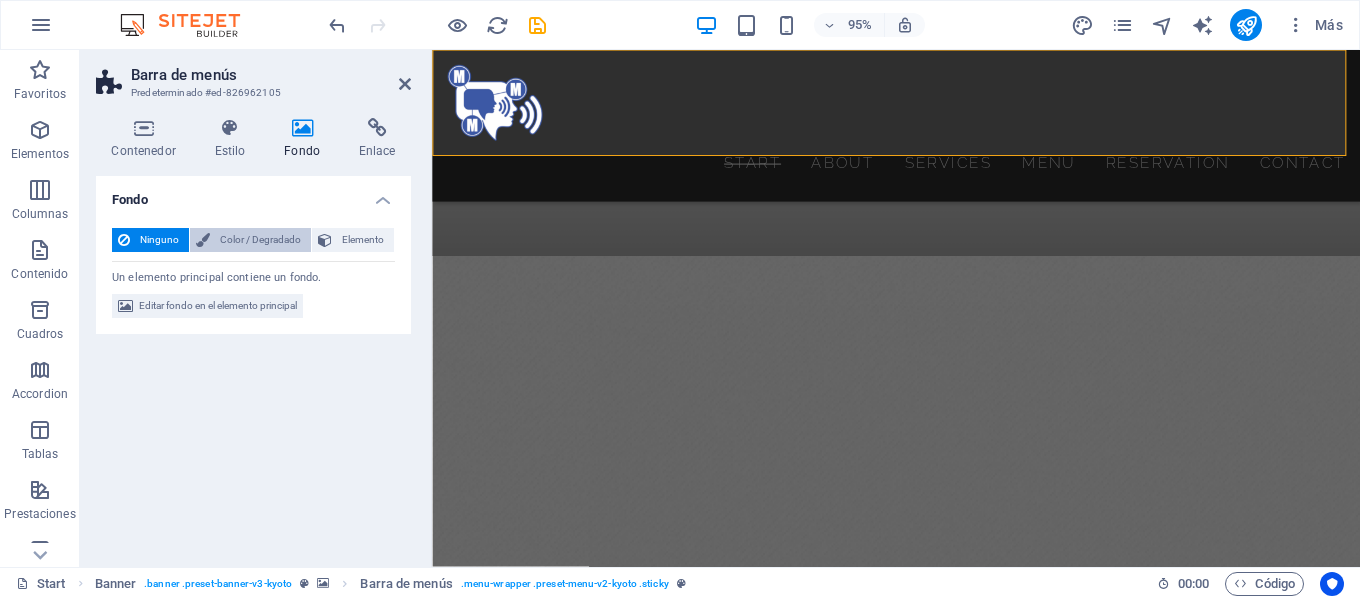 click on "Color / Degradado" at bounding box center [250, 240] 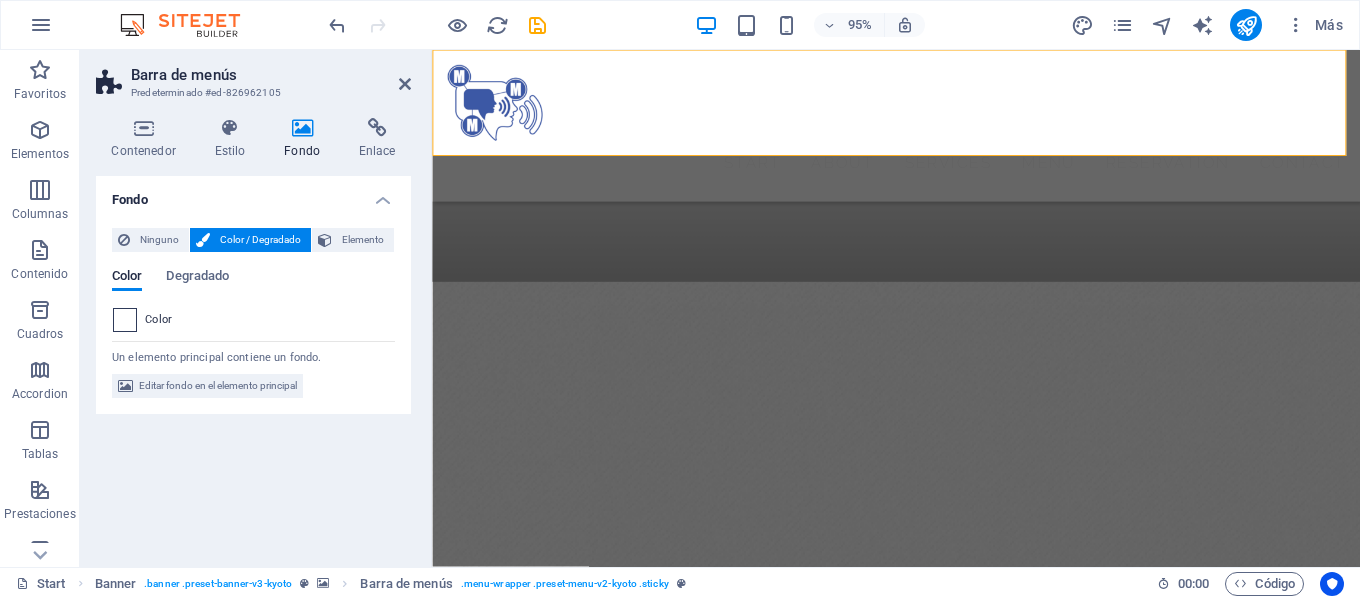 click at bounding box center [125, 320] 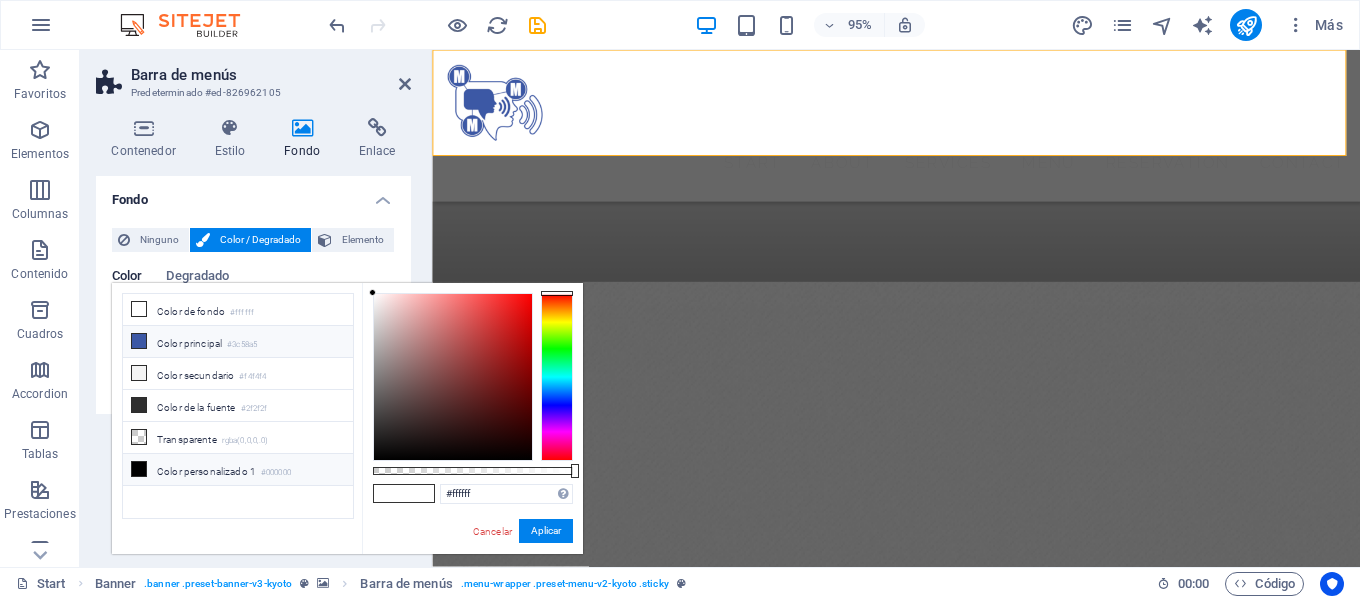 click at bounding box center [139, 341] 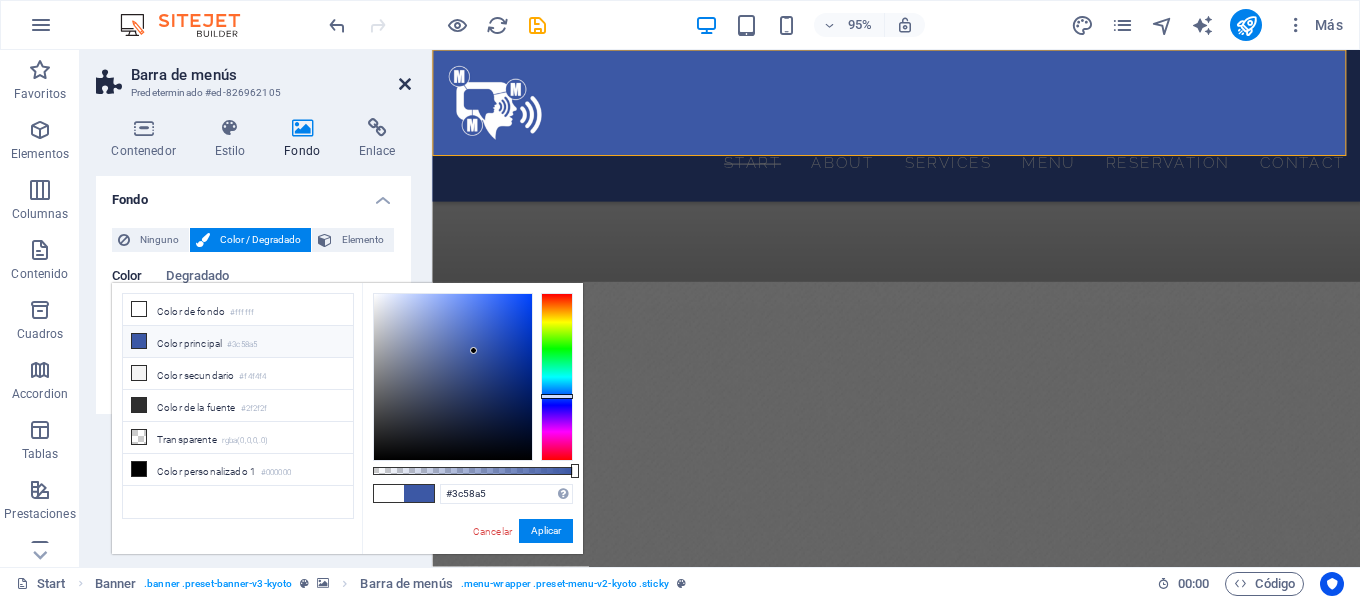 click at bounding box center [405, 84] 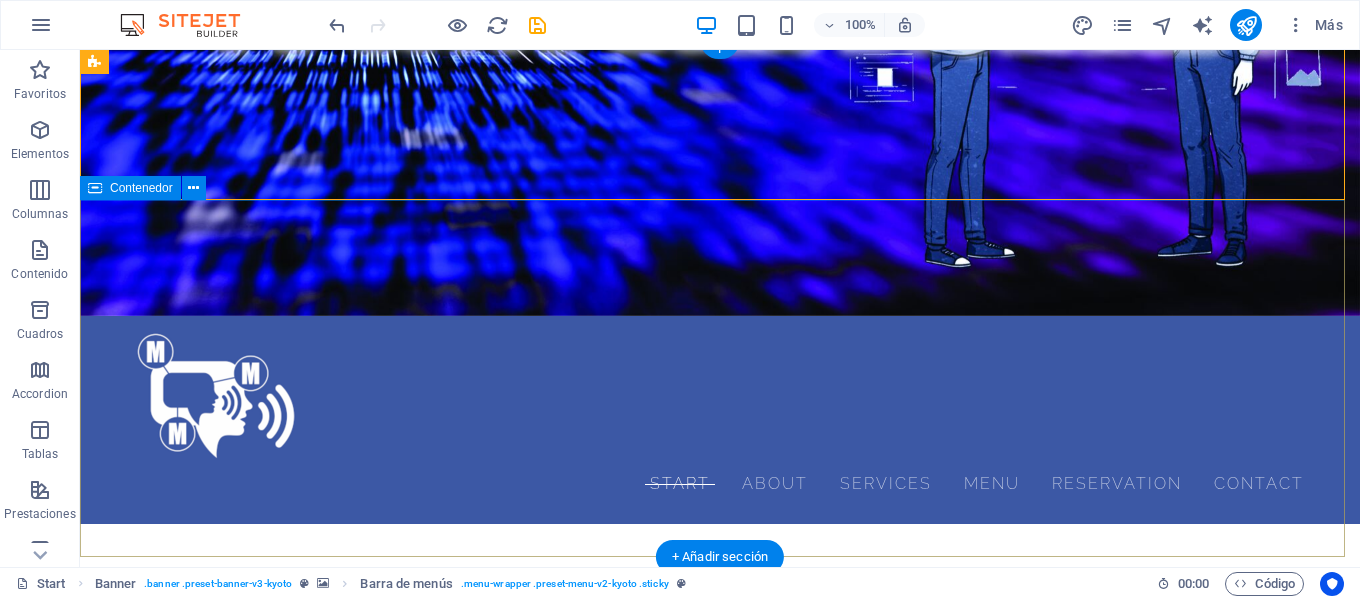 scroll, scrollTop: 0, scrollLeft: 0, axis: both 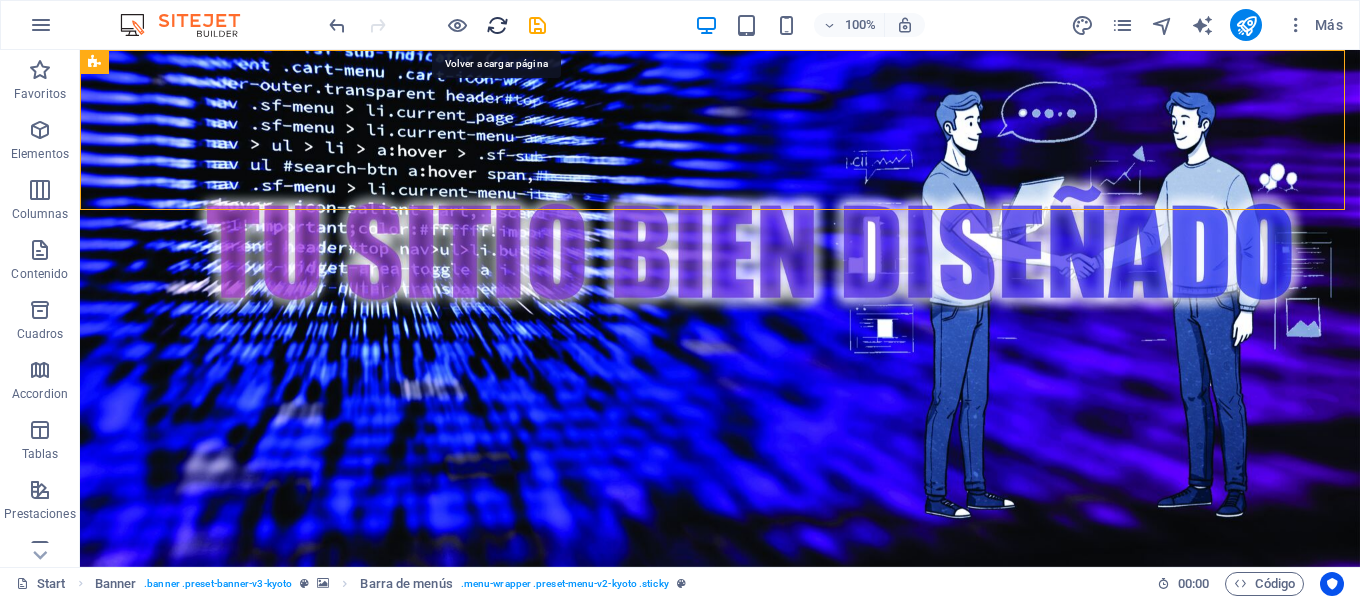 click at bounding box center (497, 25) 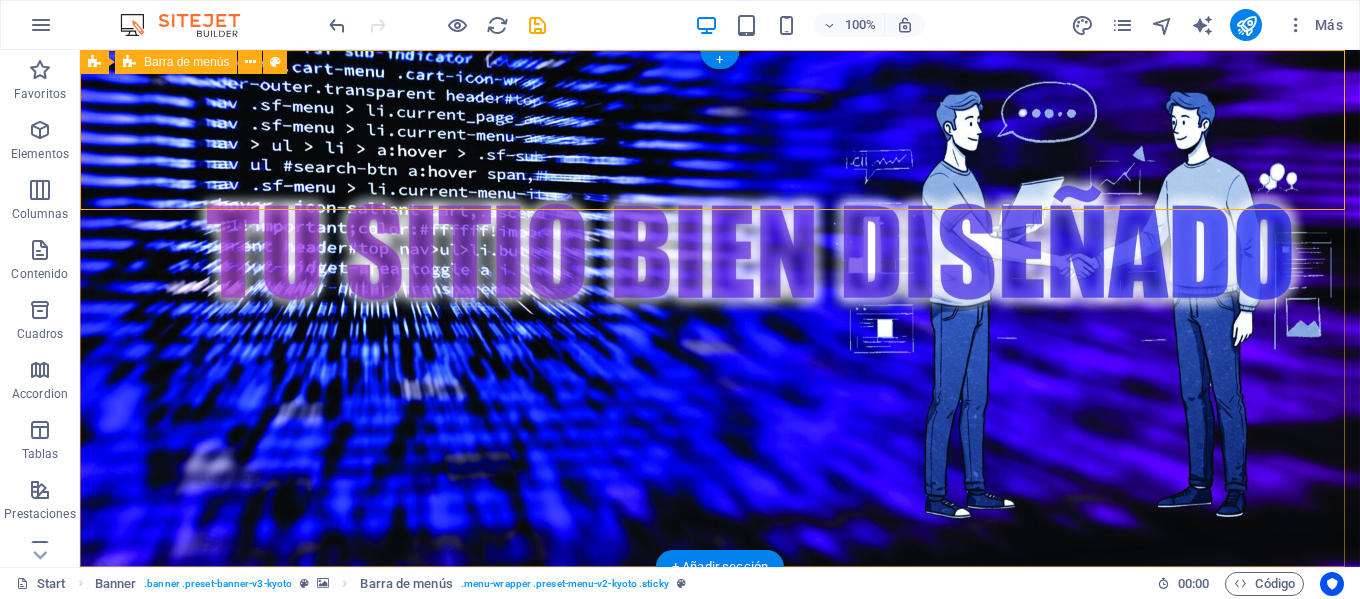 click on "Start About Services Menu Reservation Contact" at bounding box center (720, 671) 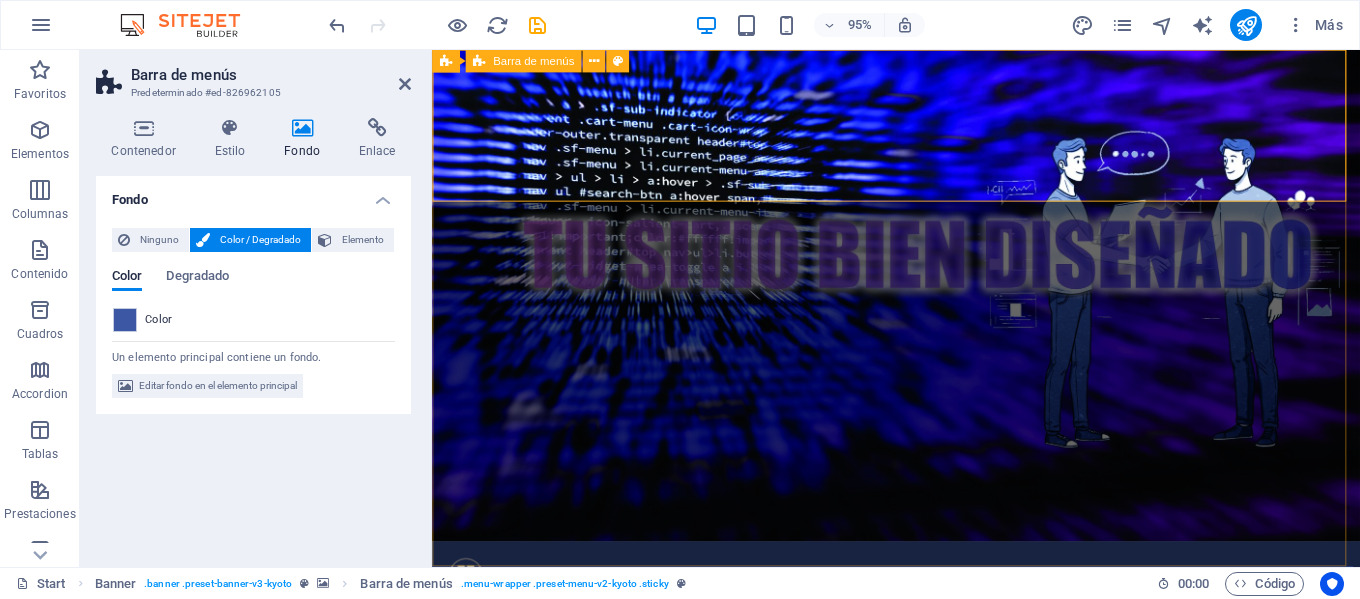 click on "Start About Services Menu Reservation Contact" at bounding box center [920, 671] 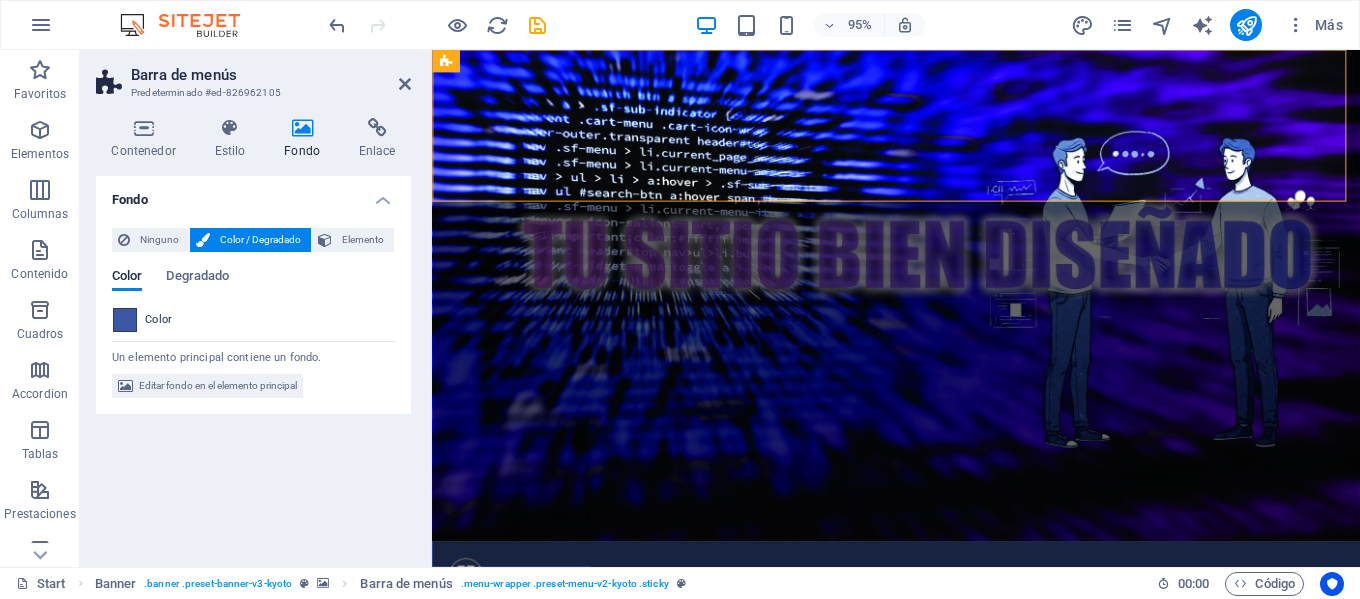 click at bounding box center (125, 320) 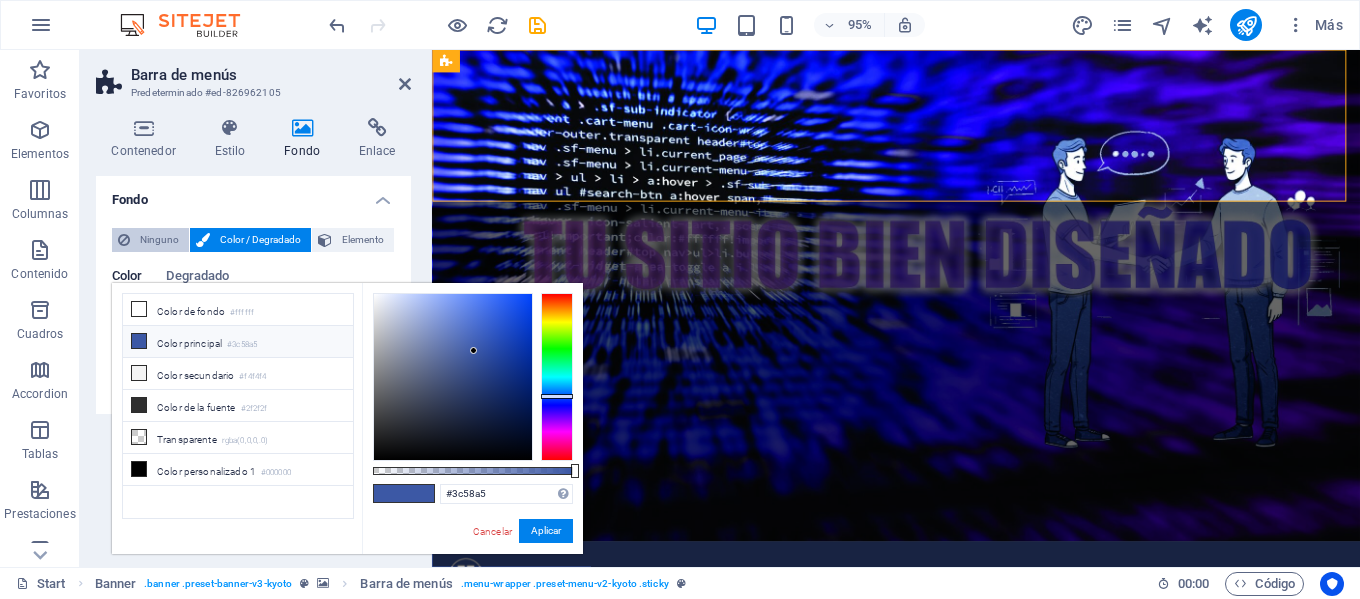 click on "Ninguno" at bounding box center (159, 240) 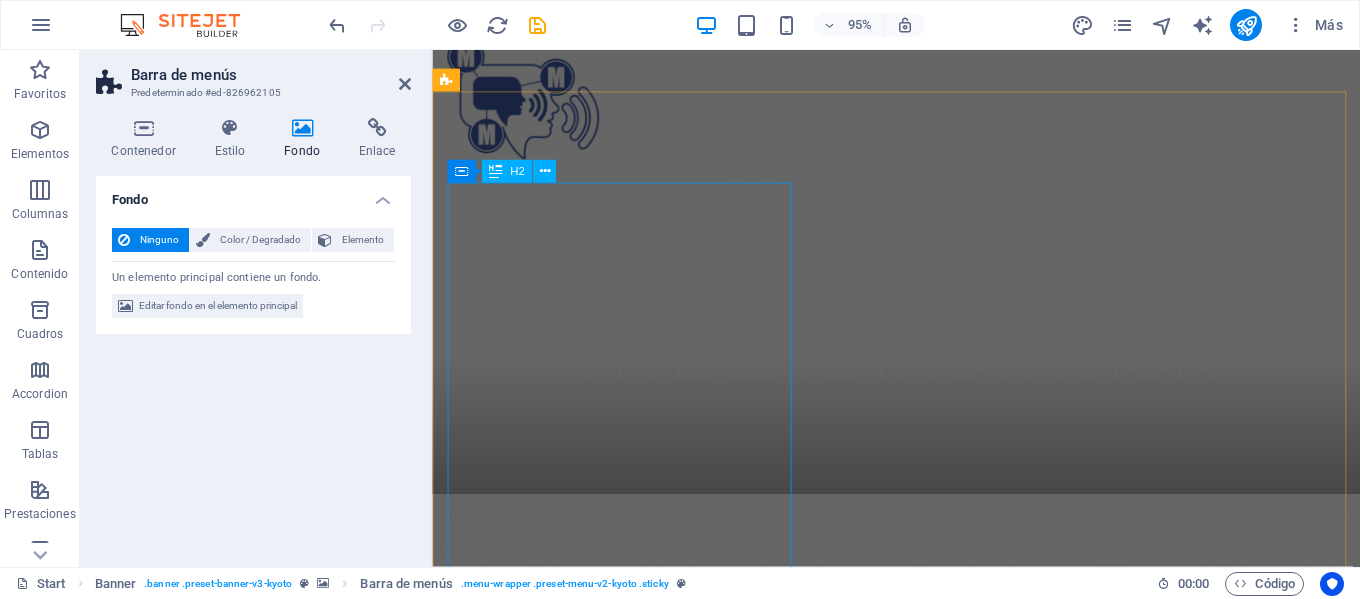 scroll, scrollTop: 600, scrollLeft: 0, axis: vertical 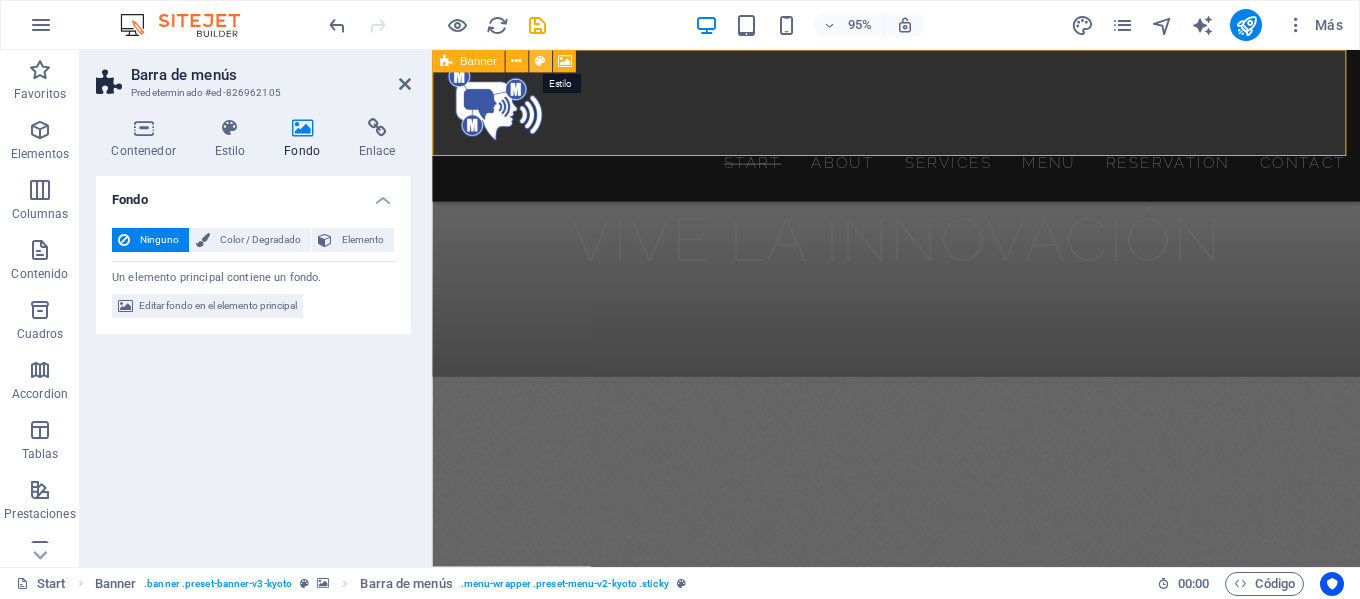 click at bounding box center [540, 61] 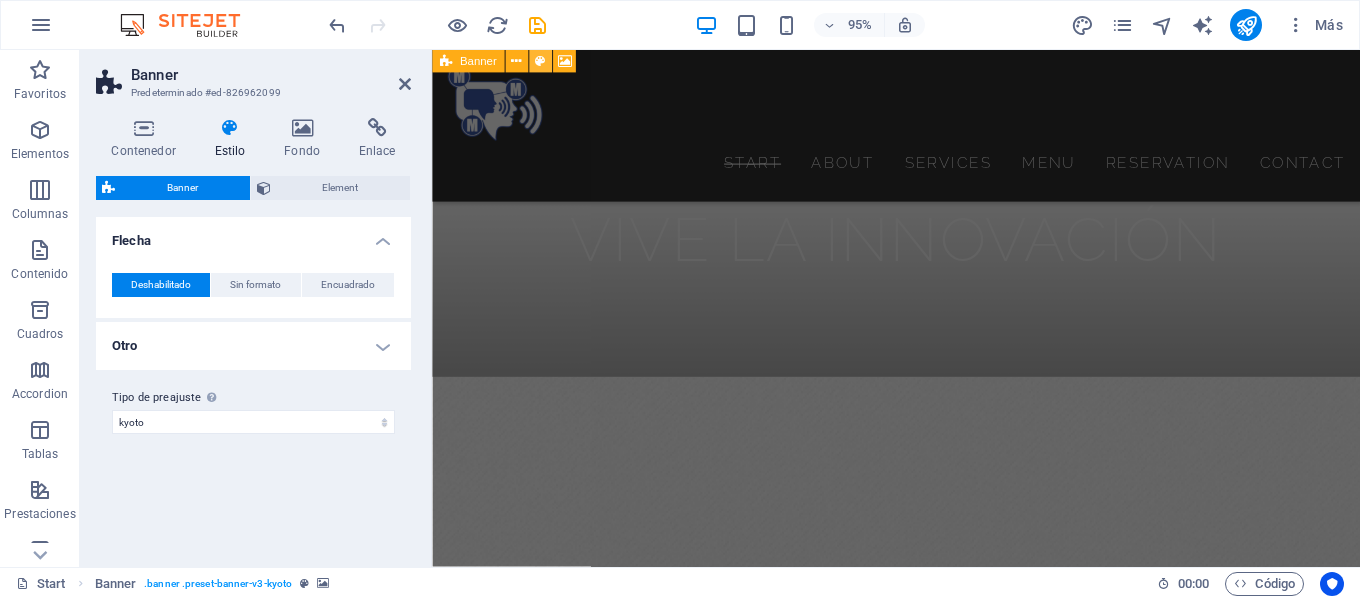 scroll, scrollTop: 0, scrollLeft: 0, axis: both 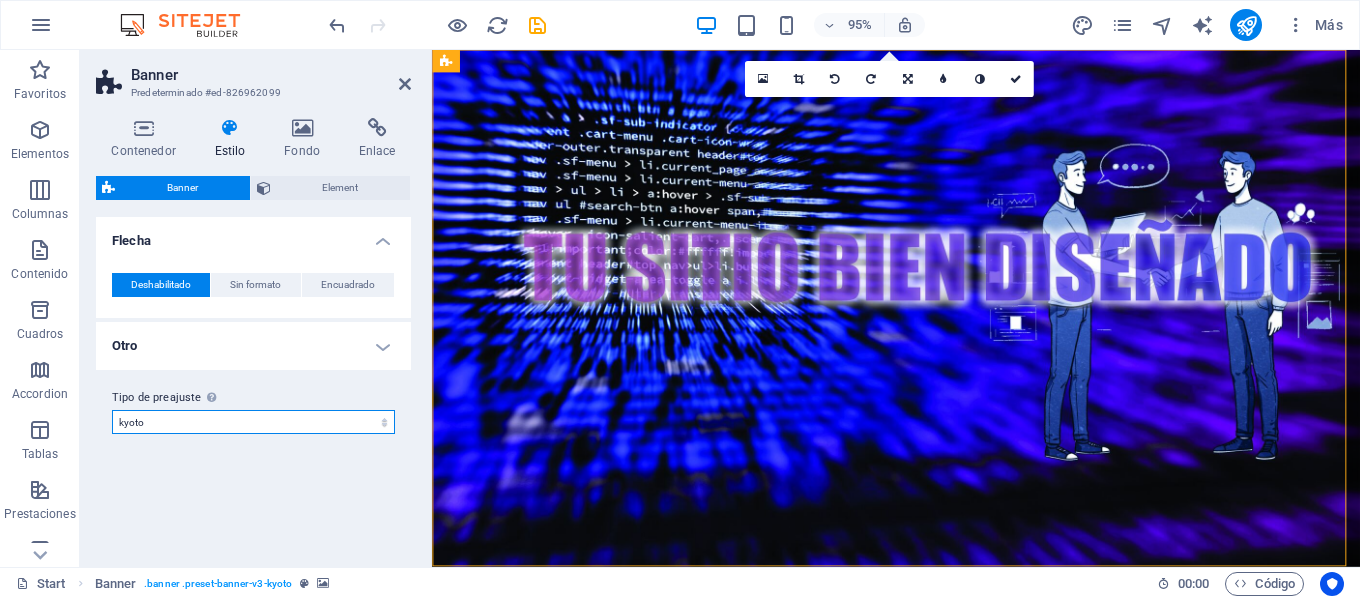 click on "[CITY] Añadir tipo de preajuste" at bounding box center (253, 422) 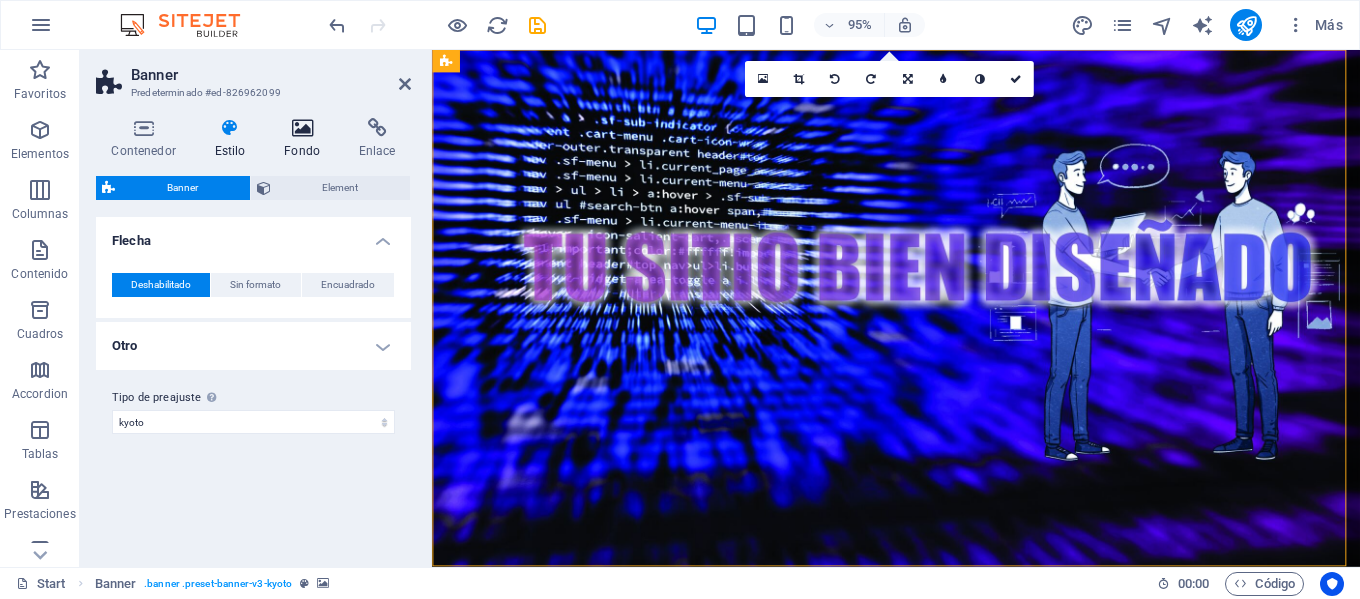 click on "Fondo" at bounding box center [306, 139] 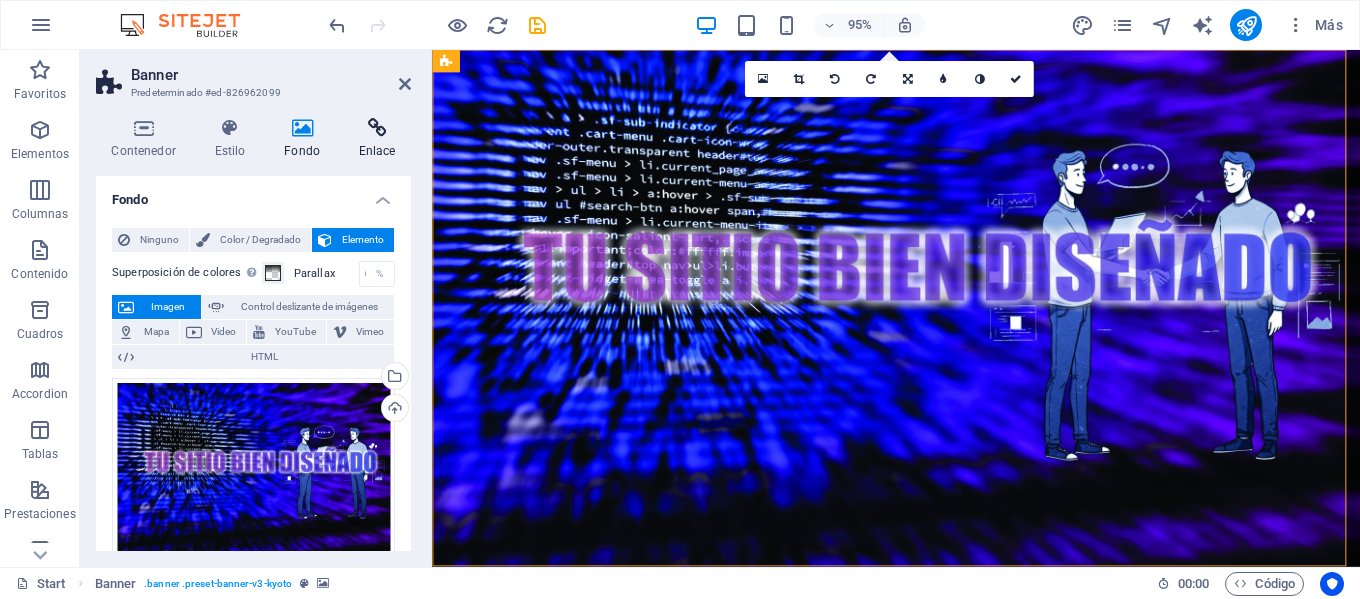 click on "Enlace" at bounding box center [377, 139] 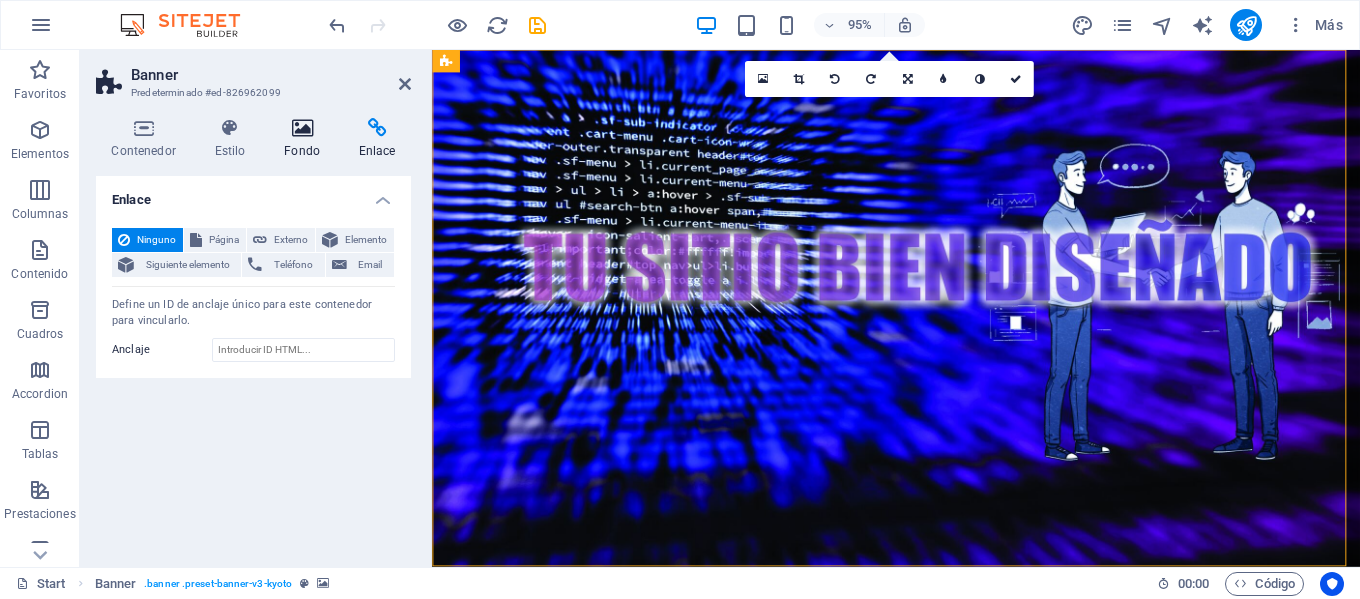 click on "Fondo" at bounding box center (306, 139) 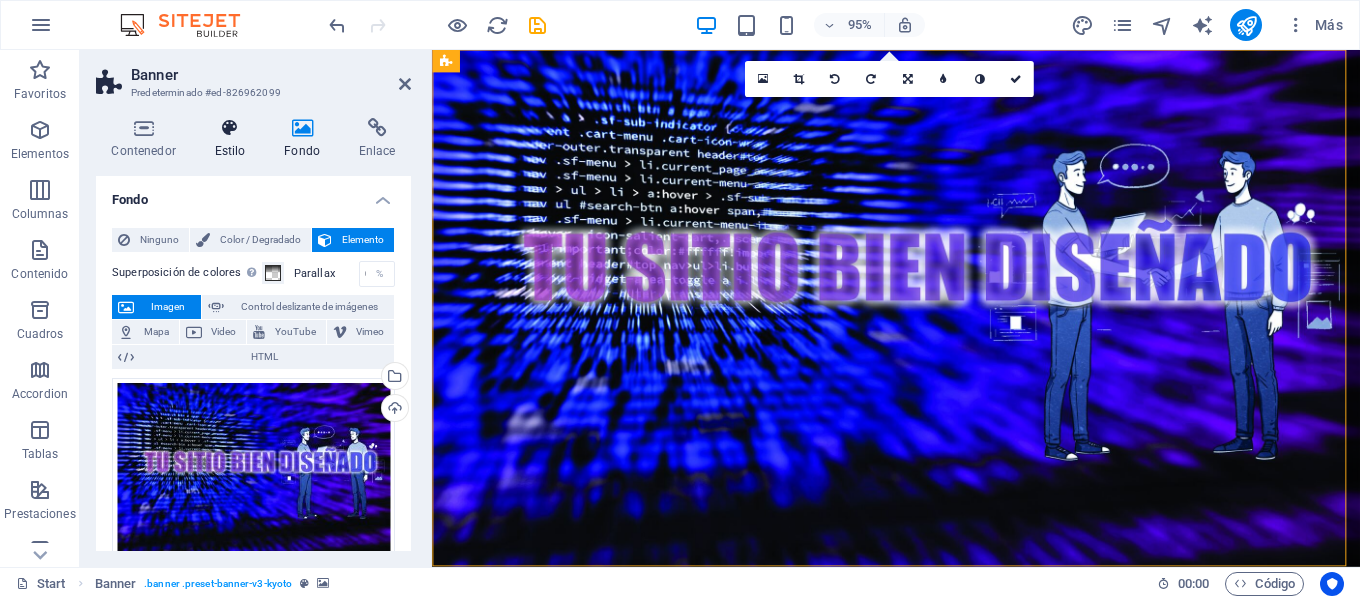 click at bounding box center (230, 128) 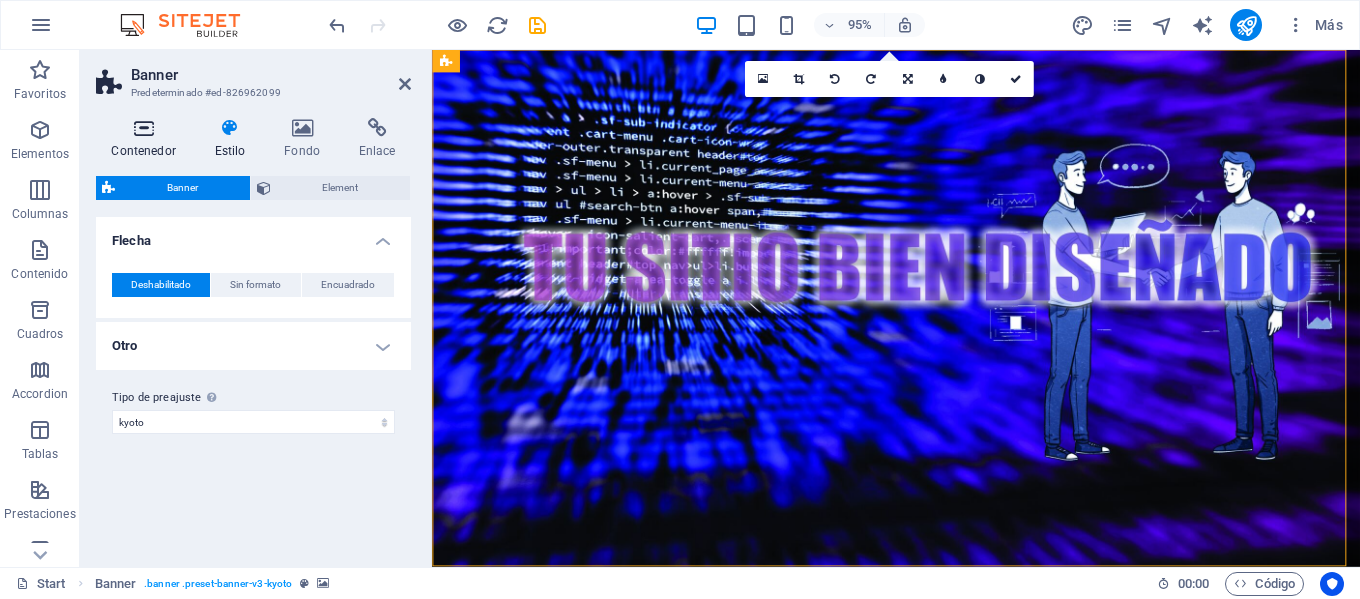 click on "Contenedor" at bounding box center (147, 139) 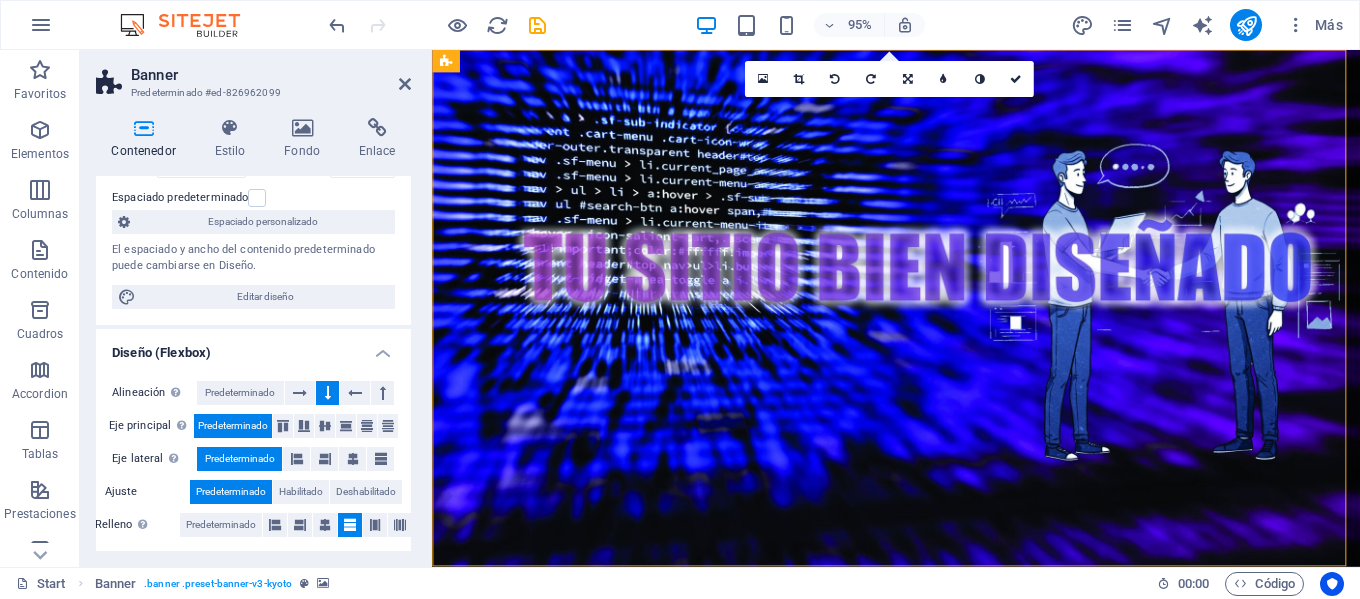 scroll, scrollTop: 200, scrollLeft: 0, axis: vertical 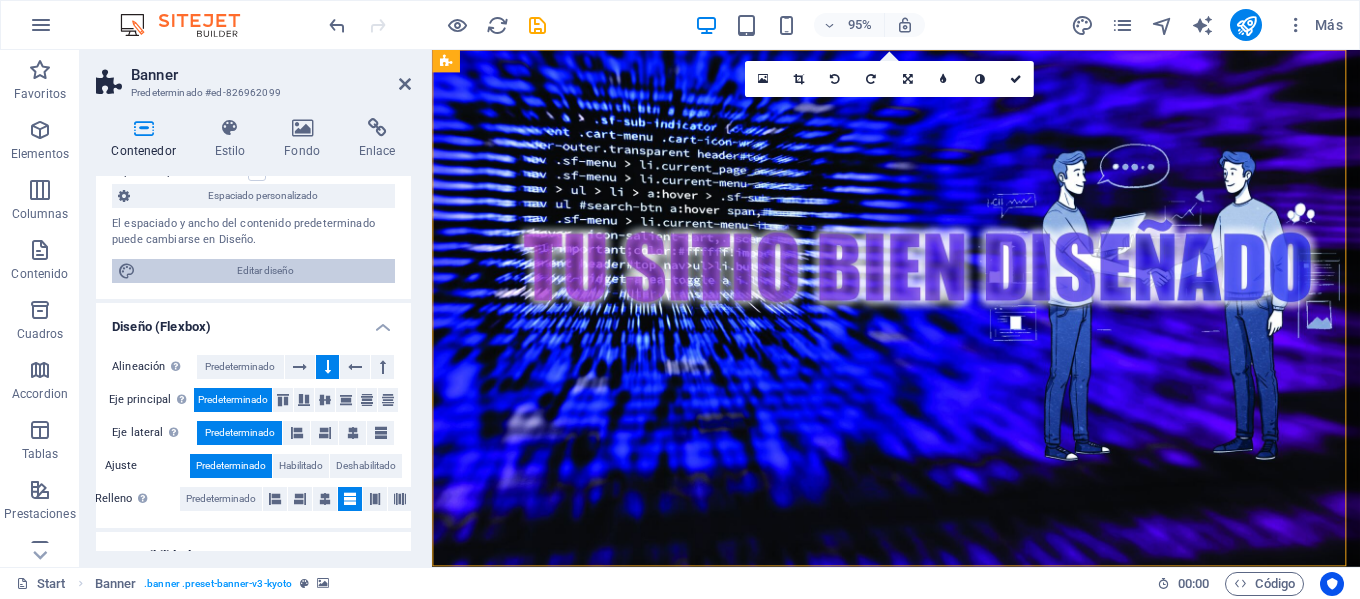 click on "Editar diseño" at bounding box center (265, 271) 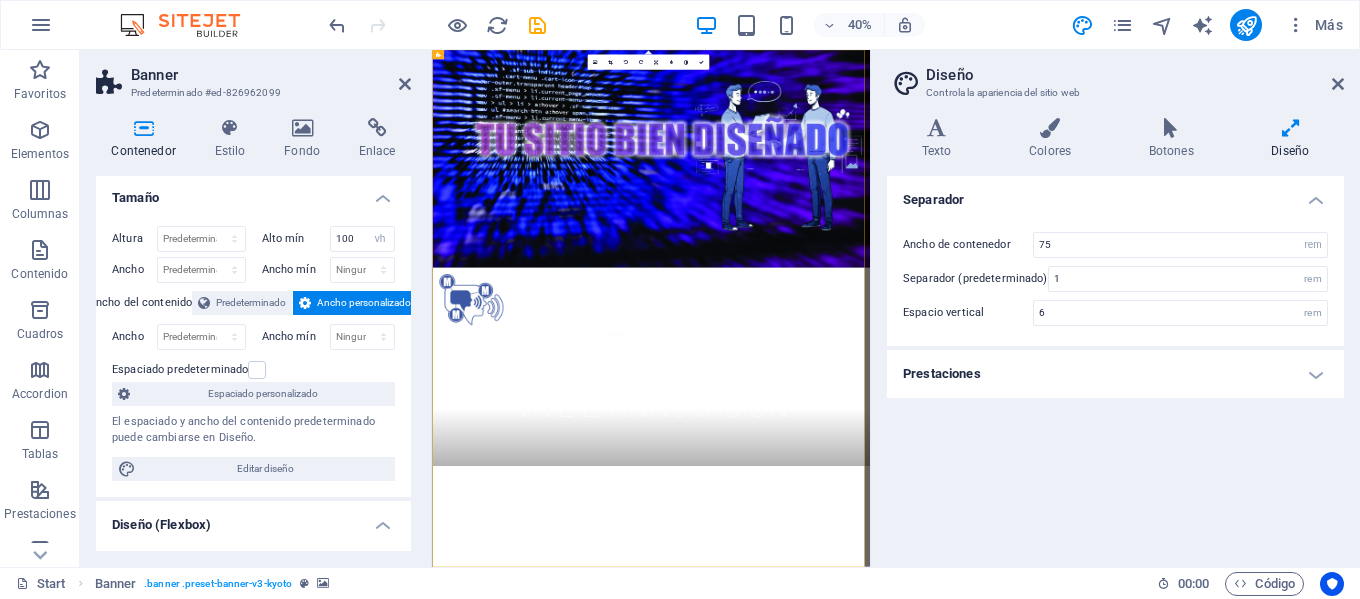 scroll, scrollTop: 0, scrollLeft: 0, axis: both 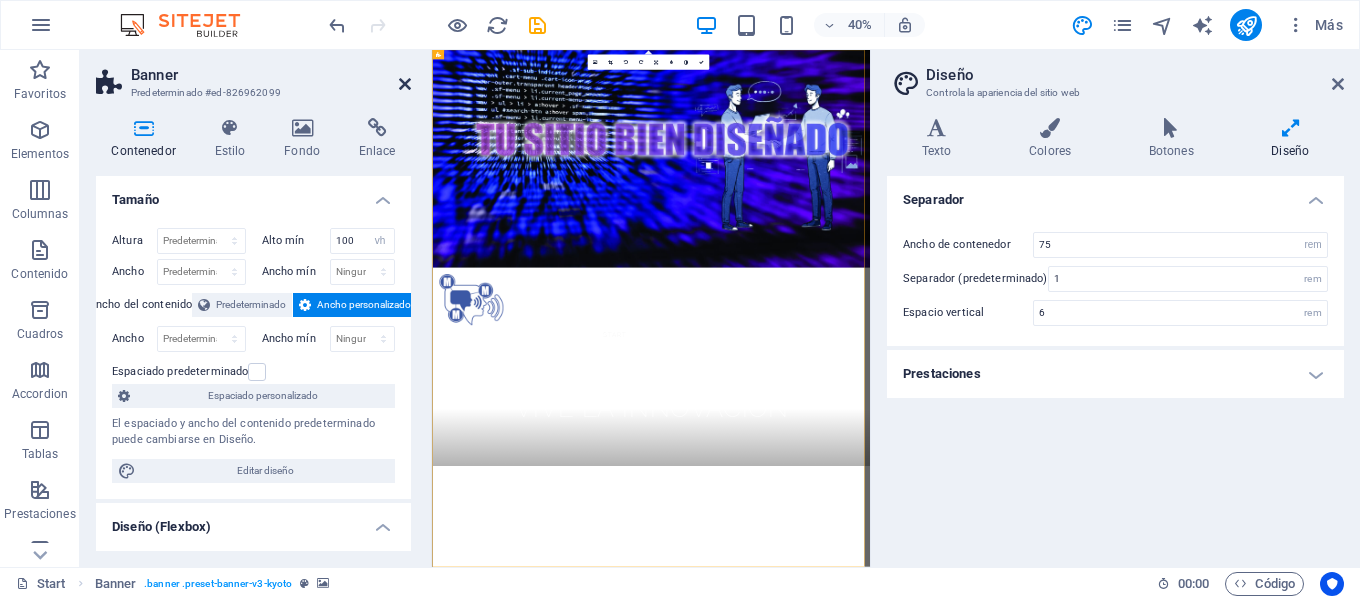 click at bounding box center (405, 84) 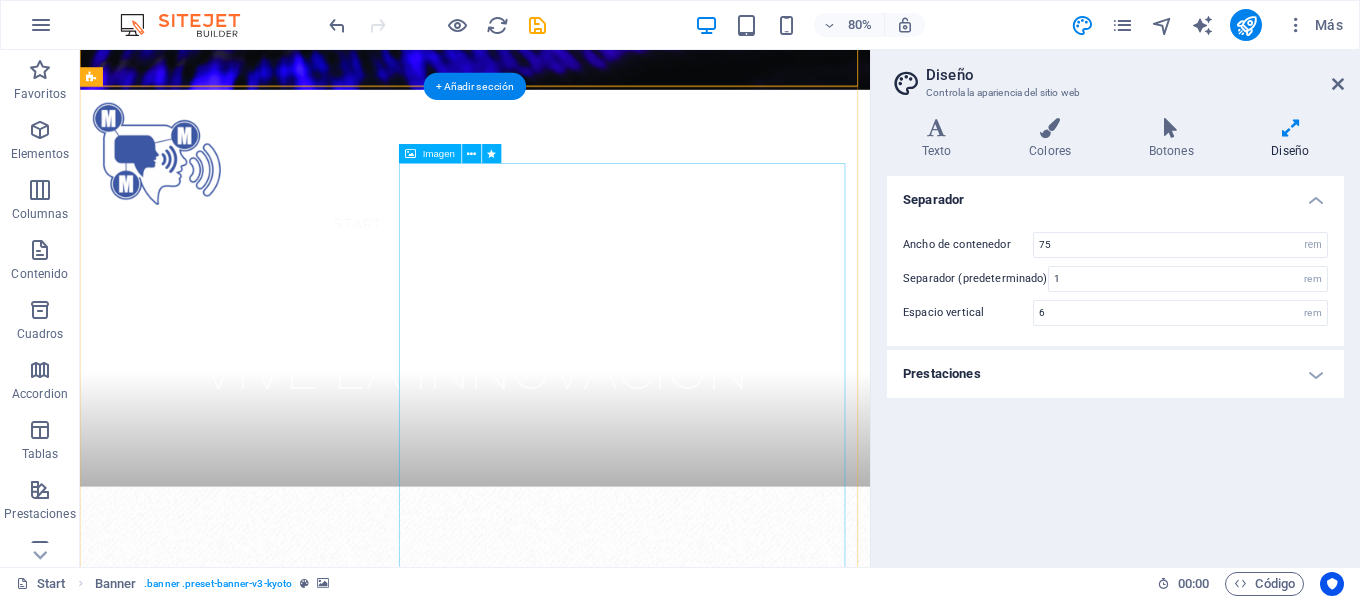 scroll, scrollTop: 600, scrollLeft: 0, axis: vertical 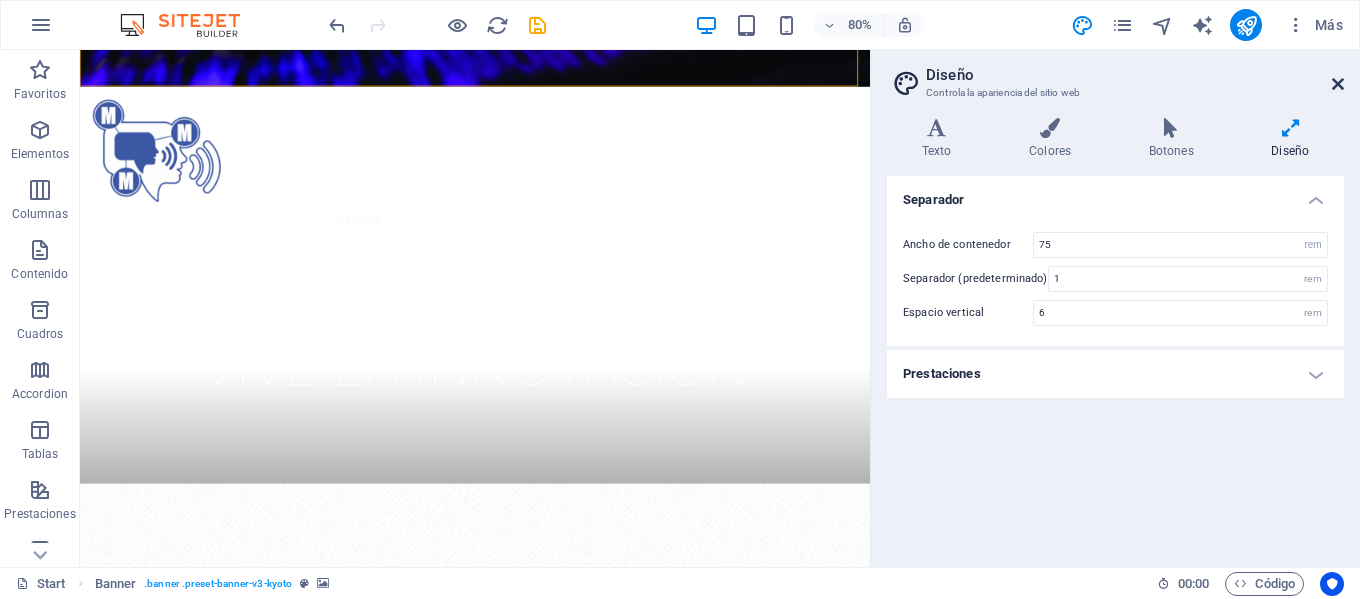 click at bounding box center (1338, 84) 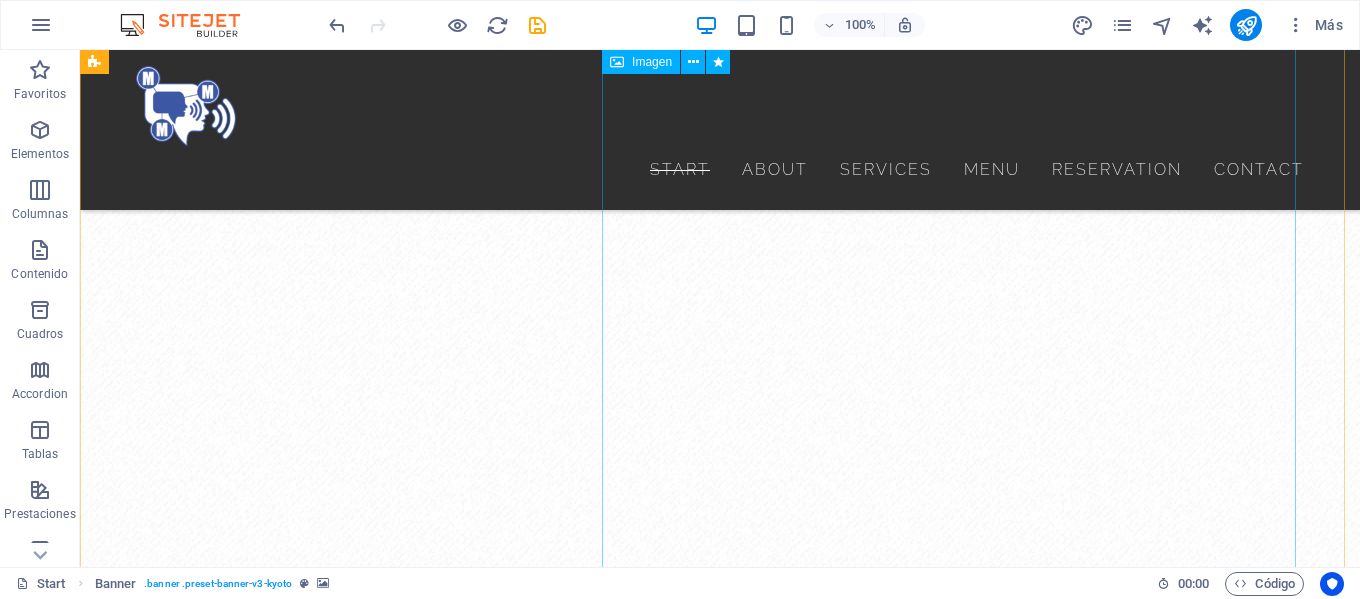 scroll, scrollTop: 800, scrollLeft: 0, axis: vertical 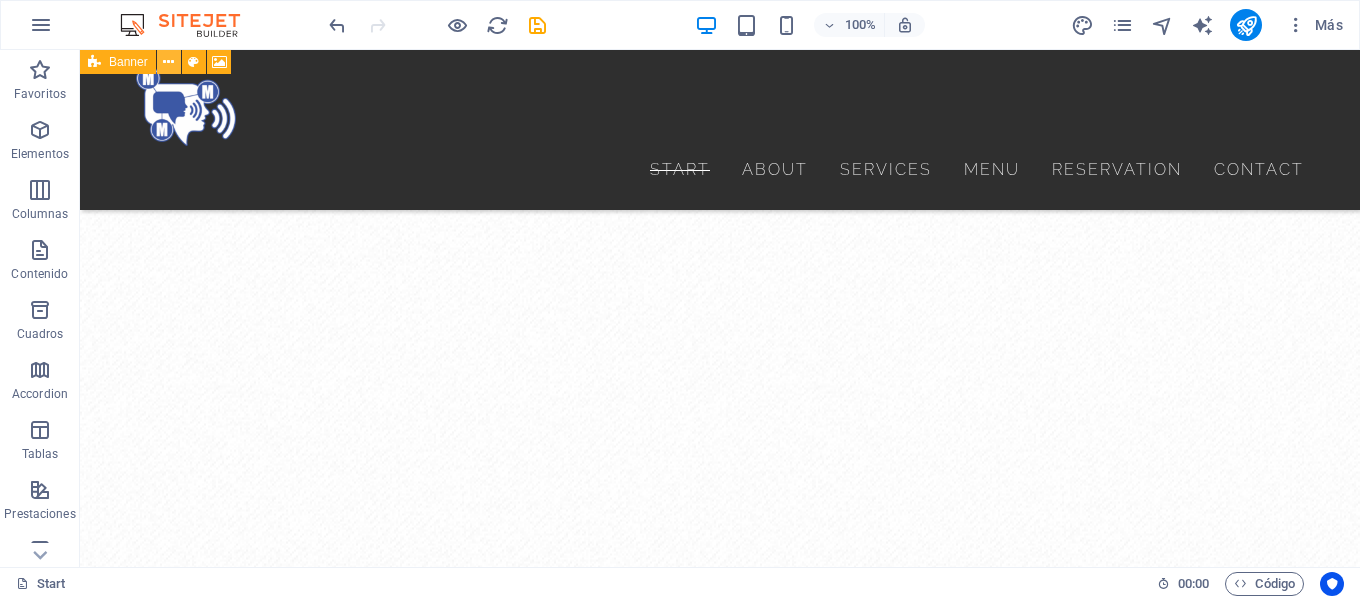 click at bounding box center (168, 62) 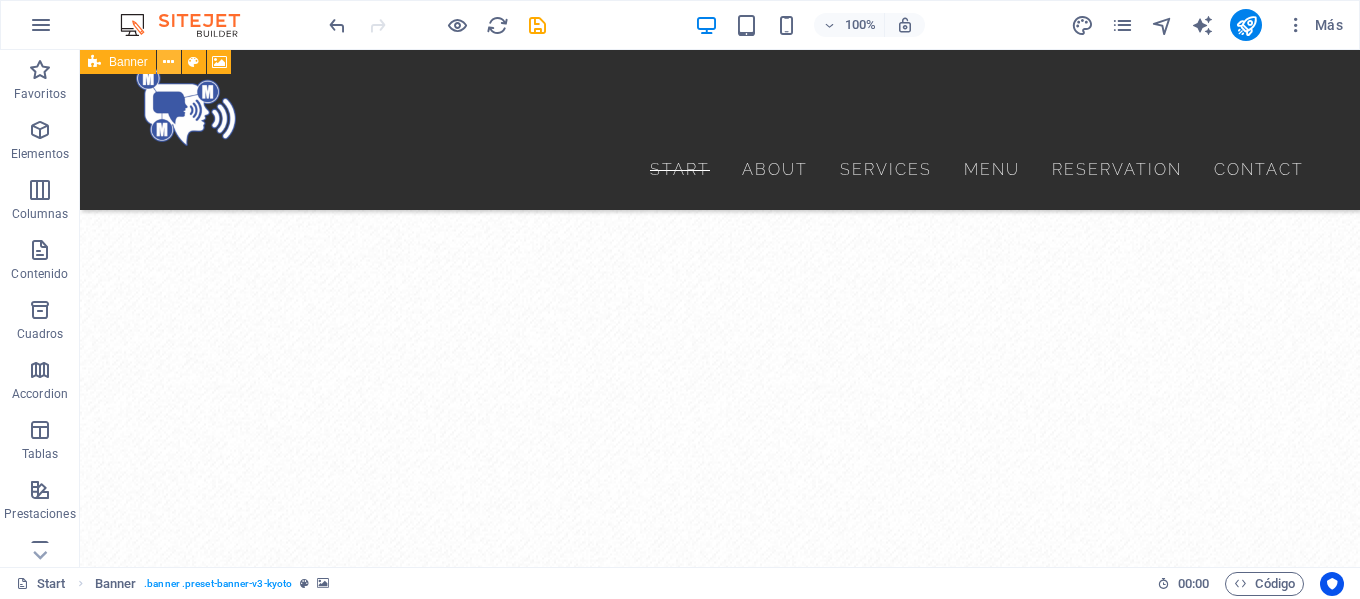 click at bounding box center [168, 62] 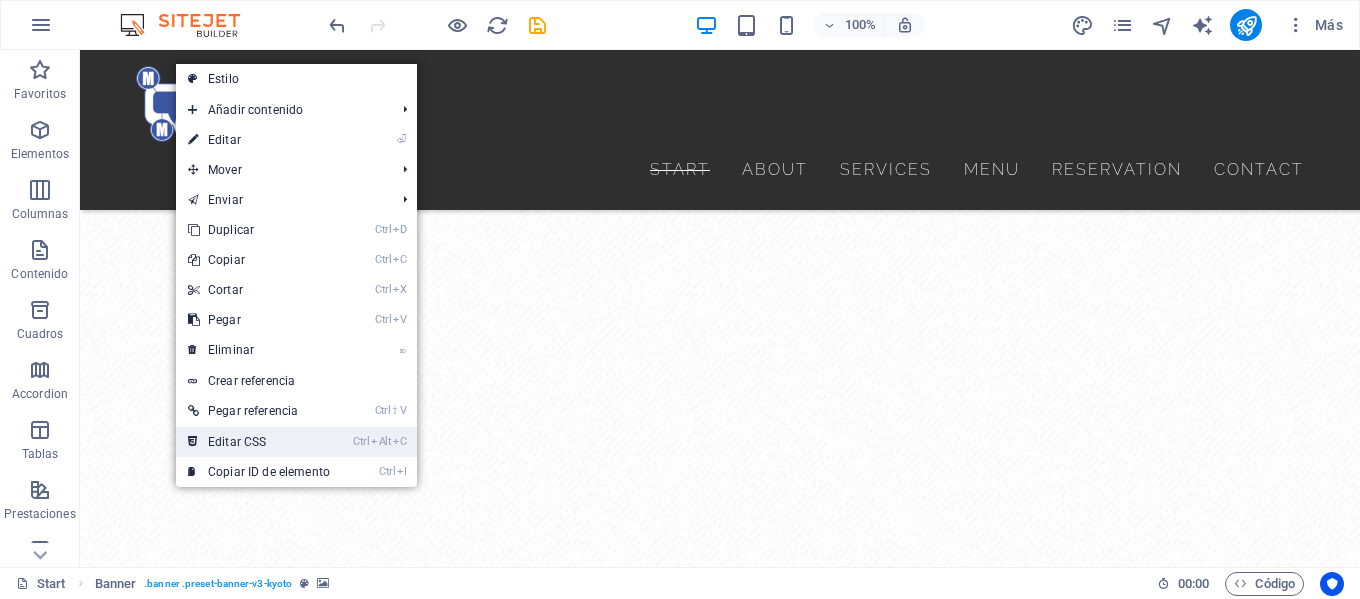 click on "Ctrl Alt C  Editar CSS" at bounding box center [259, 442] 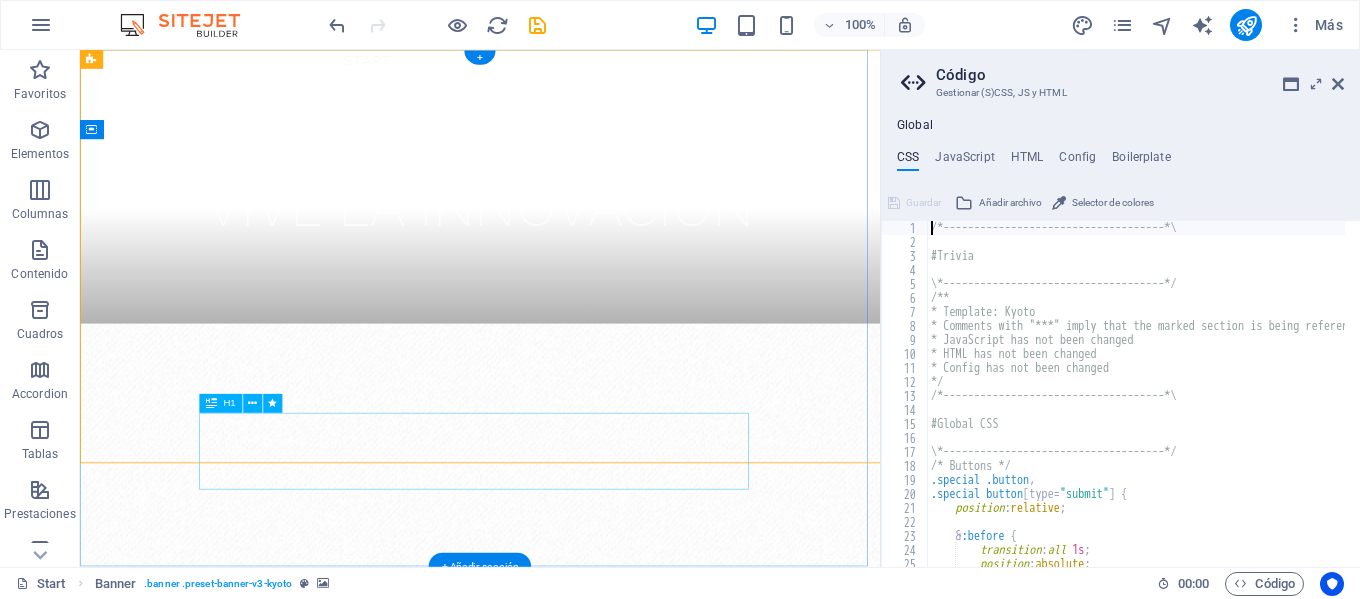 scroll, scrollTop: 0, scrollLeft: 0, axis: both 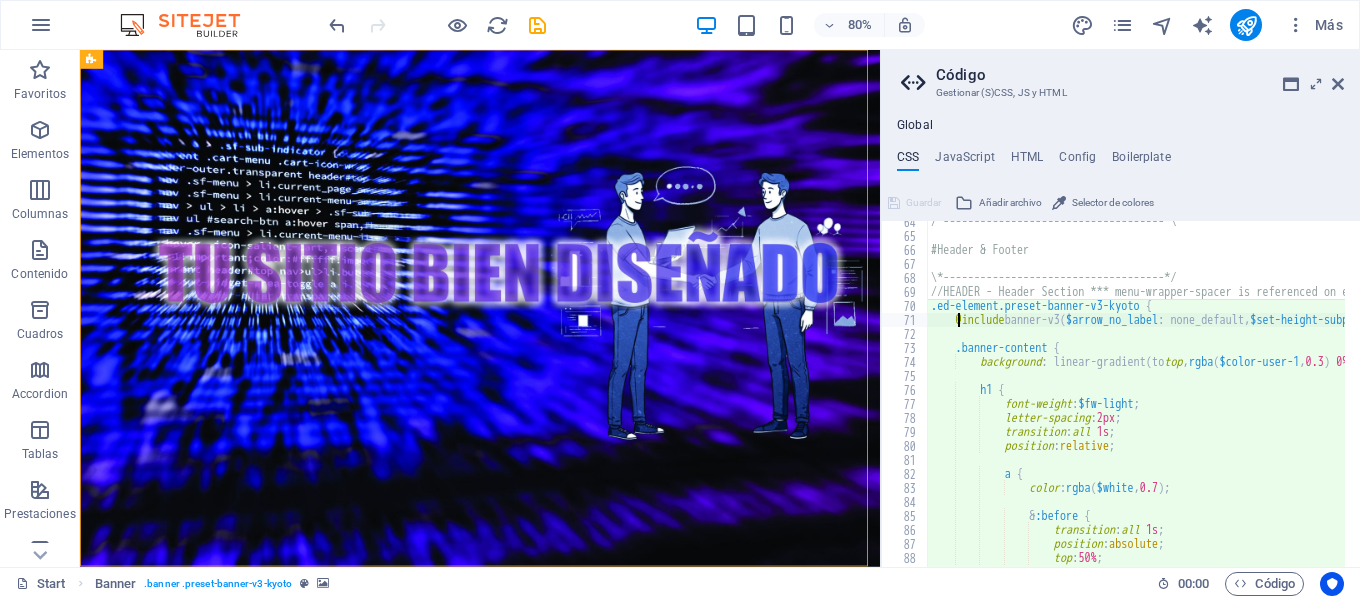click on "/*------------------------------------*\     #Header & Footer \*------------------------------------*/ //HEADER - Header Section *** menu-wrapper-spacer is referenced on every page .ed-element.preset-banner-v3-kyoto   {      @include  banner-v3 ( $arrow_no_label : none_default,  $set-height-subpage : set_height ) ;      .banner-content   {           background : linear-gradient ( to  top ,  rgba ( $color-user-1 , 0.3 )   0% ,  rgba ( $color-user-1 , 0 )   50% ) ;                h1   {                font-weight :  $fw-light ;                letter-spacing :  2px ;                transition :  all   1s ;                position :  relative ;                          a   {                     color :  rgba ( $white ,  0.7 ) ;                                    & :before   {                          transition :  all   1s ;                          position :  absolute ;                          top :  50% ;" at bounding box center (1264, 394) 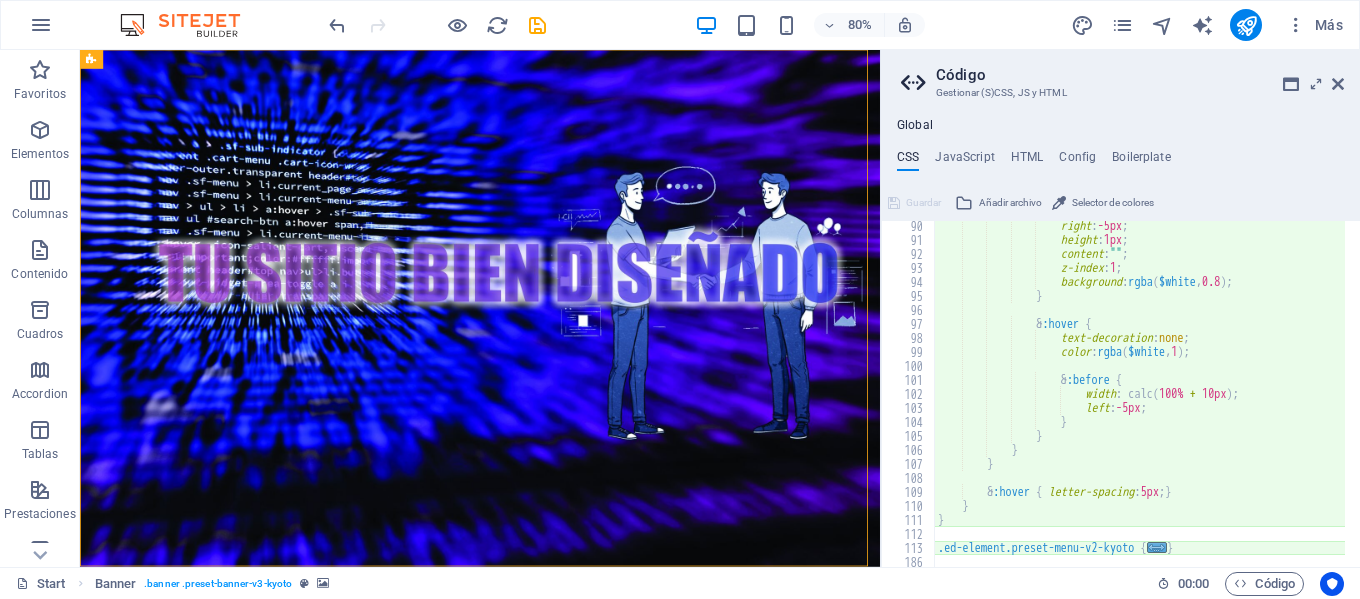 scroll, scrollTop: 1369, scrollLeft: 0, axis: vertical 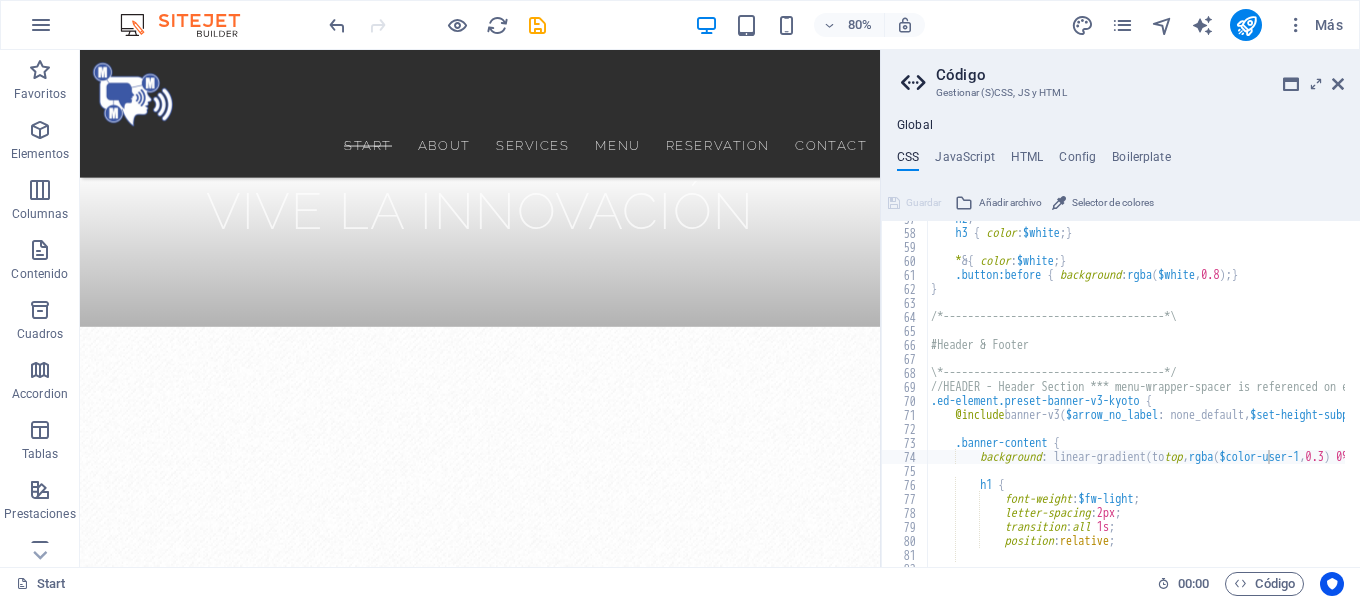 click on "Selector de colores" at bounding box center (1113, 203) 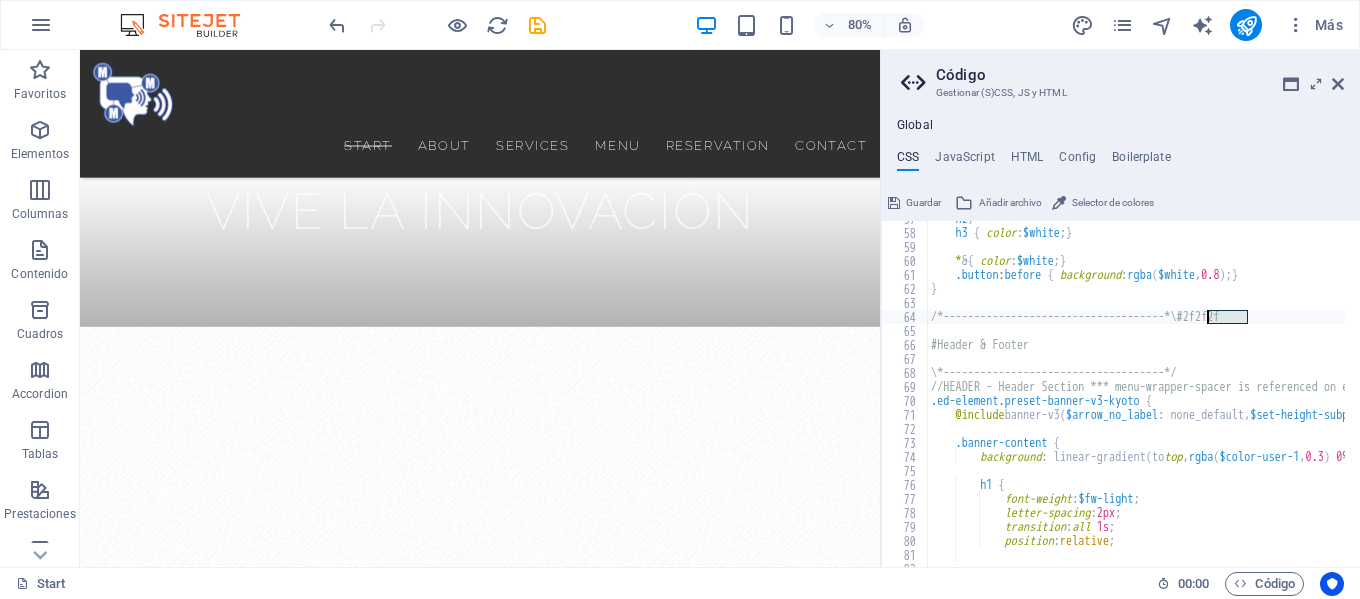 drag, startPoint x: 1255, startPoint y: 317, endPoint x: 1210, endPoint y: 317, distance: 45 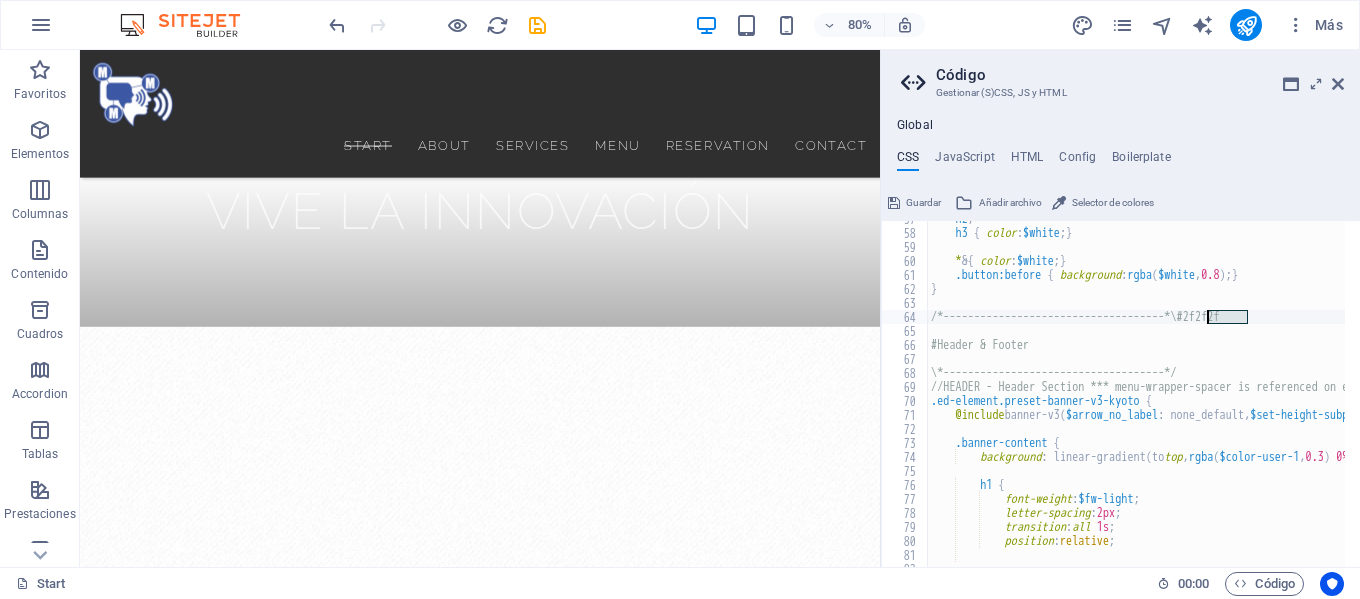 click on "h2 ,      h3   {   color :  $white ;  }      *  &  {   color :  $white ;  }      .button:before   {   background :  rgba ( $white ,  0.8 ) ;  } } /*------------------------------------*\#2f2f2f     #Header & Footer \*------------------------------------*/ //HEADER - Header Section *** menu-wrapper-spacer is referenced on every page .ed-element.preset-banner-v3-kyoto   {      @include  banner-v3 ( $arrow_no_label : none_default,  $set-height-subpage : set_height ) ;      .banner-content   {           background : linear-gradient ( to  top ,  rgba ( $color-user-1 , 0.3 )   0% ,  rgba ( $color-user-1 , 0 )   50% ) ;                h1   {                font-weight :  $fw-light ;                letter-spacing :  2px ;                transition :  all   1s ;                position :  relative ;" at bounding box center (1136, 394) 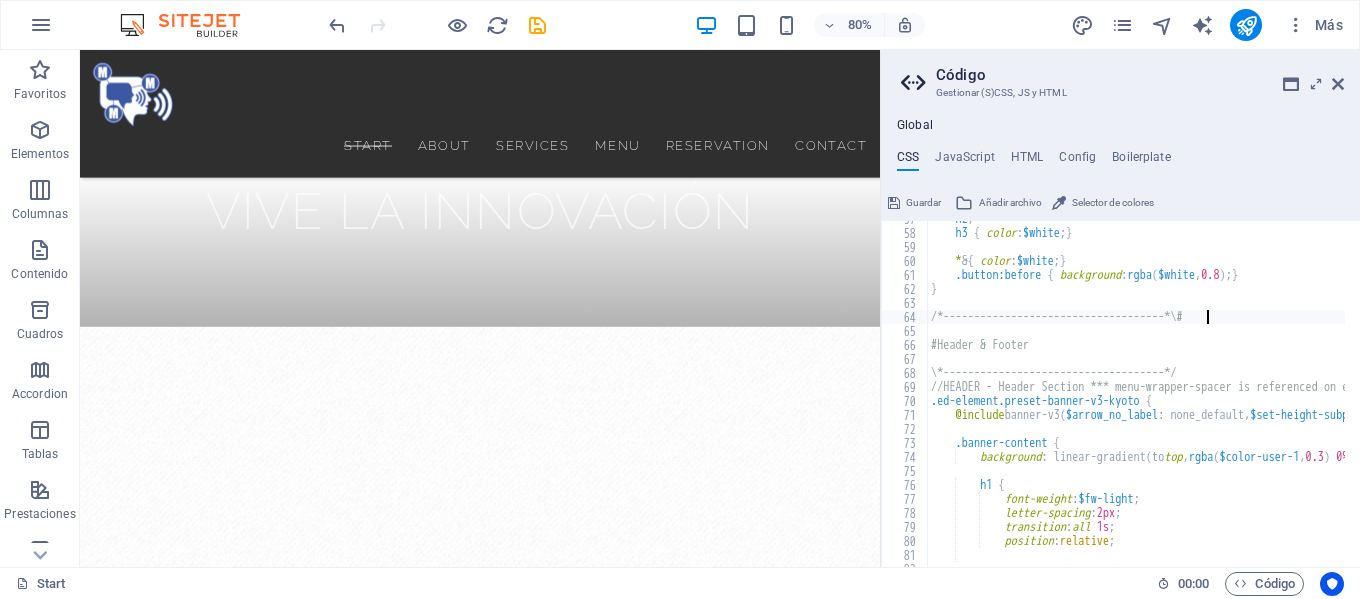 type on "/*------------------------------------*\" 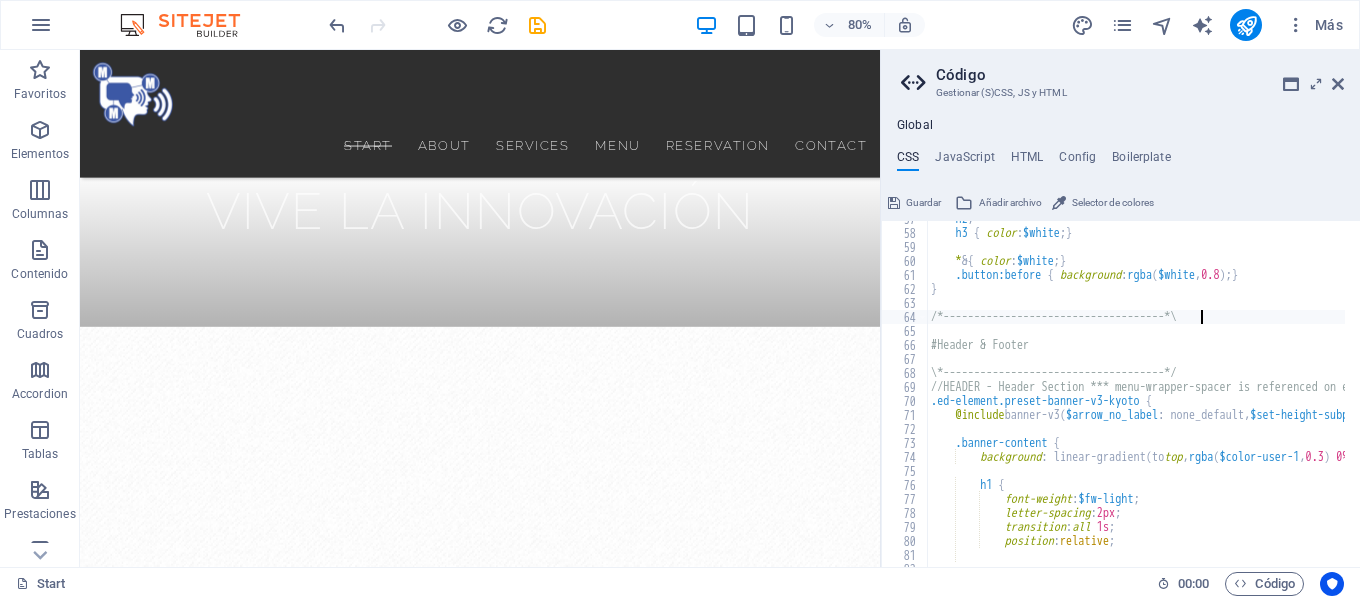 click on "h2 ,      h3   {   color :  $white ;  }      *  &  {   color :  $white ;  }      .button:before   {   background :  rgba ( $white ,  0.8 ) ;  } } /*------------------------------------*\     #Header & Footer \*------------------------------------*/ //HEADER - Header Section *** menu-wrapper-spacer is referenced on every page .ed-element.preset-banner-v3-kyoto   {      @include  banner-v3 ( $arrow_no_label : none_default,  $set-height-subpage : set_height ) ;      .banner-content   {           background : linear-gradient ( to  top ,  rgba ( $color-user-1 , 0.3 )   0% ,  rgba ( $color-user-1 , 0 )   50% ) ;                h1   {                font-weight :  $fw-light ;                letter-spacing :  2px ;                transition :  all   1s ;                position :  relative ;" at bounding box center (1264, 391) 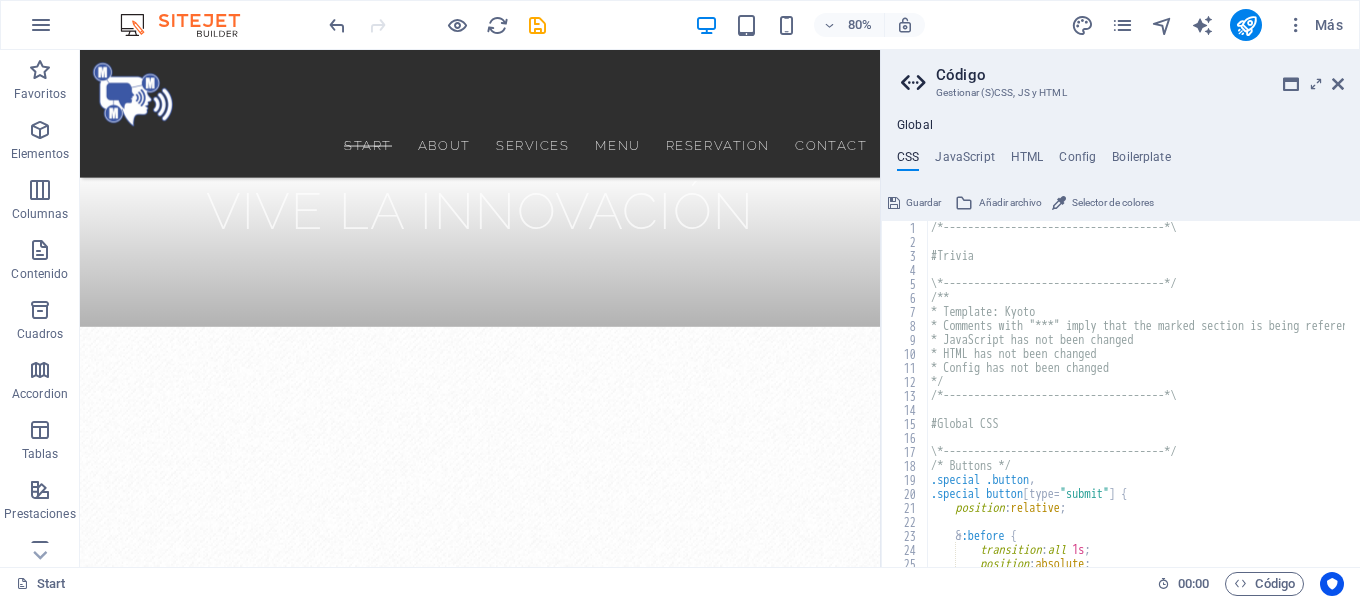 scroll, scrollTop: 0, scrollLeft: 0, axis: both 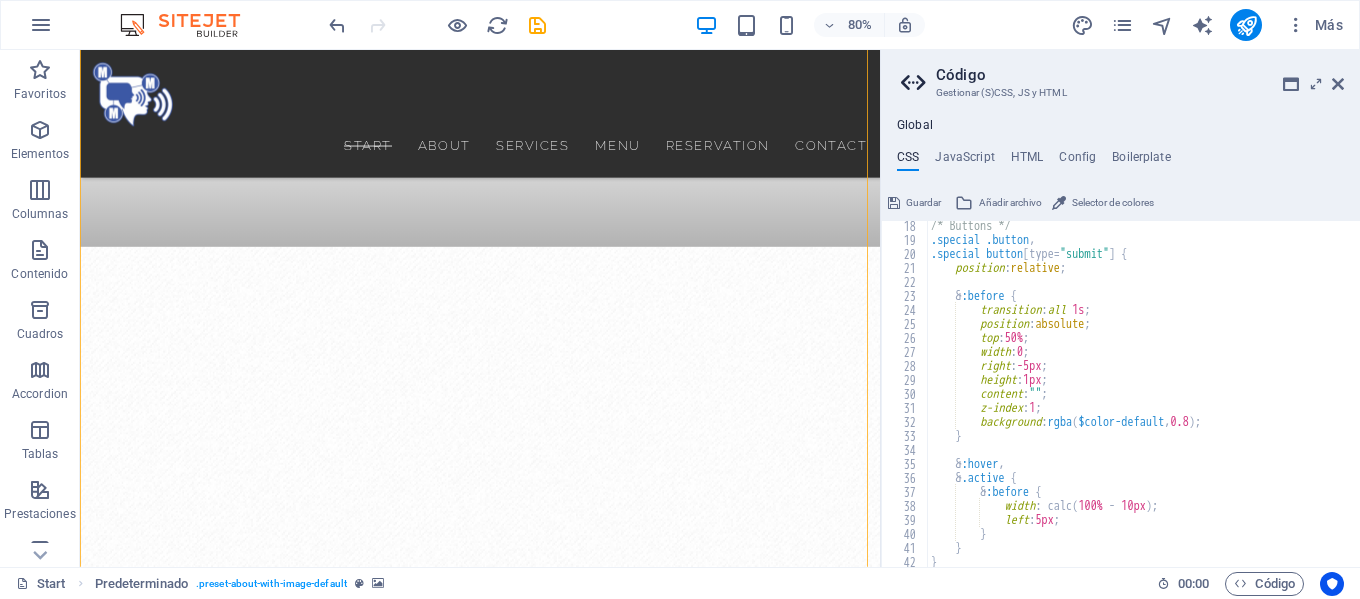click at bounding box center (580, 888) 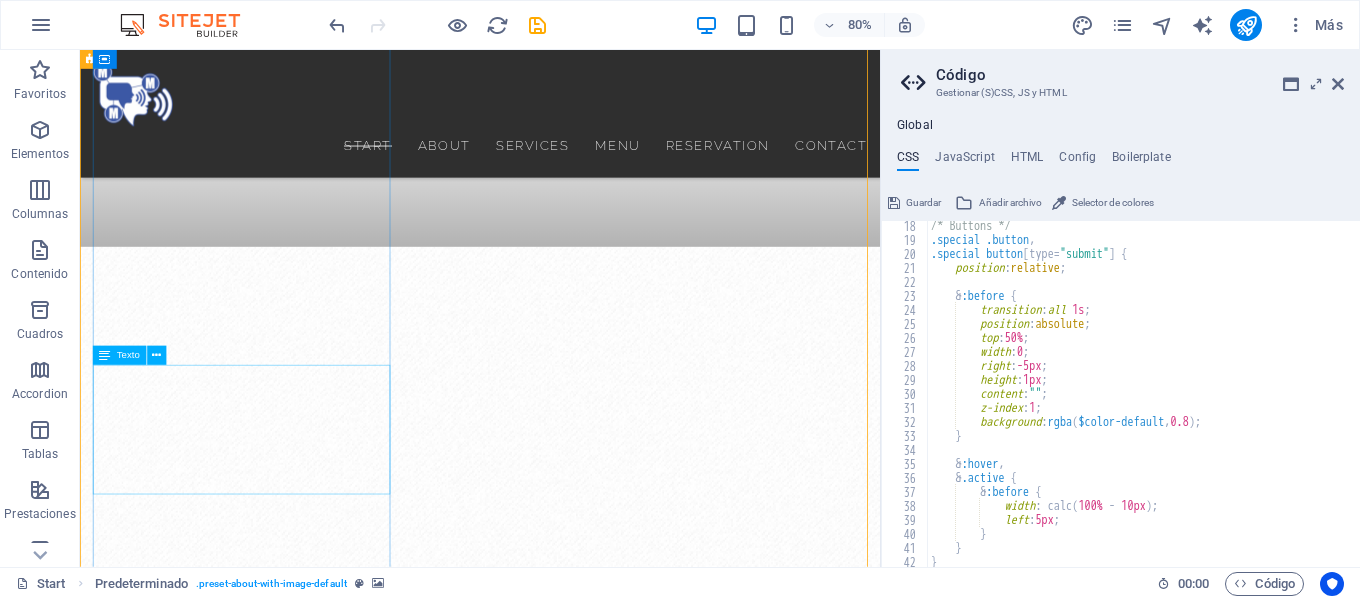 click on "Creamos sitios web con elementos llenos de contenido que enamoran a los visitantes para hacerlos usuarios de tu marca, tu web personalizado sin usar wix, en el que tu cliente aprende y puede obtener información de tu portafolio ." at bounding box center (580, 1755) 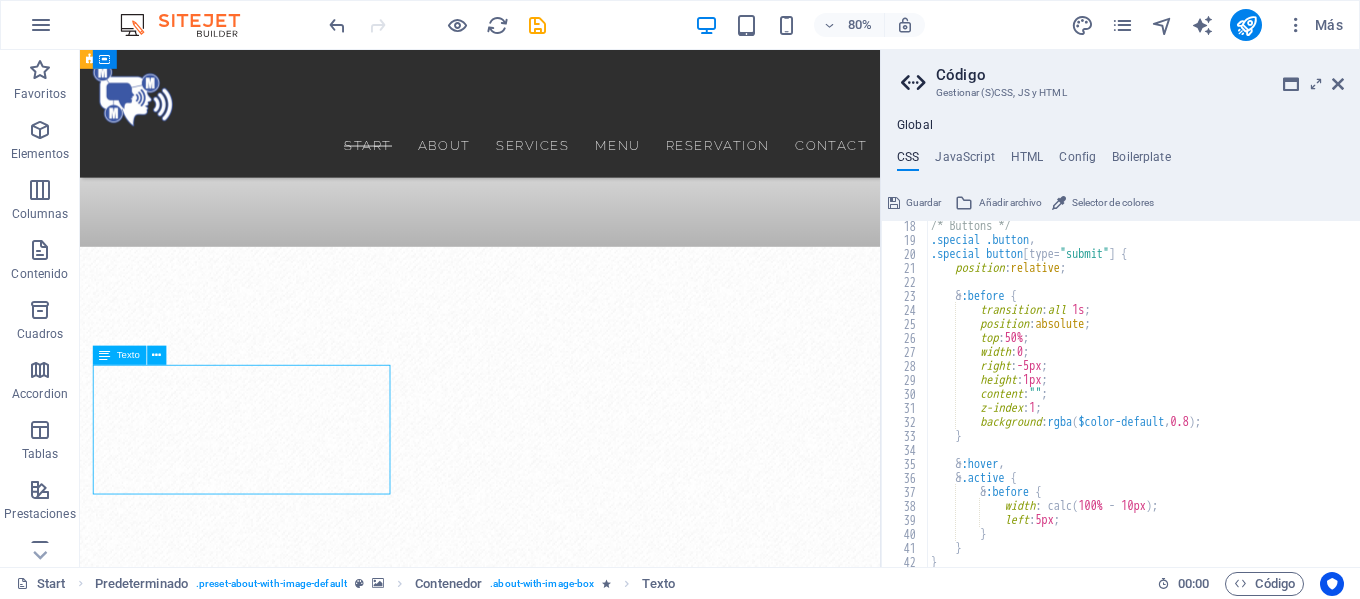 click on "Creamos sitios web con elementos llenos de contenido que enamoran a los visitantes para hacerlos usuarios de tu marca, tu web personalizado sin usar wix, en el que tu cliente aprende y puede obtener información de tu portafolio ." at bounding box center [580, 1755] 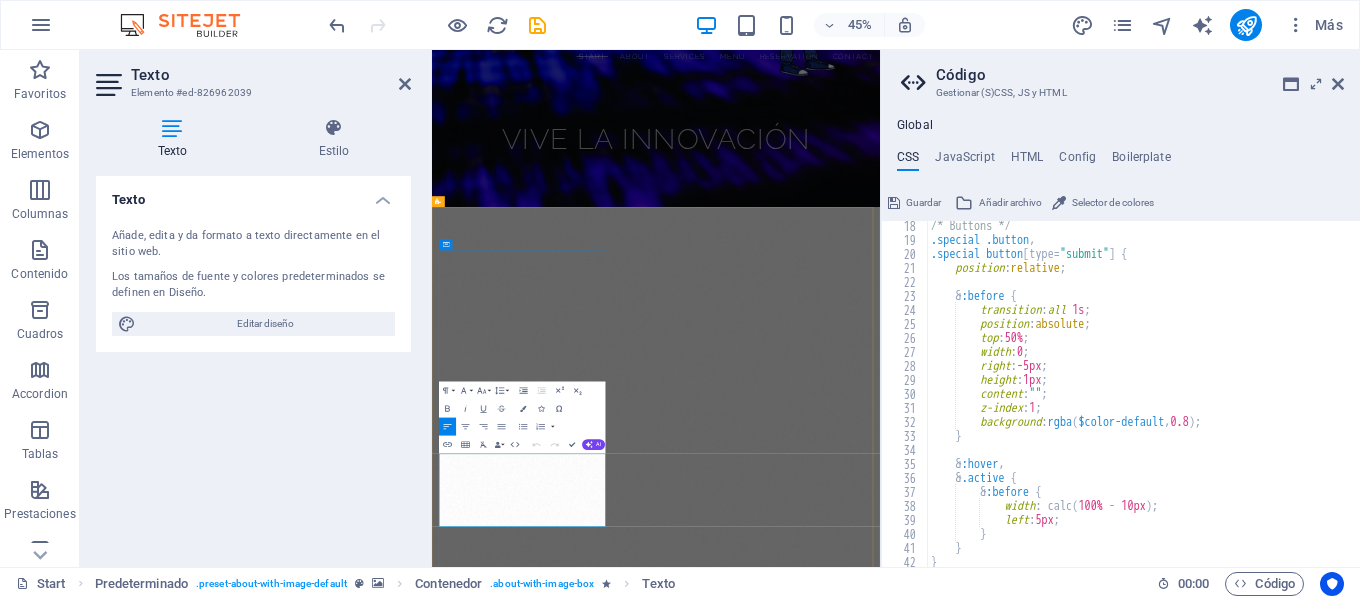 click on "Creamos sitios web con elementos llenos de contenido que enamoran a los visitantes para hacerlos usuarios de tu marca, tu web personalizado sin usar wix, en el que tu cliente aprende y puede obtener información de tu portafolio" at bounding box center [927, 1857] 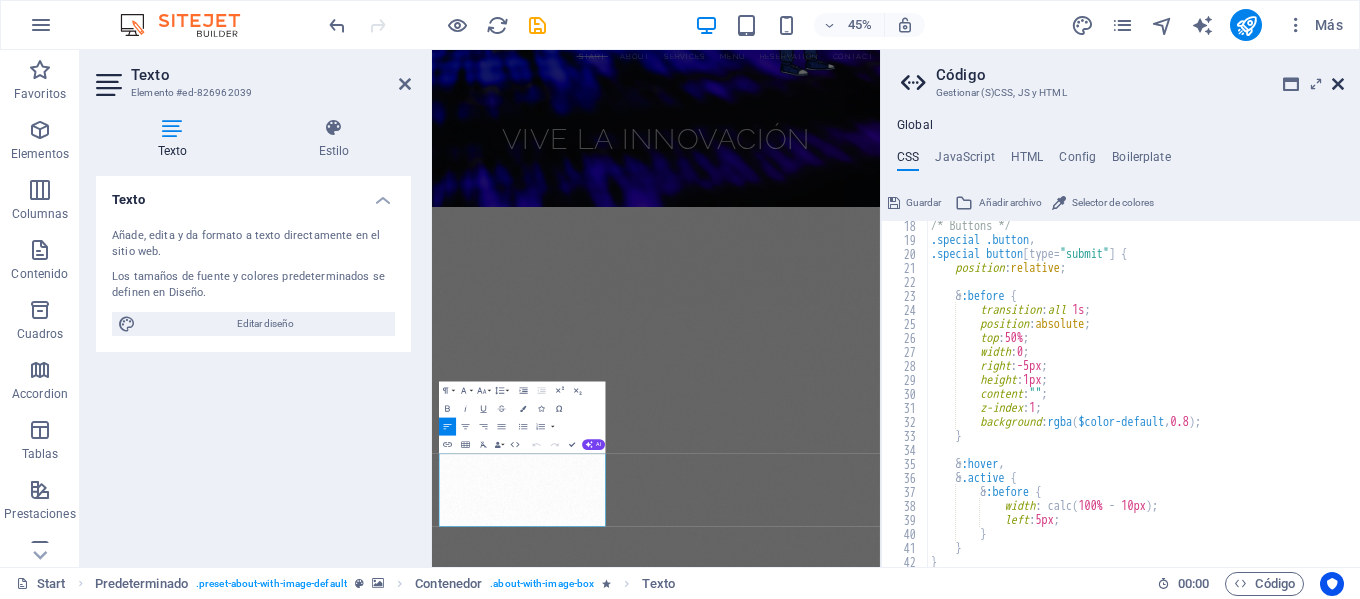 click at bounding box center [1338, 84] 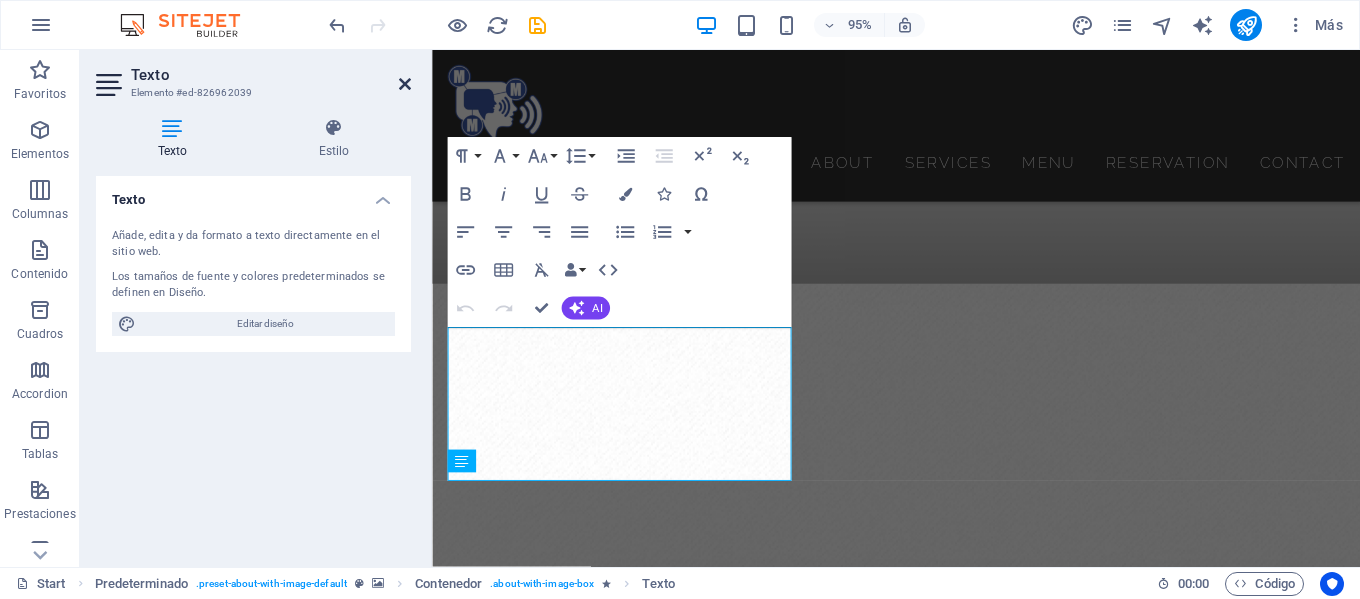 click at bounding box center [405, 84] 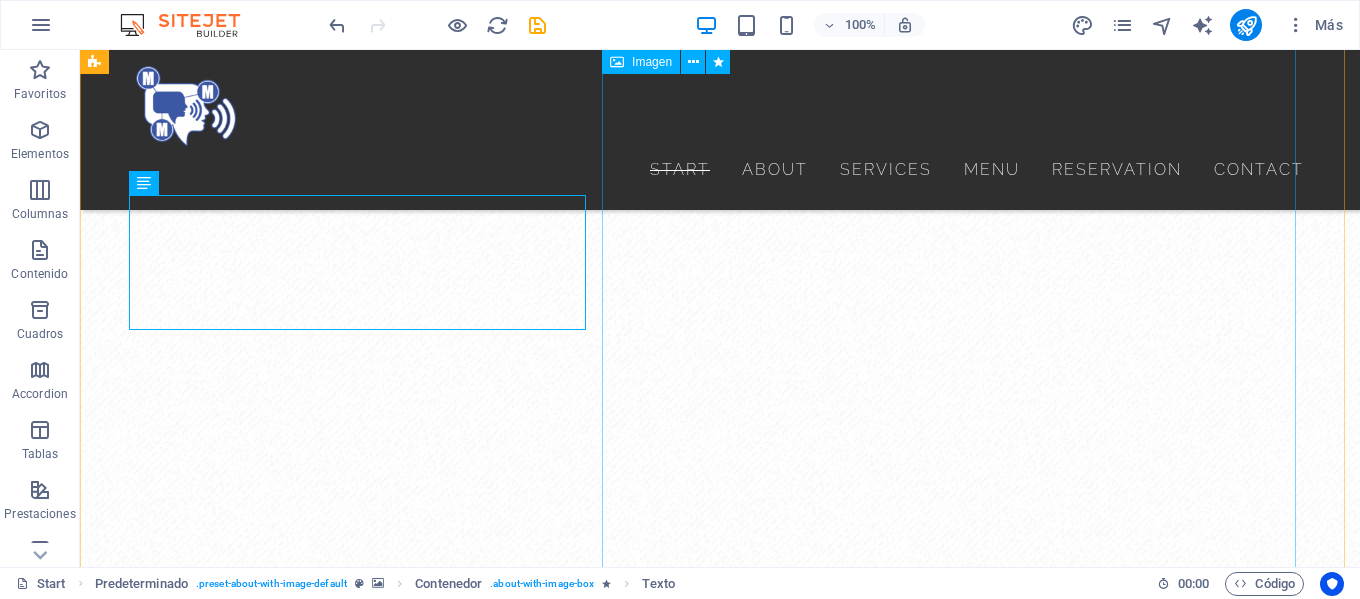 click at bounding box center [273, 1925] 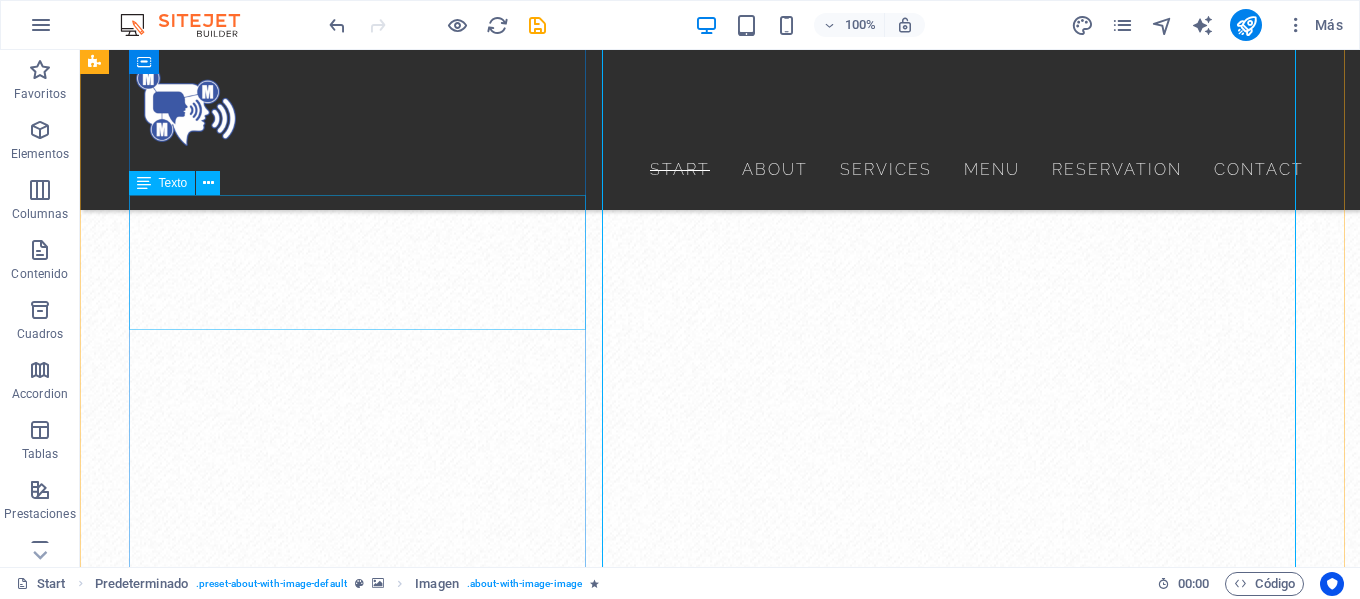 click on "Creamos sitios web con elementos llenos de contenido que enamoran a los visitantes para hacerlos usuarios de tu marca, tu web personalizado sin usar wix, en el que tu cliente aprende y puede obtener información de tu portafolio ." at bounding box center (680, 1506) 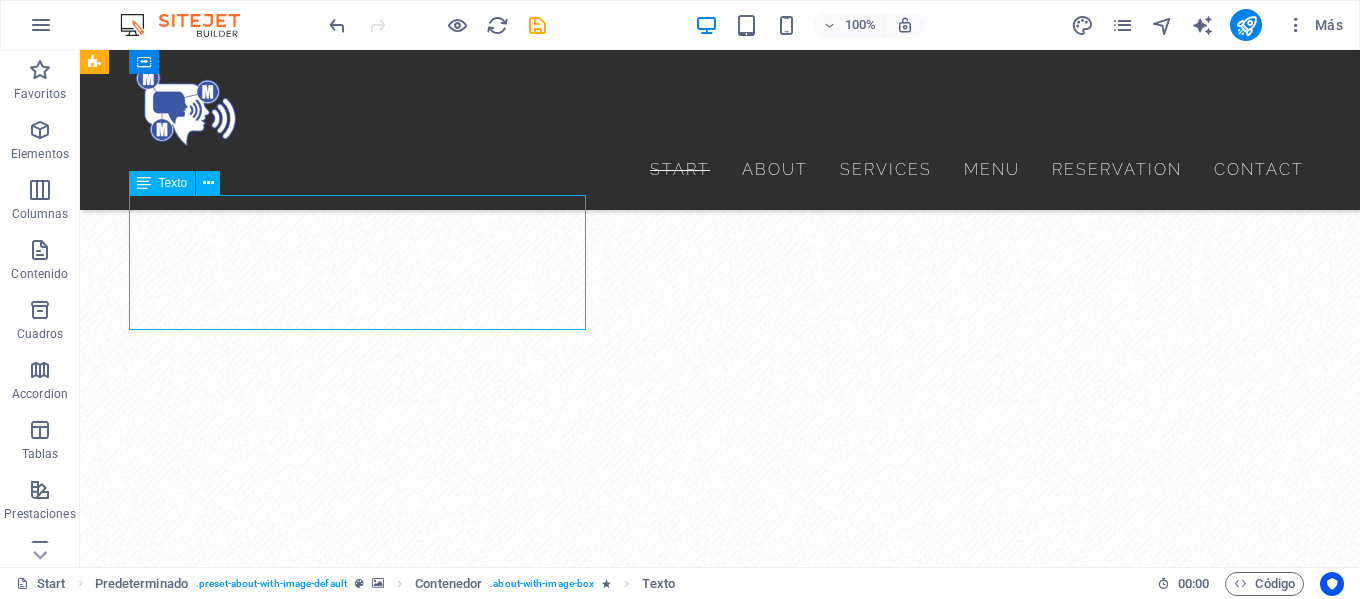 click on "Creamos sitios web con elementos llenos de contenido que enamoran a los visitantes para hacerlos usuarios de tu marca, tu web personalizado sin usar wix, en el que tu cliente aprende y puede obtener información de tu portafolio ." at bounding box center (680, 1506) 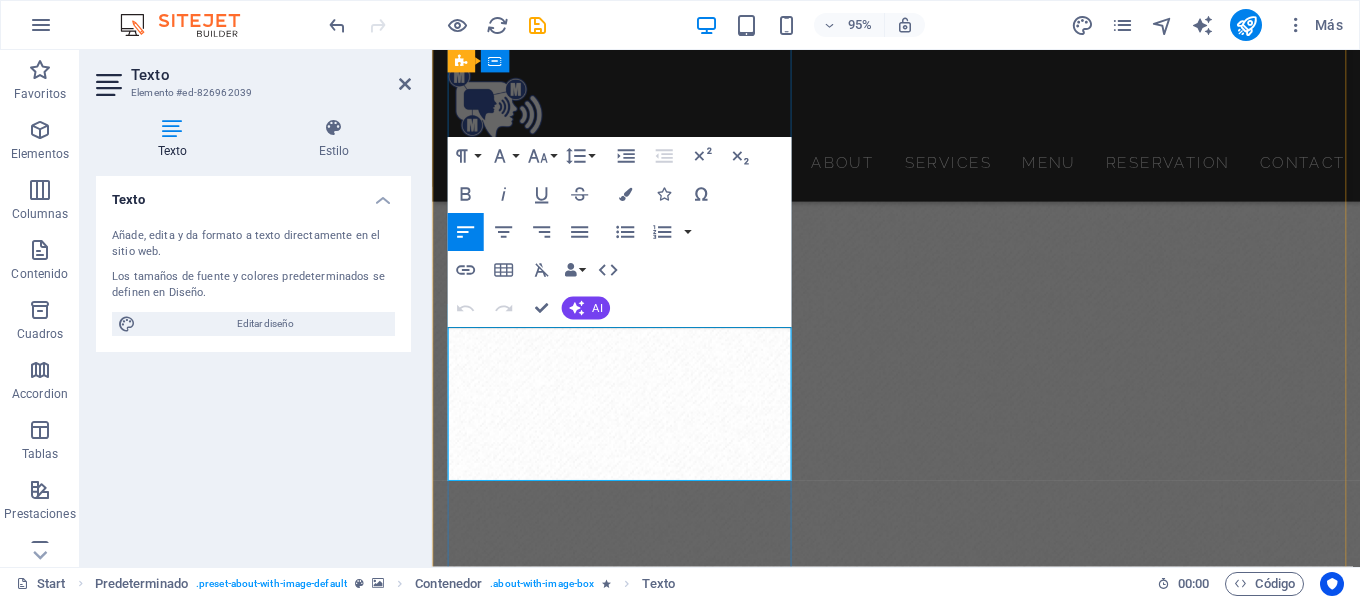 click on "Creamos sitios web con elementos llenos de contenido que enamoran a los visitantes para hacerlos usuarios de tu marca, tu web personalizado sin usar wix, en el que tu cliente aprende y puede obtener información de tu portafolio ." at bounding box center [920, 1579] 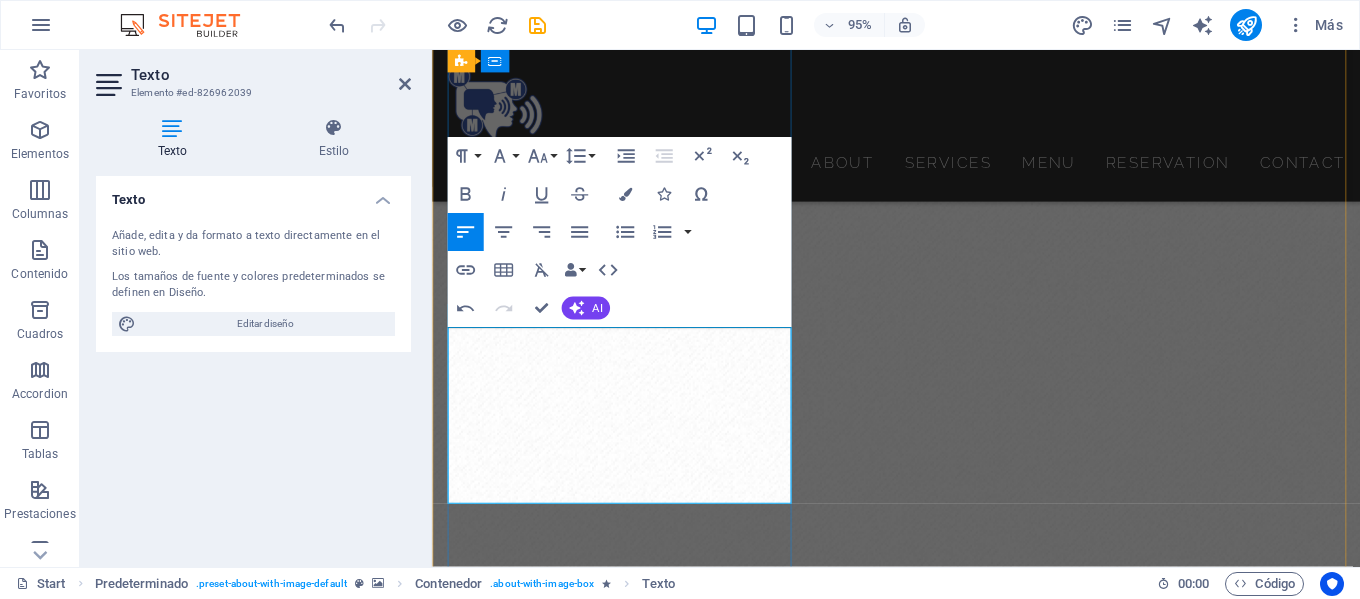 type 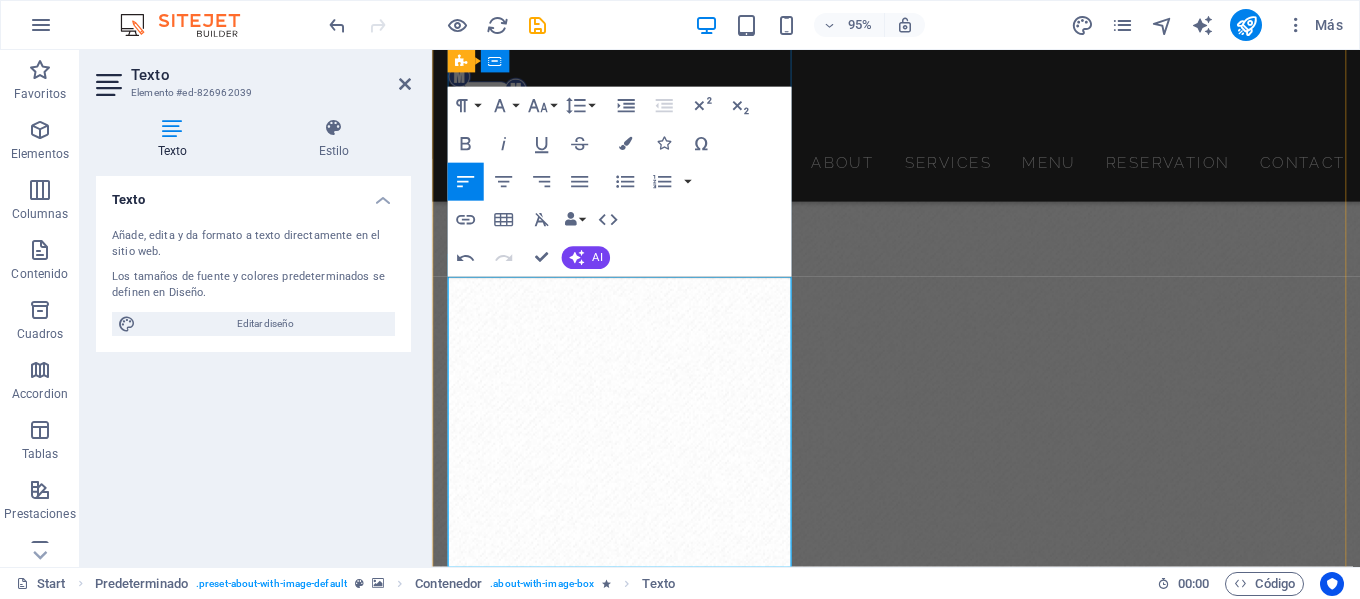 scroll, scrollTop: 853, scrollLeft: 0, axis: vertical 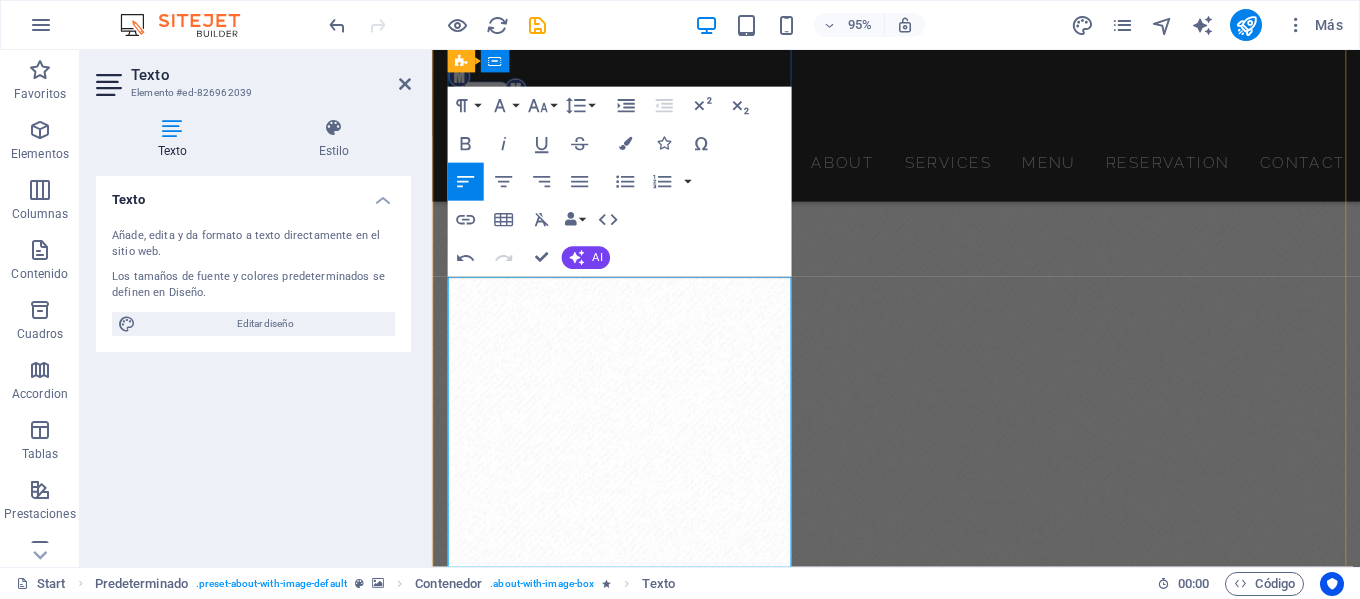 click on "Creamos sitios web con elementos llenos de contenido que enamoran a los visitantes para hacerlos usuarios de tu marca, tu web personalizado sin usar wix, en ell que tu cliente aprende y puede obtener información de tu portafolio." at bounding box center (904, 1924) 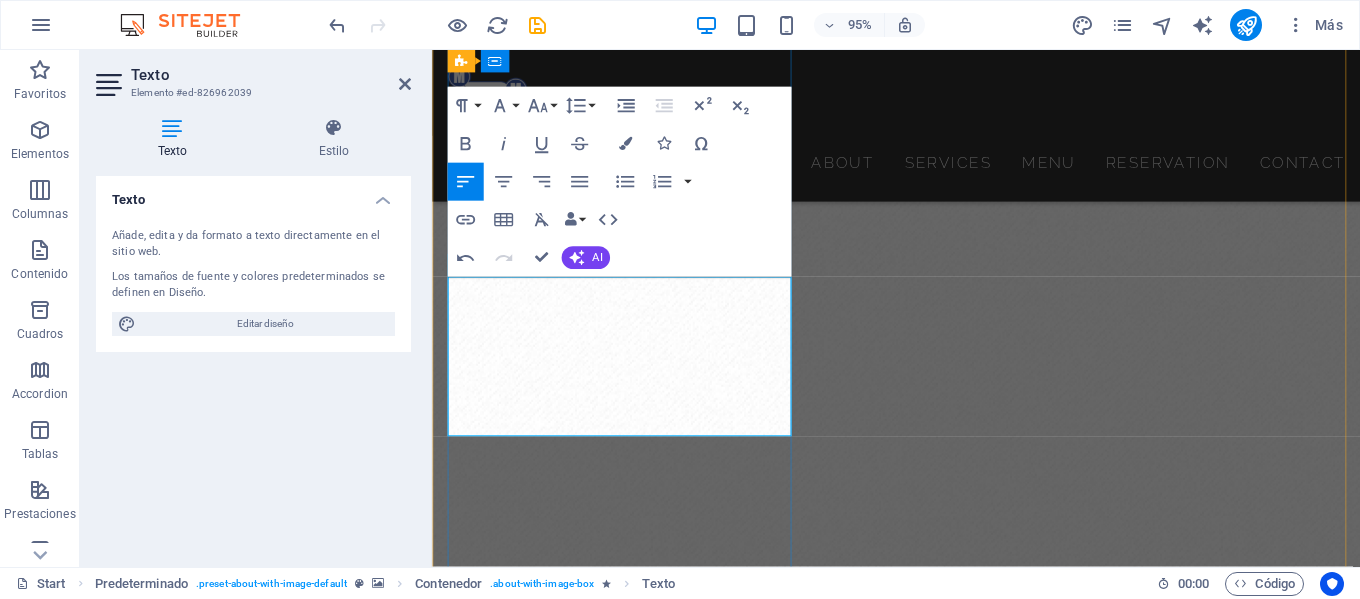 click on "Creamos sitios web con elementos llenos de contenido para enamorar a los visitantes y atraerlos como usuarios de tu marca, tu web es personalizada sin usar wix, en ella tu cliente aprende sobre tu marca y puede obtener información de tu portafolio." at bounding box center [915, 1729] 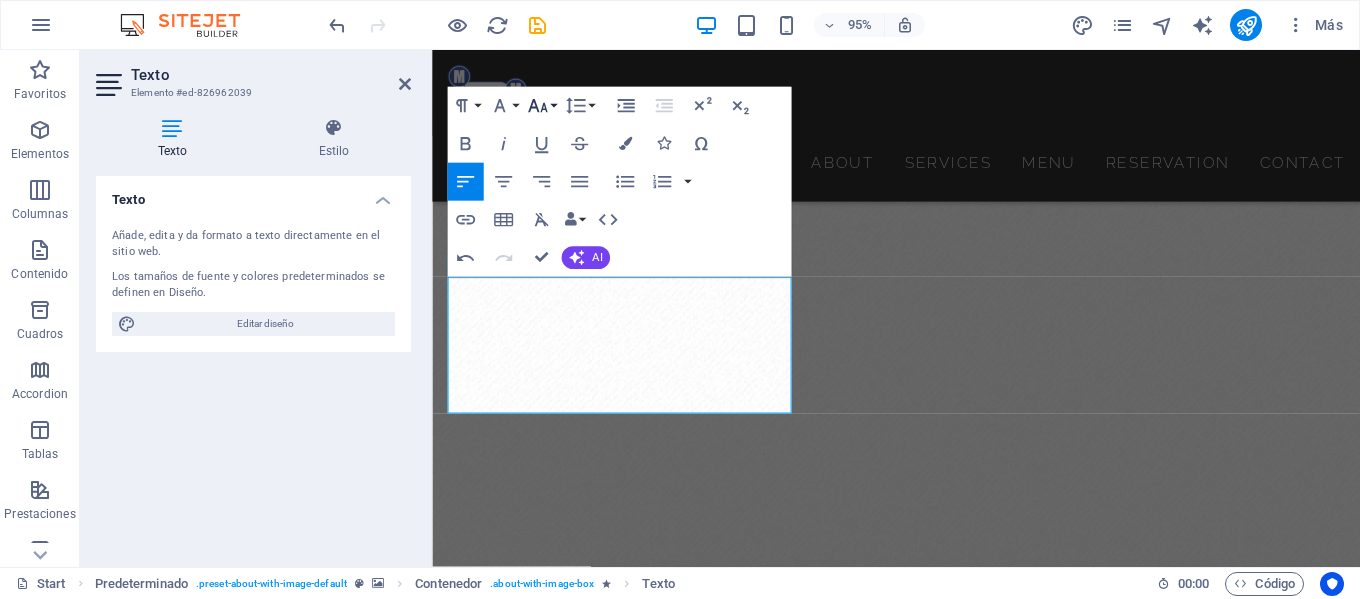 click on "Font Size" at bounding box center [541, 106] 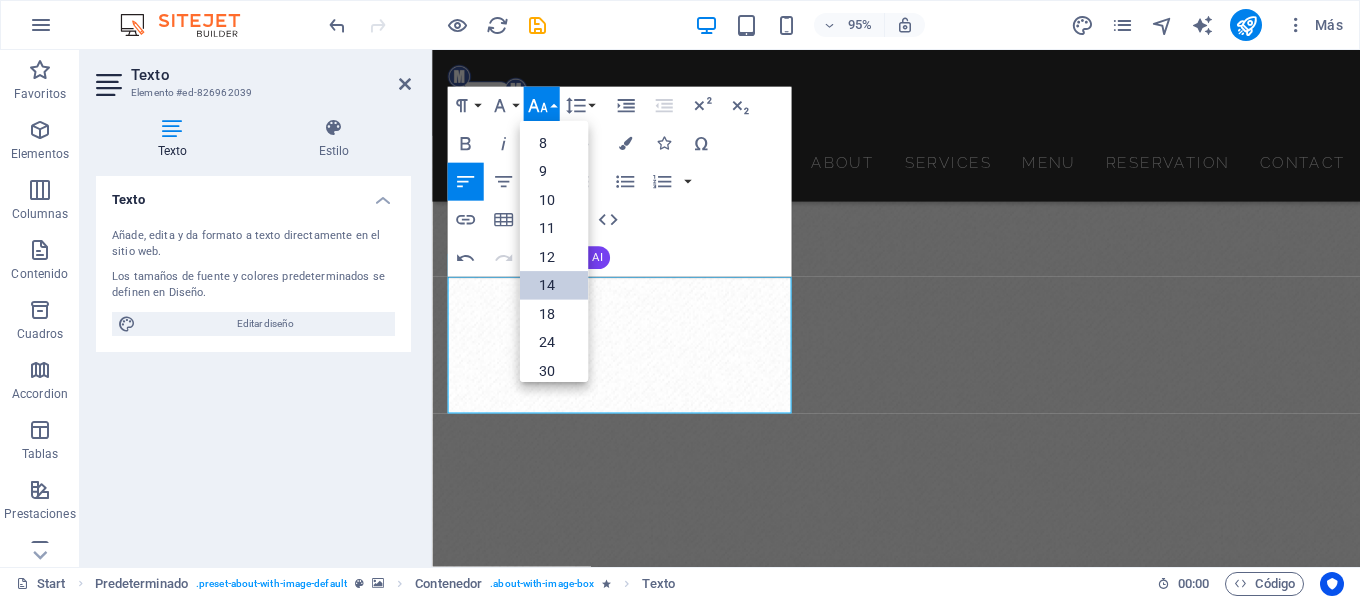 click on "14" at bounding box center [553, 285] 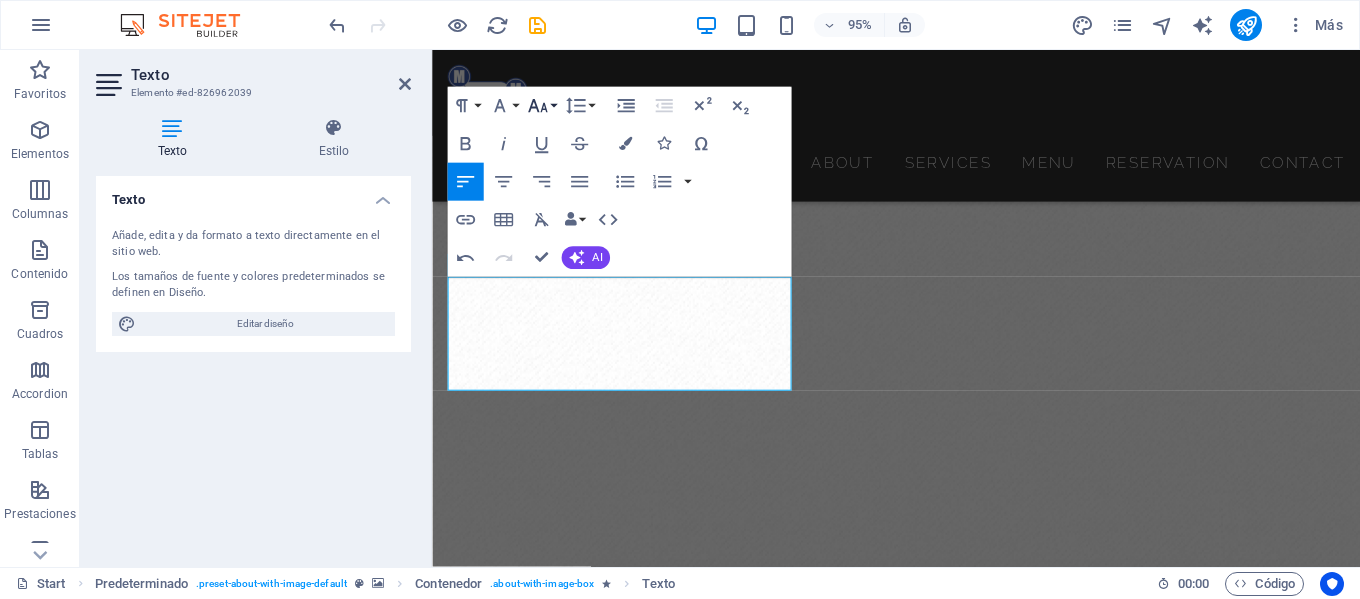 click 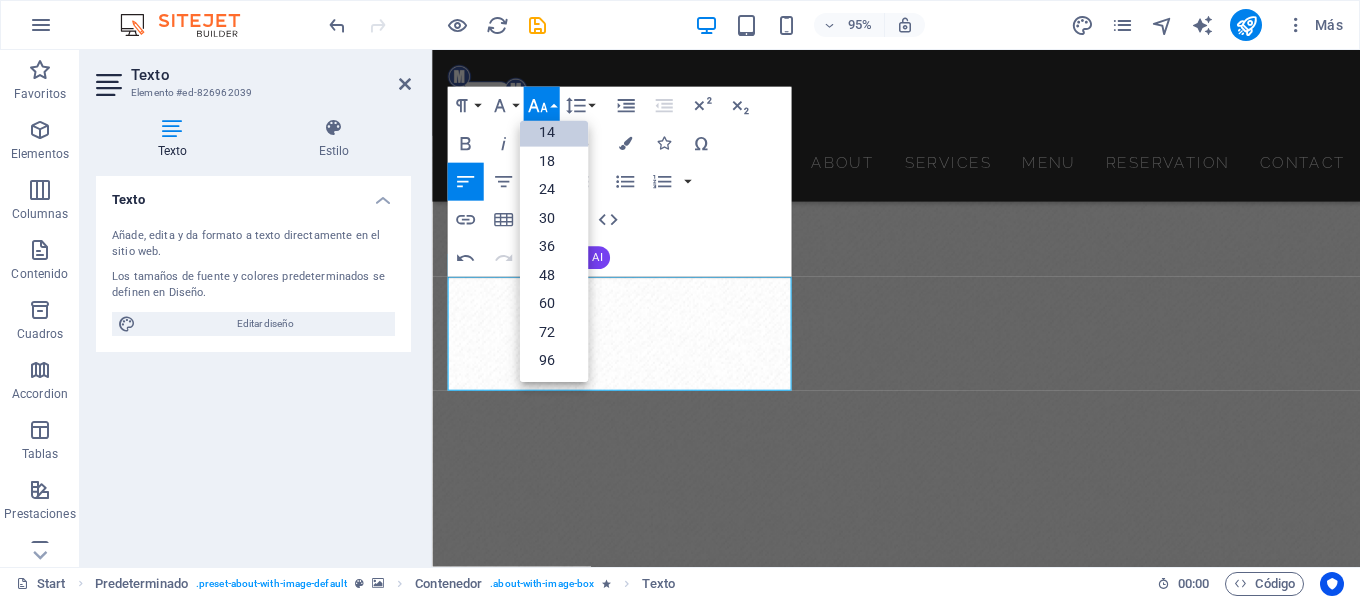 scroll, scrollTop: 161, scrollLeft: 0, axis: vertical 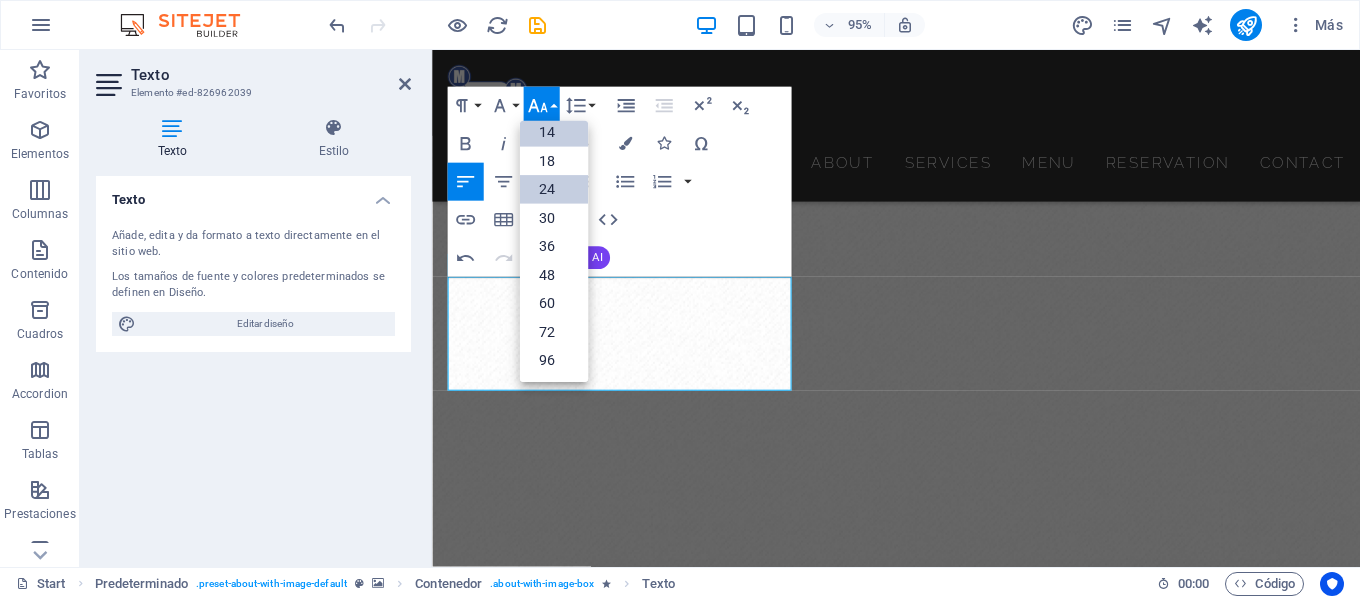 click on "24" at bounding box center (553, 189) 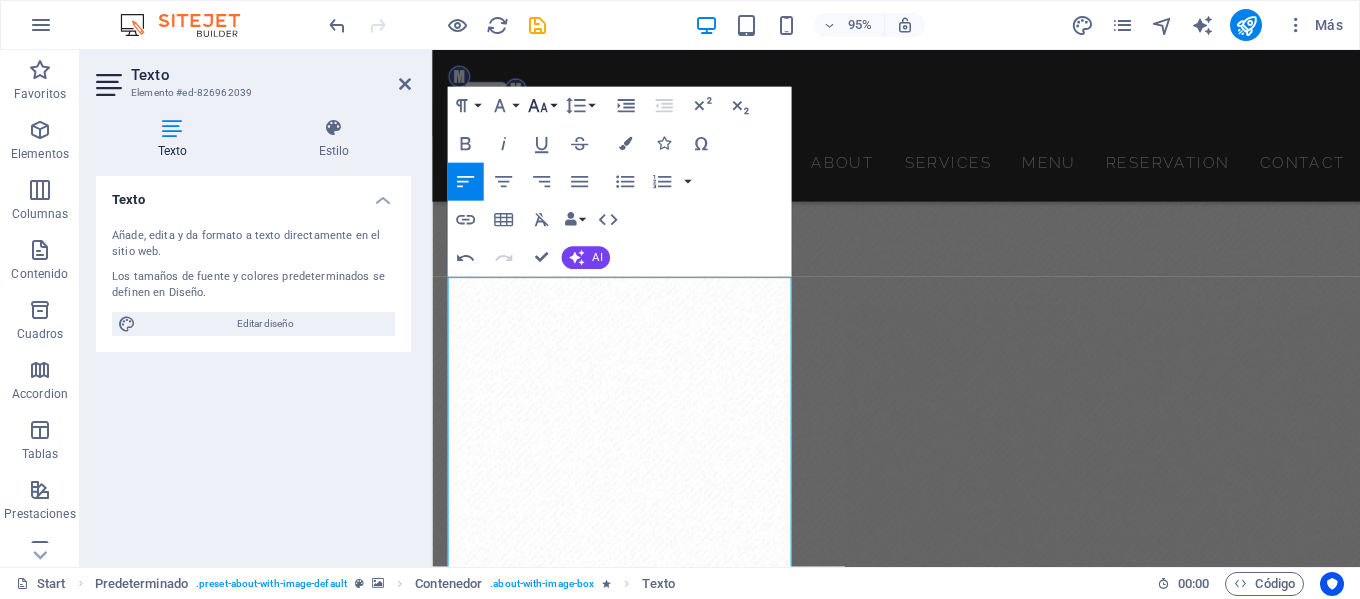 click on "Font Size" at bounding box center [541, 106] 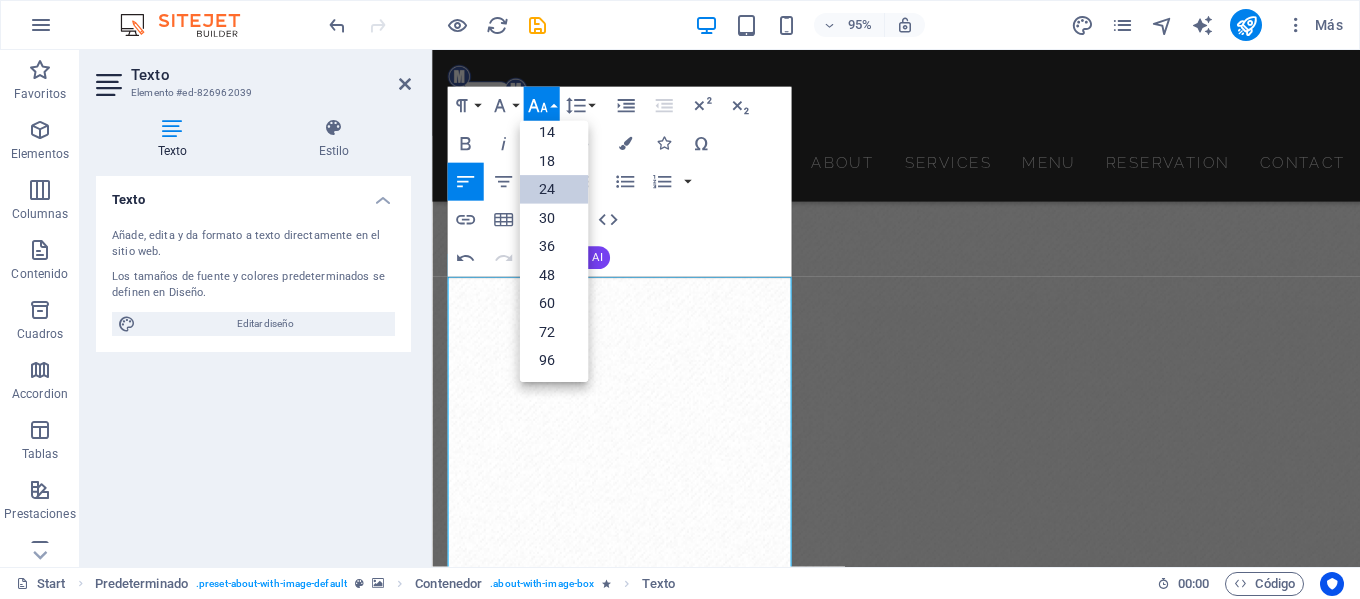 scroll, scrollTop: 161, scrollLeft: 0, axis: vertical 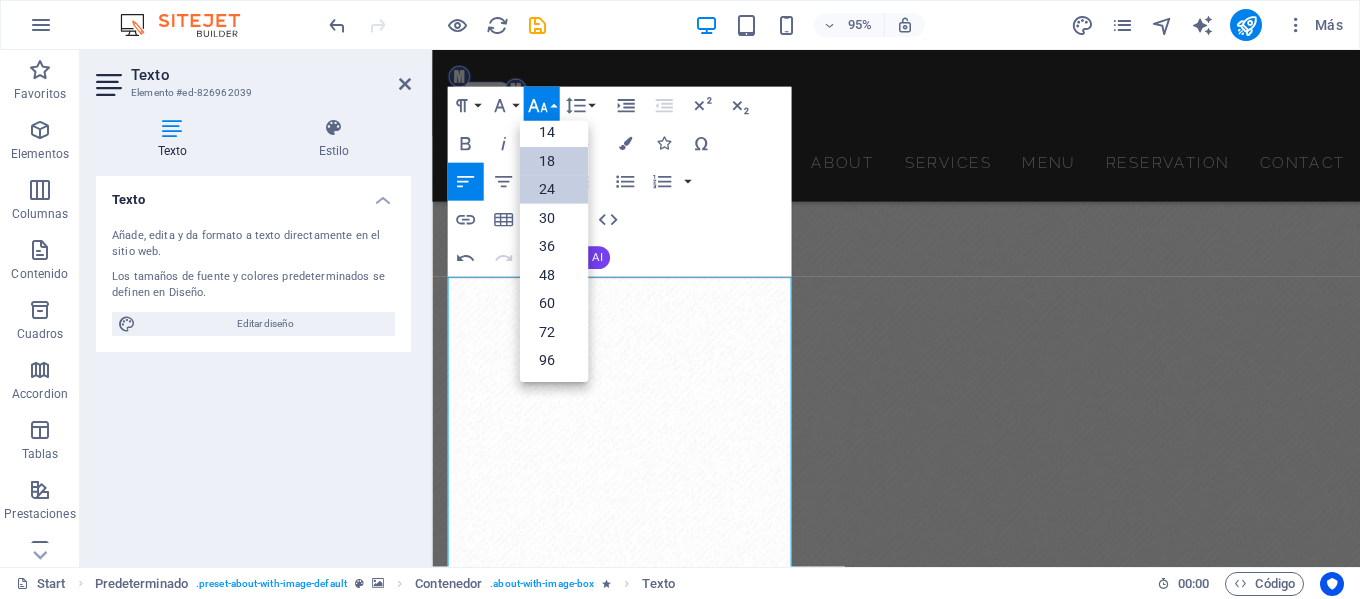 click on "18" at bounding box center [553, 161] 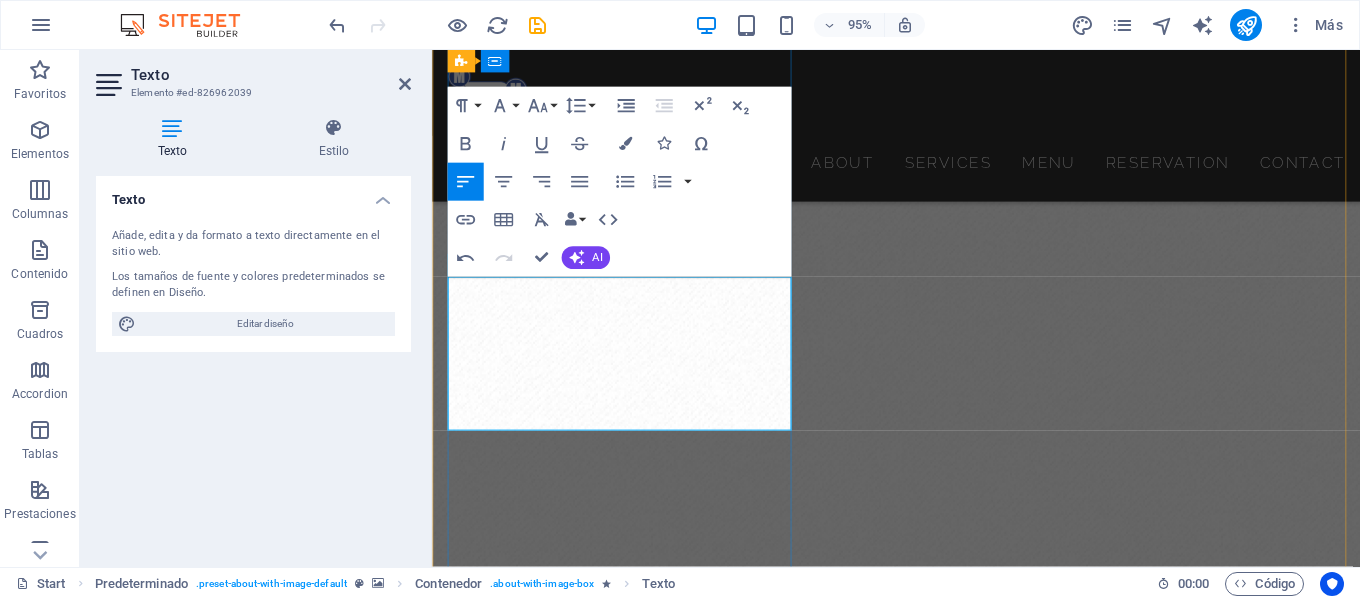 click on "Creamos sitios web con elementos llenos de contenido para enamorar a los visitantes y atraerlos como usuarios de tu marca, tu web es personalizada sin usar wix, en ella tu cliente aprende sobre tu marca y puede obtener información de tu portafolio." at bounding box center [910, 1715] 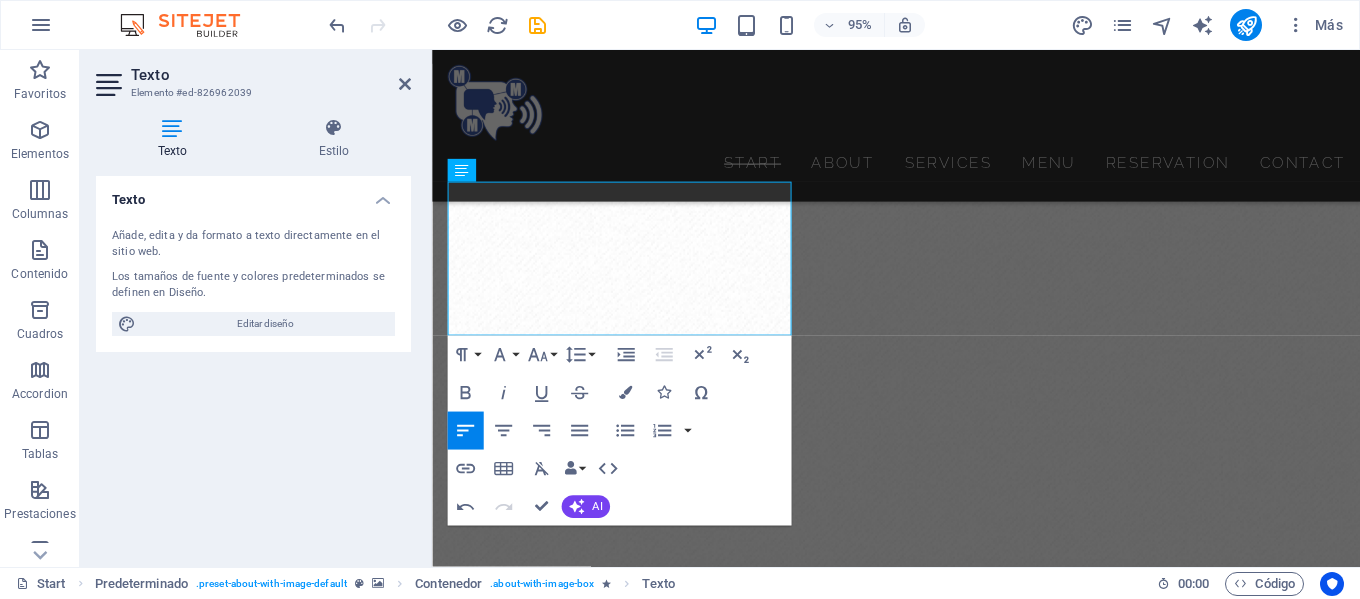 scroll, scrollTop: 953, scrollLeft: 0, axis: vertical 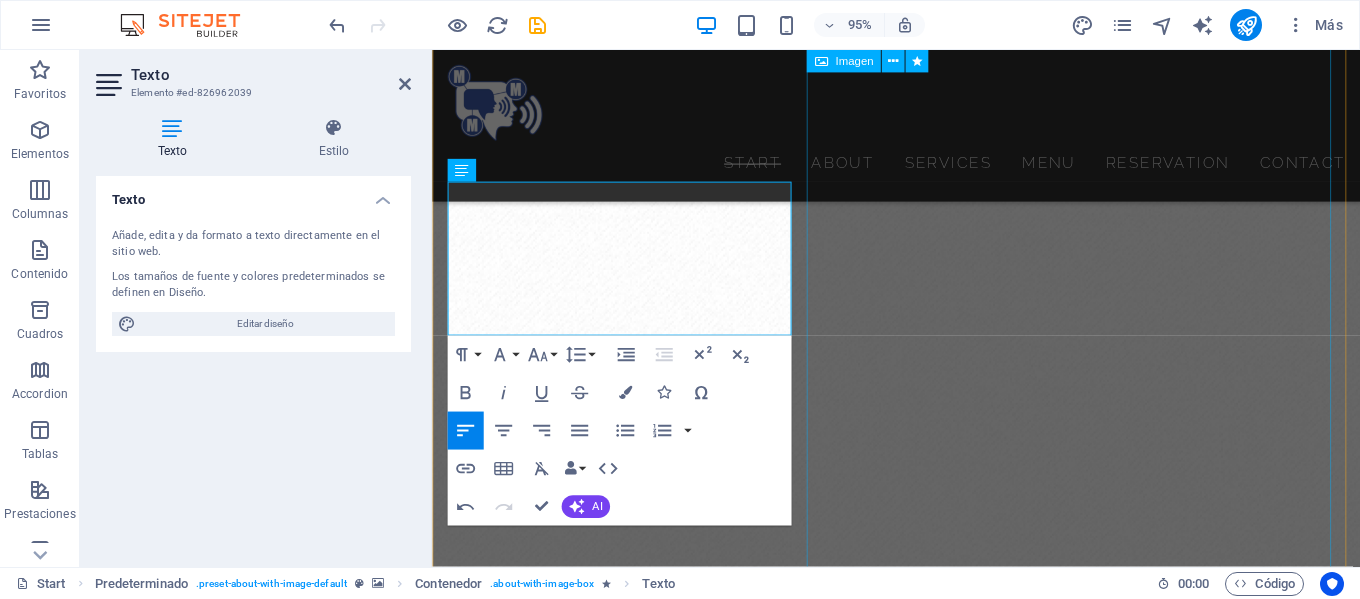 click at bounding box center [592, 2022] 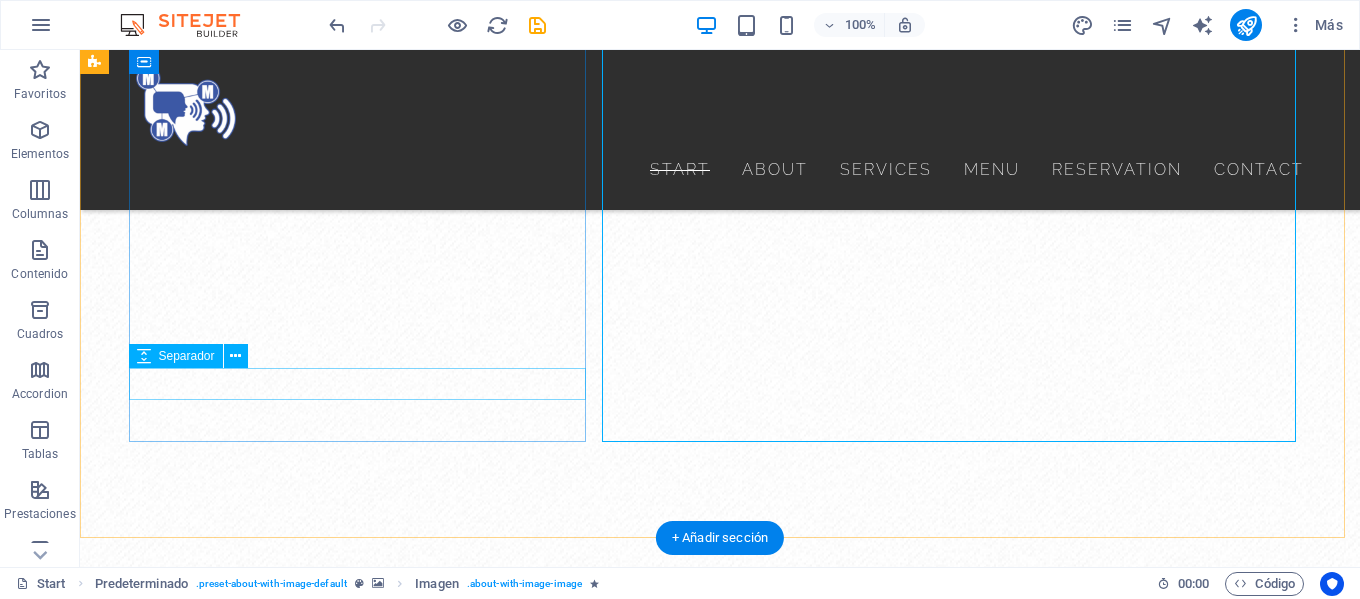 scroll, scrollTop: 953, scrollLeft: 0, axis: vertical 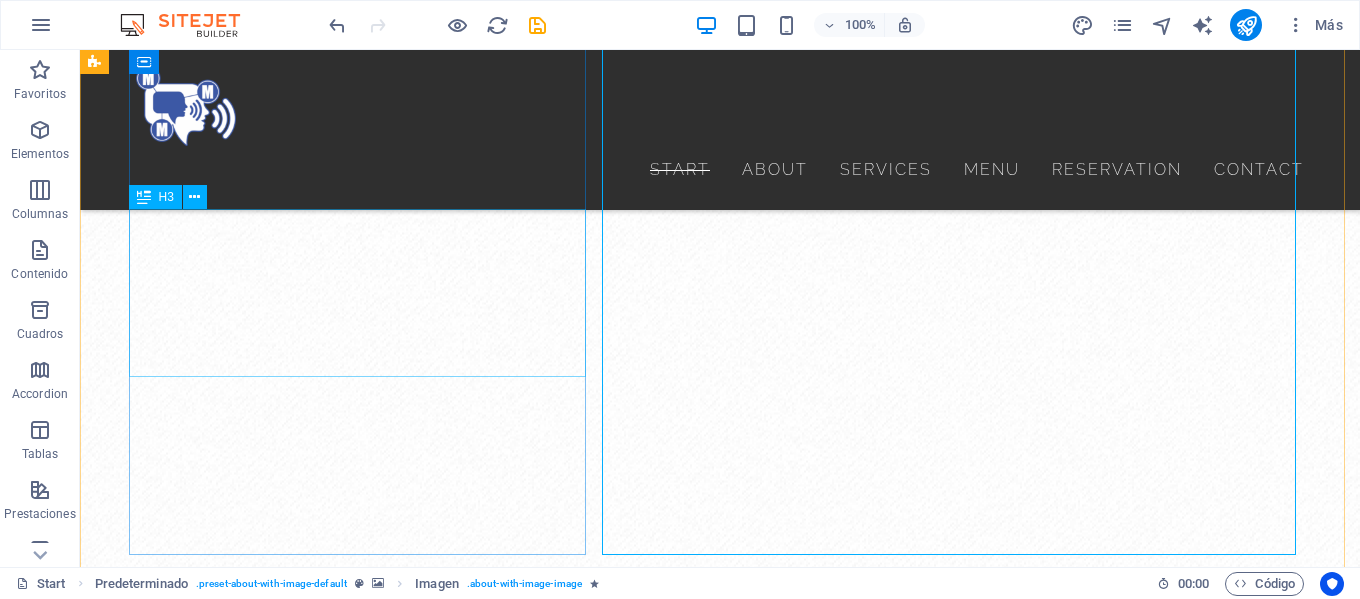 click on "Our cuisine combines elements of different culinary traditions from asia" at bounding box center (680, 1427) 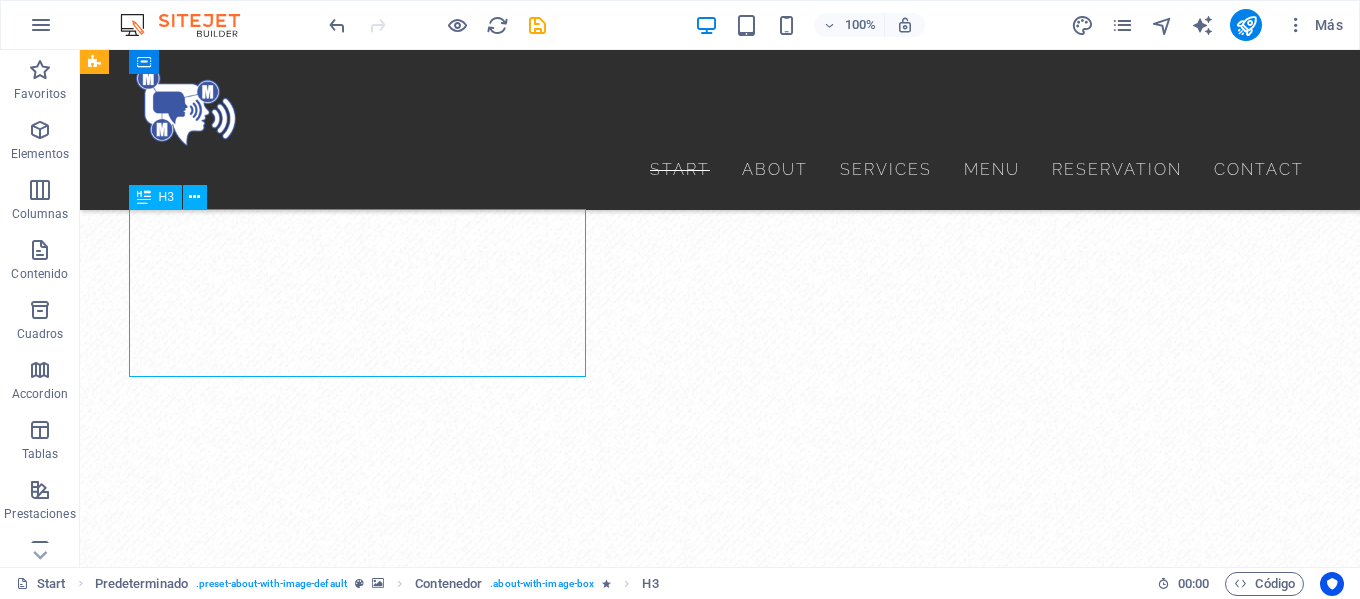 click on "Our cuisine combines elements of different culinary traditions from asia" at bounding box center (680, 1427) 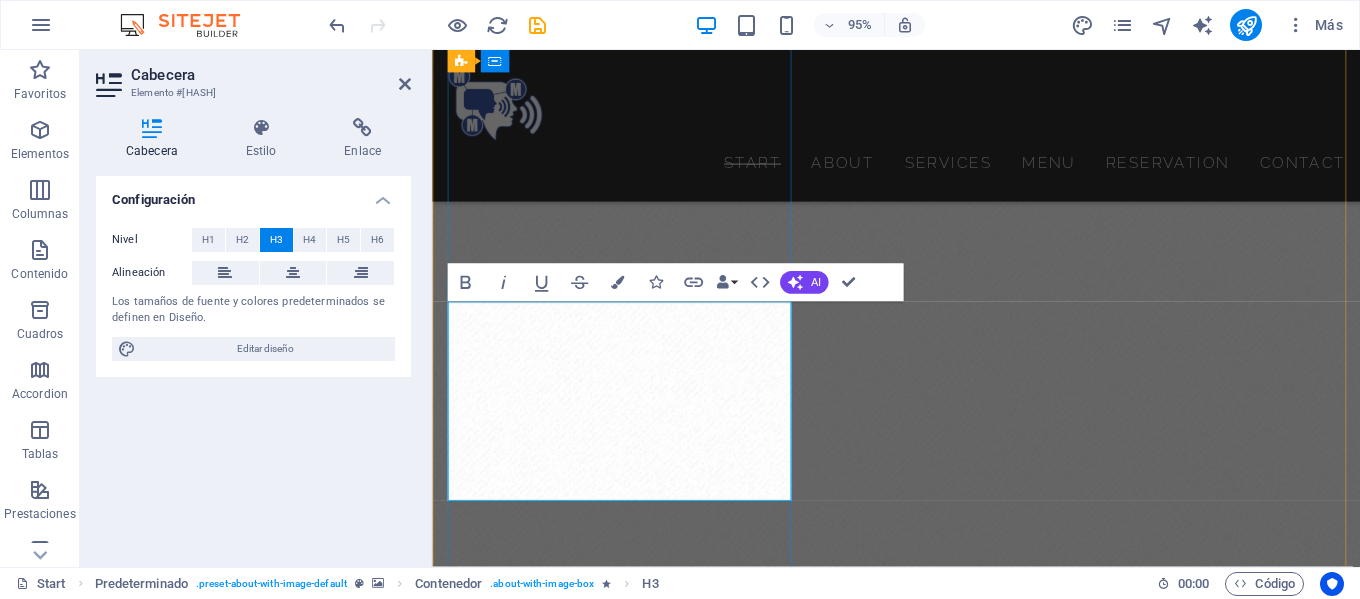 scroll, scrollTop: 1053, scrollLeft: 0, axis: vertical 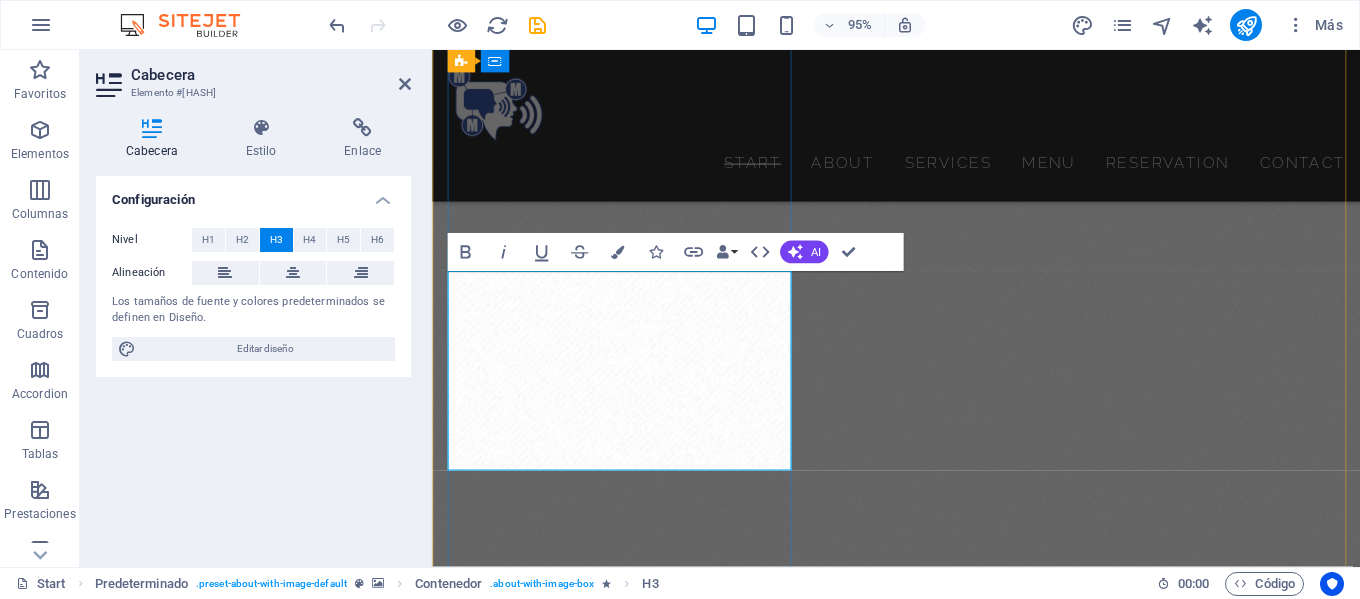 click on "Our cuisine combines elements of different culinary traditions from asia" at bounding box center [920, 1630] 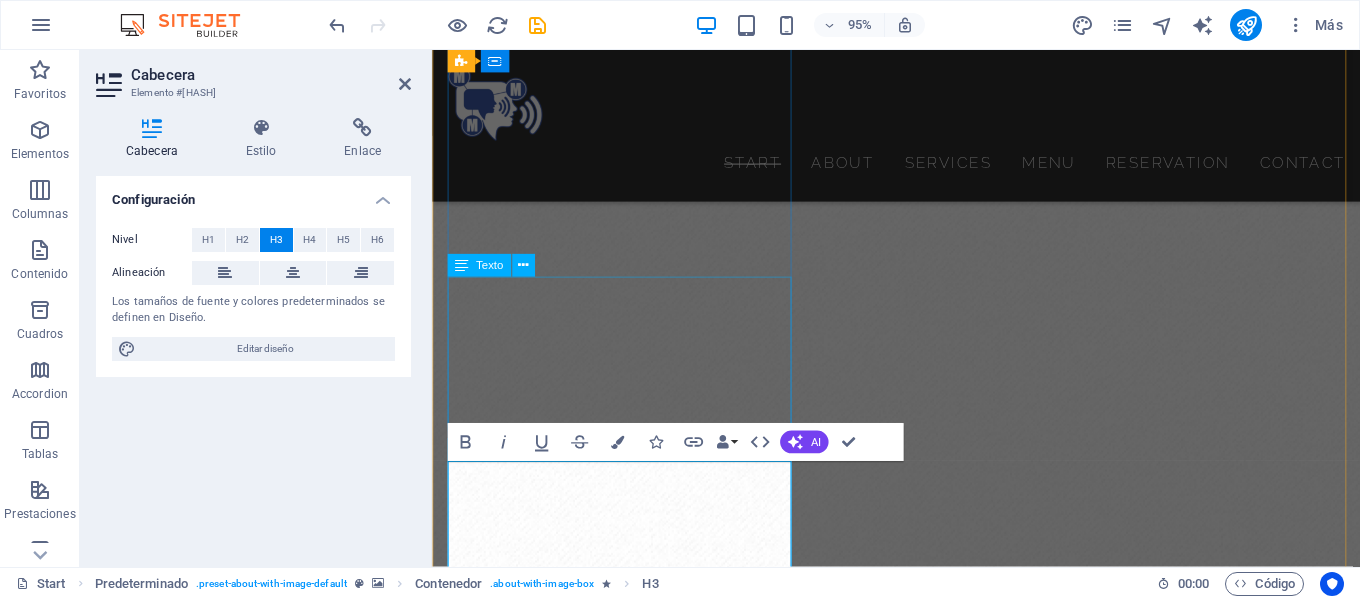 click on "Creamos sitios web con elementos llenos de contenido para enamorar a los visitantes y atraerlos como usuarios de tu marca, tu web es personalizada sin usar wix, en ella tu cliente aprende sobre tu marca y puede obtener información de tu portafolio." at bounding box center (920, 1715) 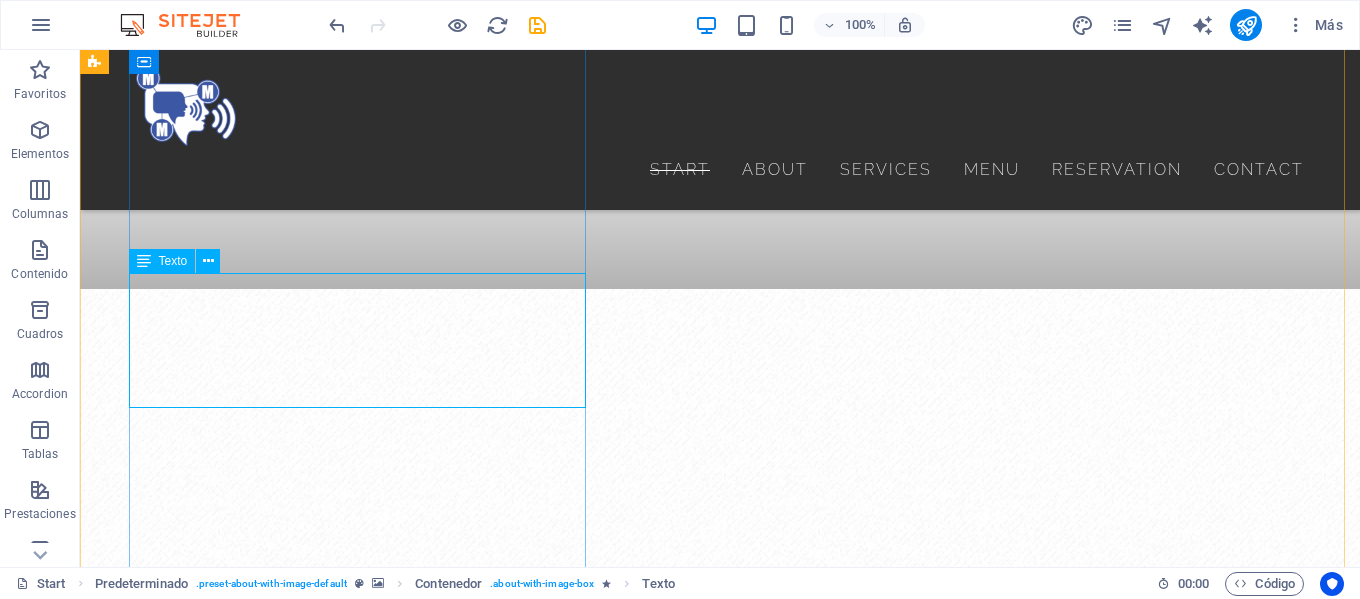 scroll, scrollTop: 653, scrollLeft: 0, axis: vertical 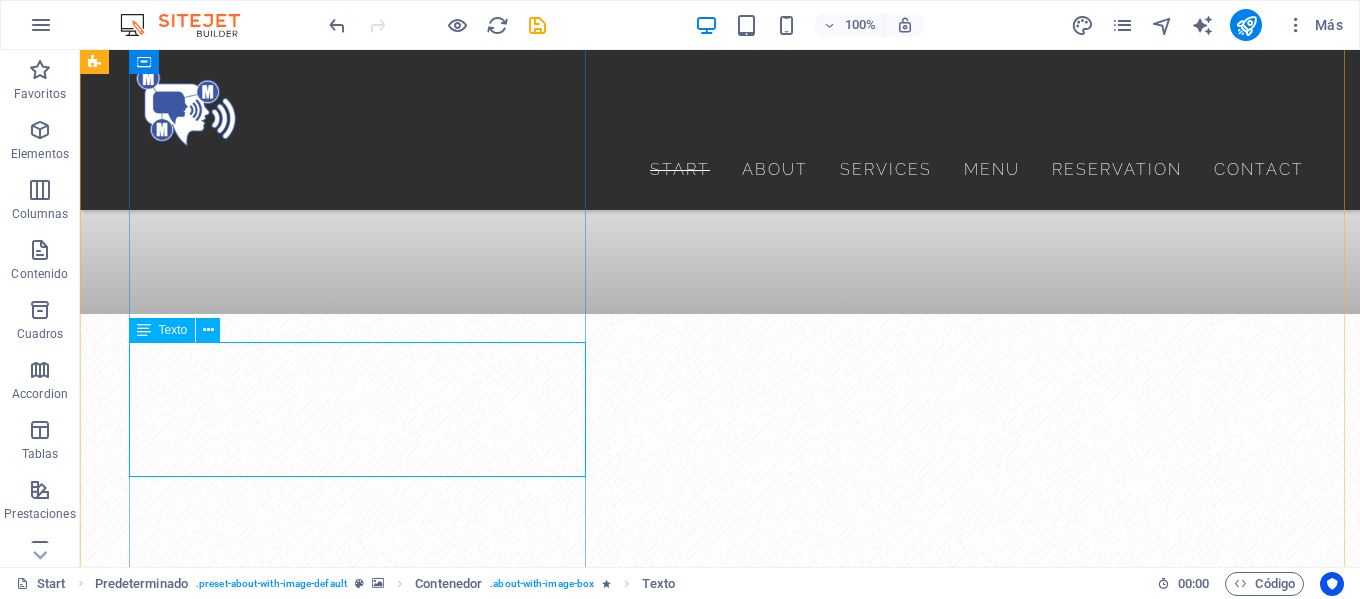 click on "Creamos sitios web con elementos llenos de contenido para enamorar a los visitantes y atraerlos como usuarios de tu marca, tu web es personalizada sin usar wix, en ella tu cliente aprende sobre tu marca y puede obtener información de tu portafolio." at bounding box center [680, 1626] 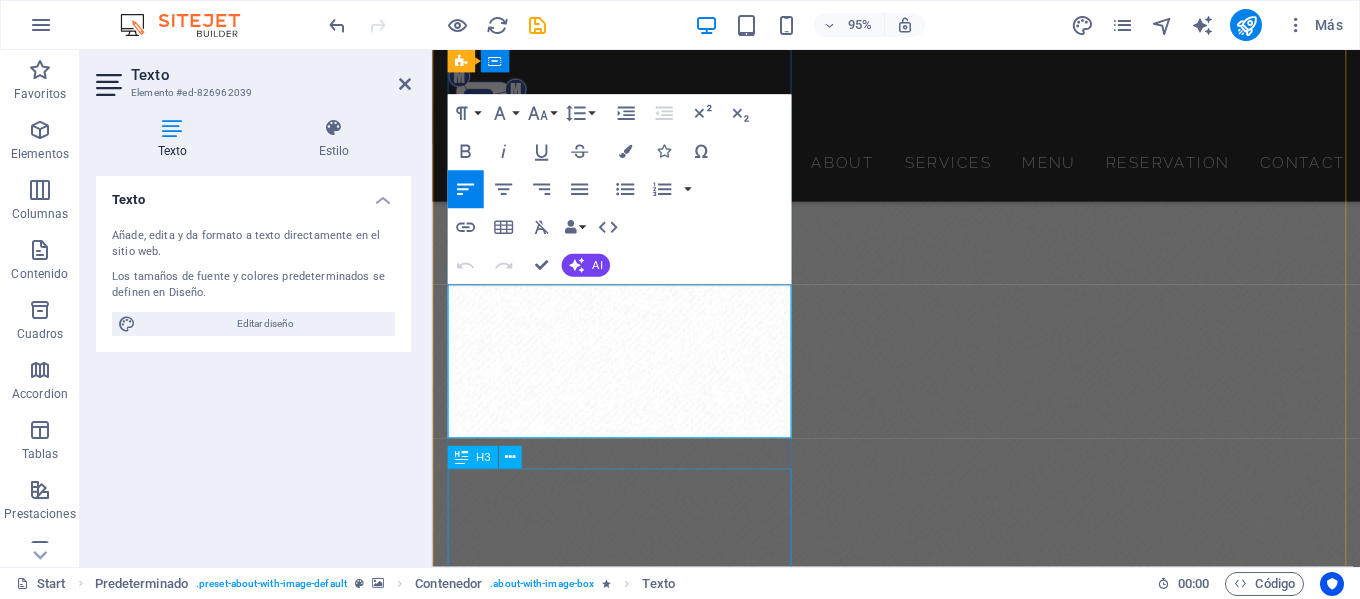 scroll, scrollTop: 853, scrollLeft: 0, axis: vertical 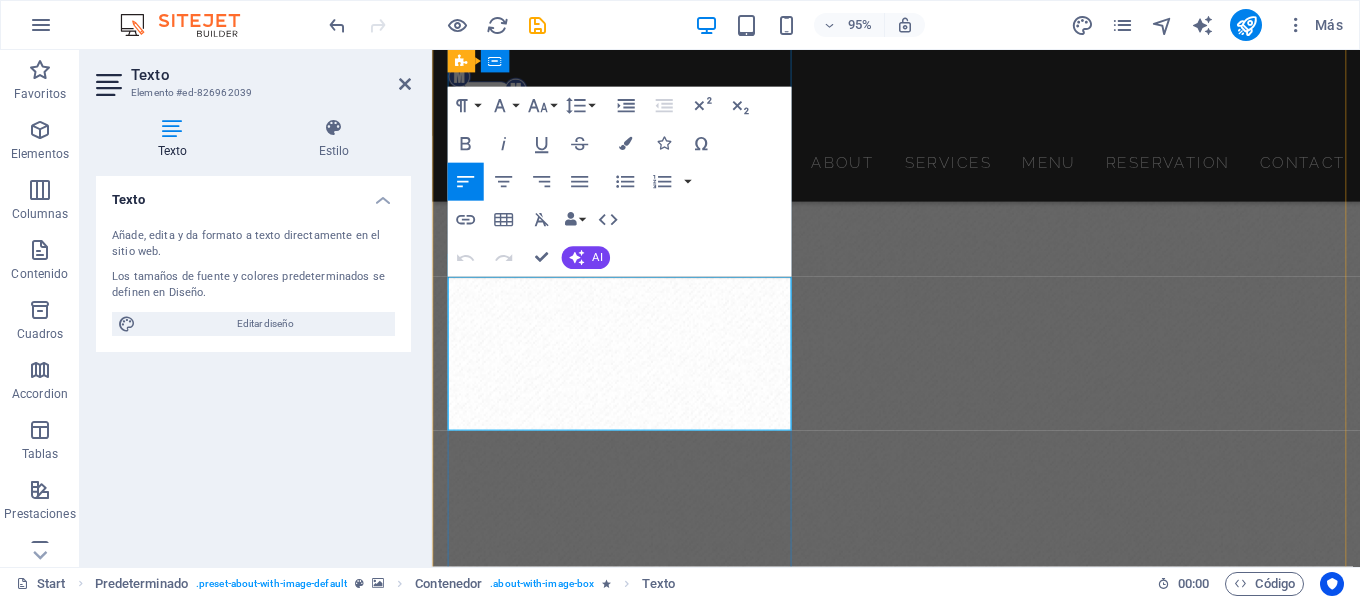 click on "Creamos sitios web con elementos llenos de contenido para enamorar a los visitantes y atraerlos como usuarios de tu marca, tu web es personalizada sin usar wix, en ella tu cliente aprende sobre tu marca y puede obtener información de tu portafolio." at bounding box center (910, 1715) 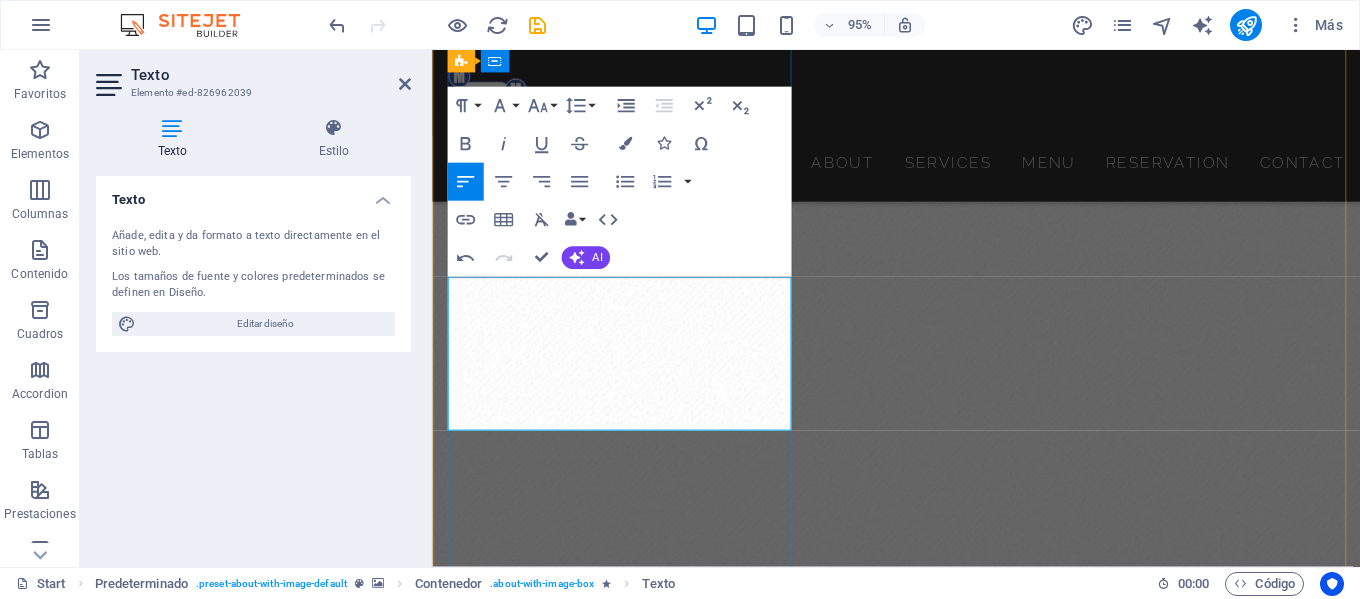 click on "Creamos sitios web con elementos llenos de contenido para enamorar a los visitantes y atraerlos como usuarios de tu marca, tu sitio  web es personalizada sin usar wix, en ella tu cliente aprende sobre tu marca y puede obtener información de tu portafolio." at bounding box center (914, 1715) 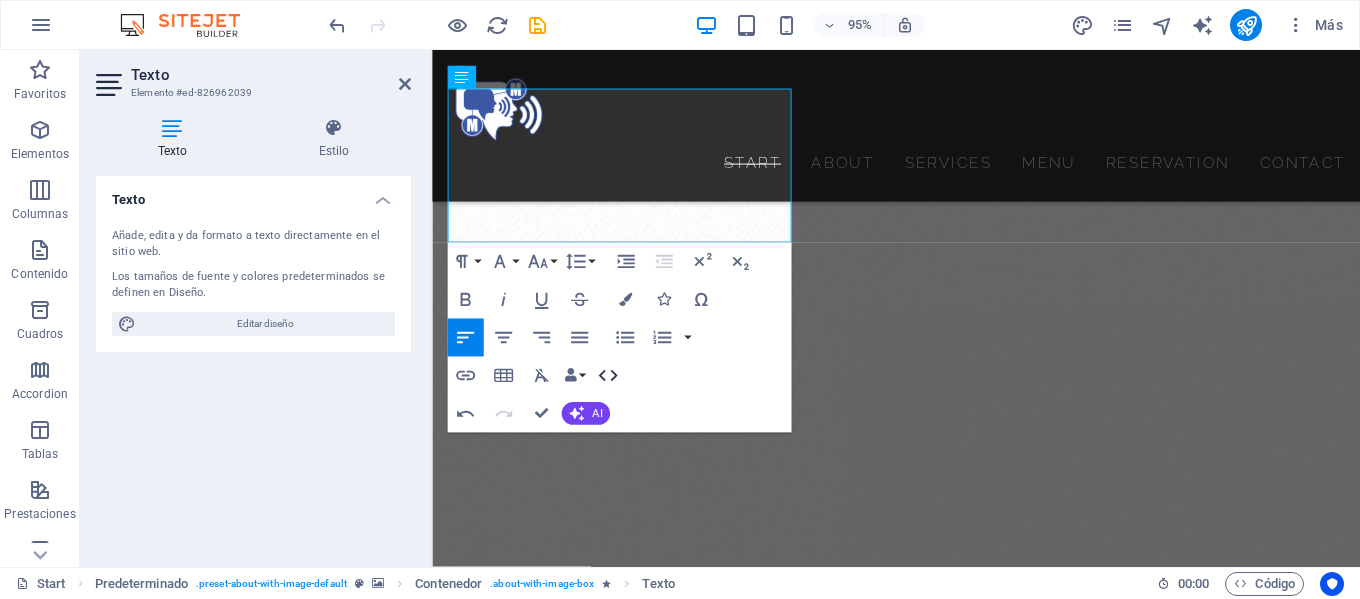 scroll, scrollTop: 1053, scrollLeft: 0, axis: vertical 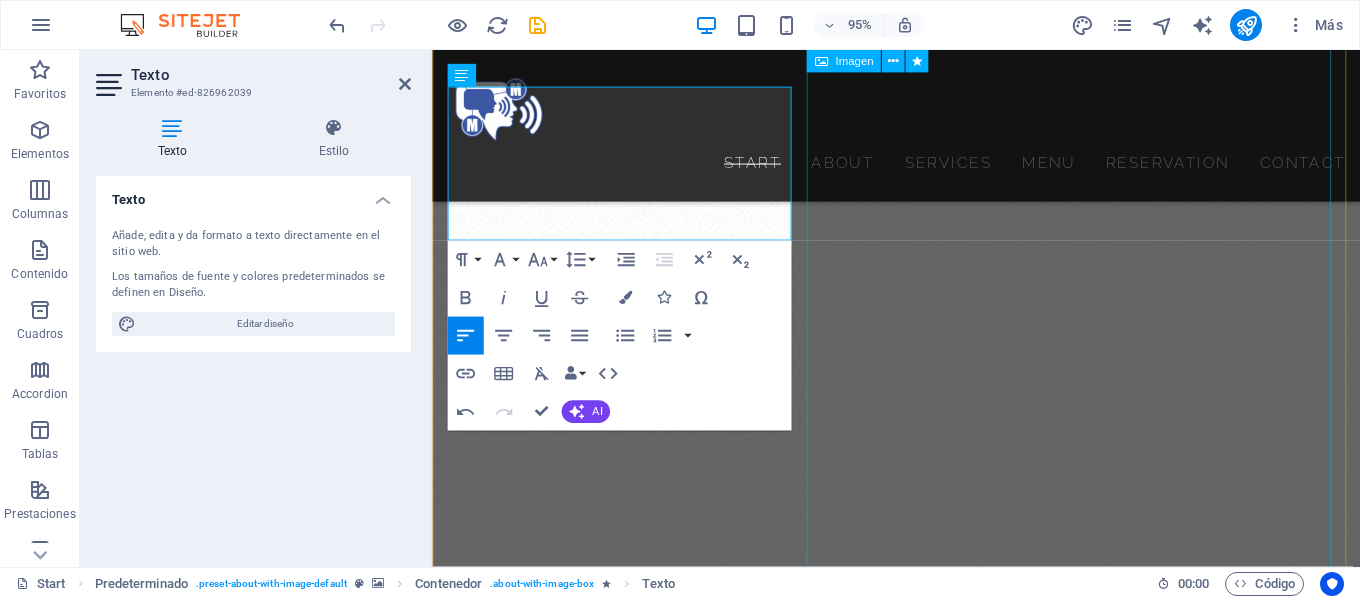 click at bounding box center (592, 1922) 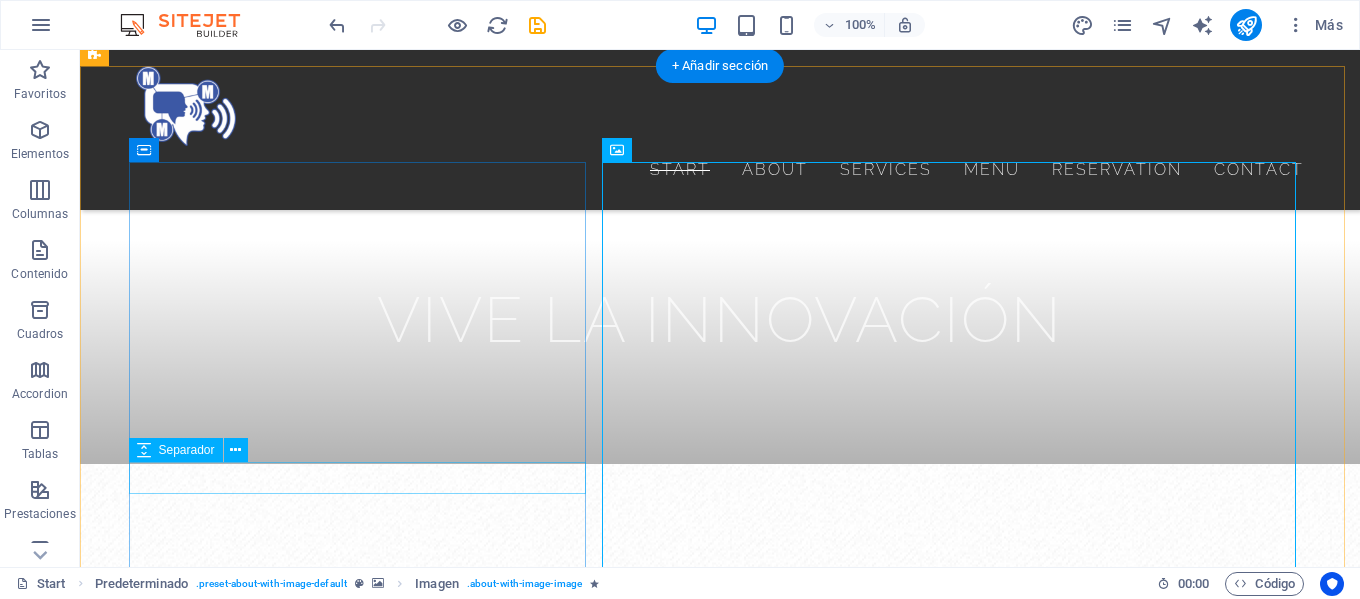 scroll, scrollTop: 553, scrollLeft: 0, axis: vertical 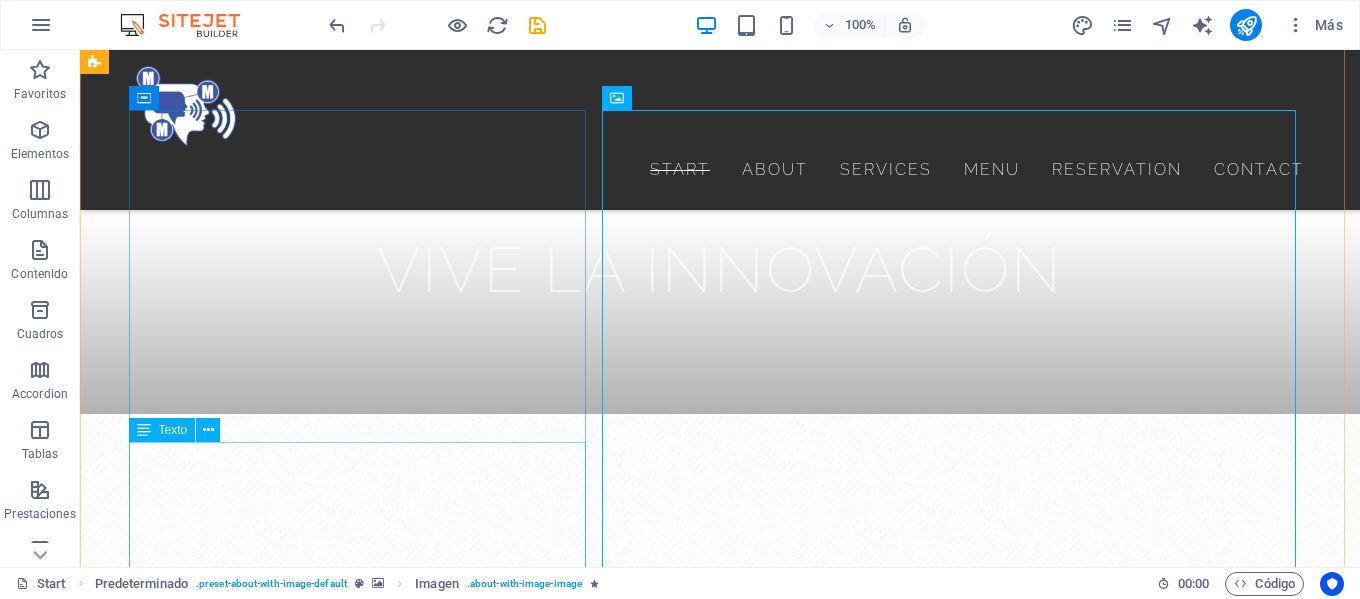 click on "Creamos sitios web con elementos llenos de contenido para enamorar a los visitantes y atraerlos como usuarios de tu marca, tu sitio web es personalizado sin usar wix, en el tu cliente aprende sobre tu marca y puede obtener información de tu portafolio." at bounding box center [680, 1726] 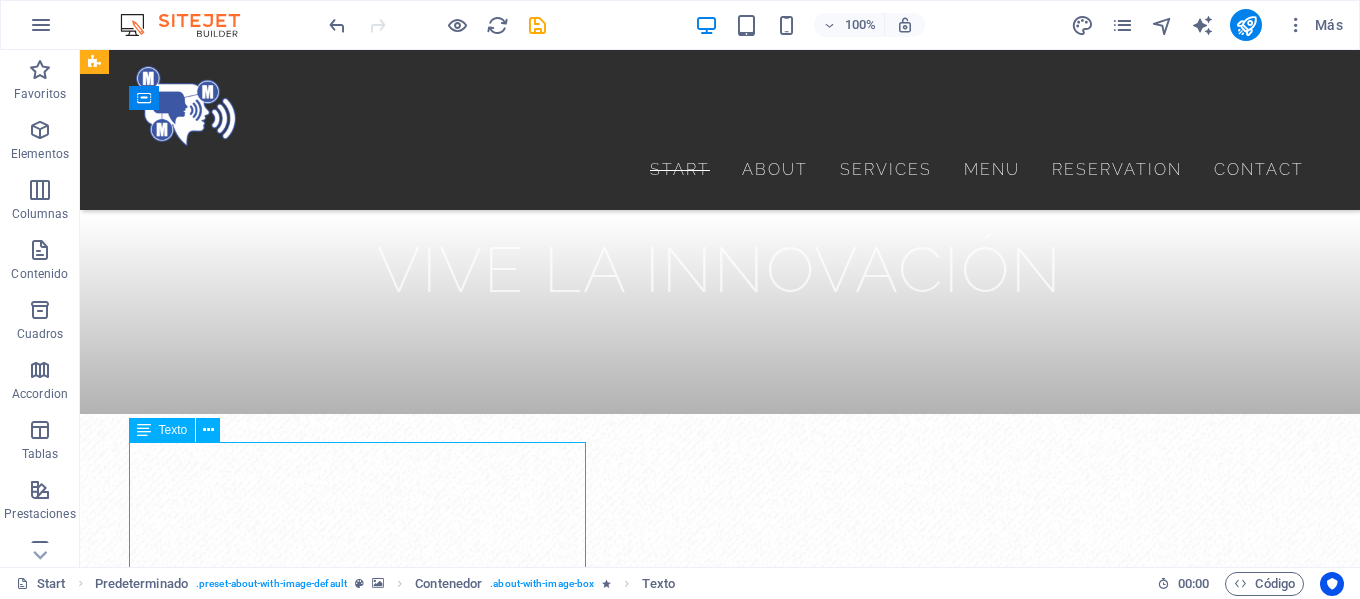 click on "Creamos sitios web con elementos llenos de contenido para enamorar a los visitantes y atraerlos como usuarios de tu marca, tu sitio web es personalizado sin usar wix, en el tu cliente aprende sobre tu marca y puede obtener información de tu portafolio." at bounding box center [680, 1726] 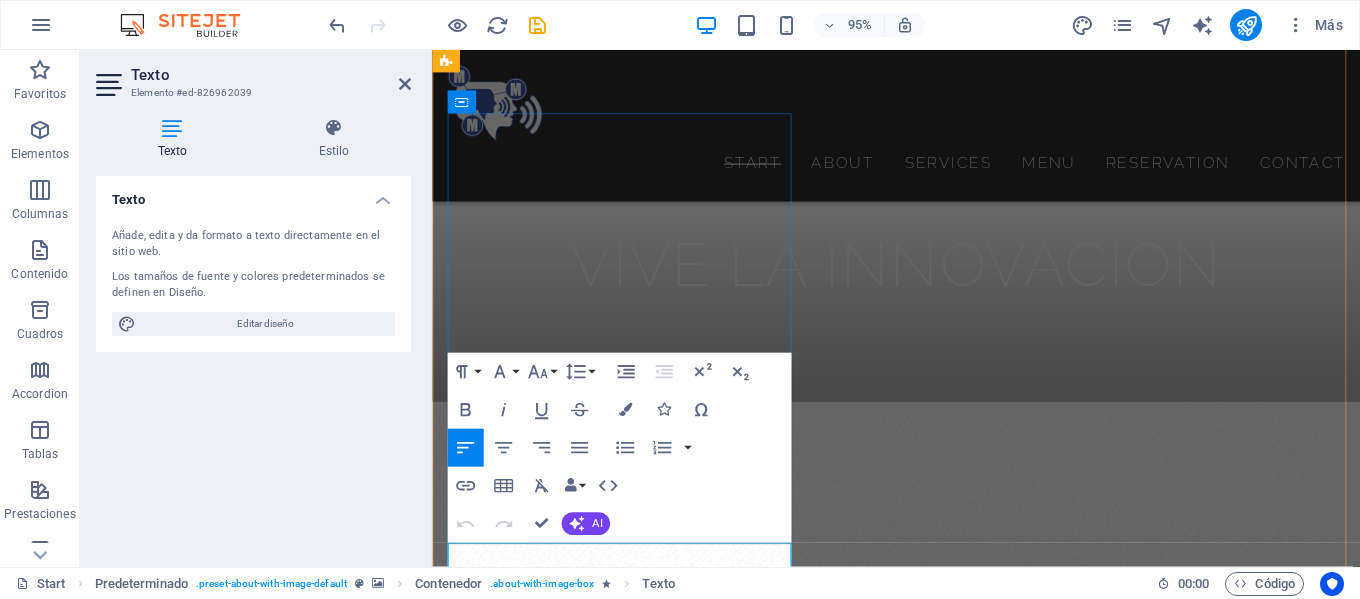 type 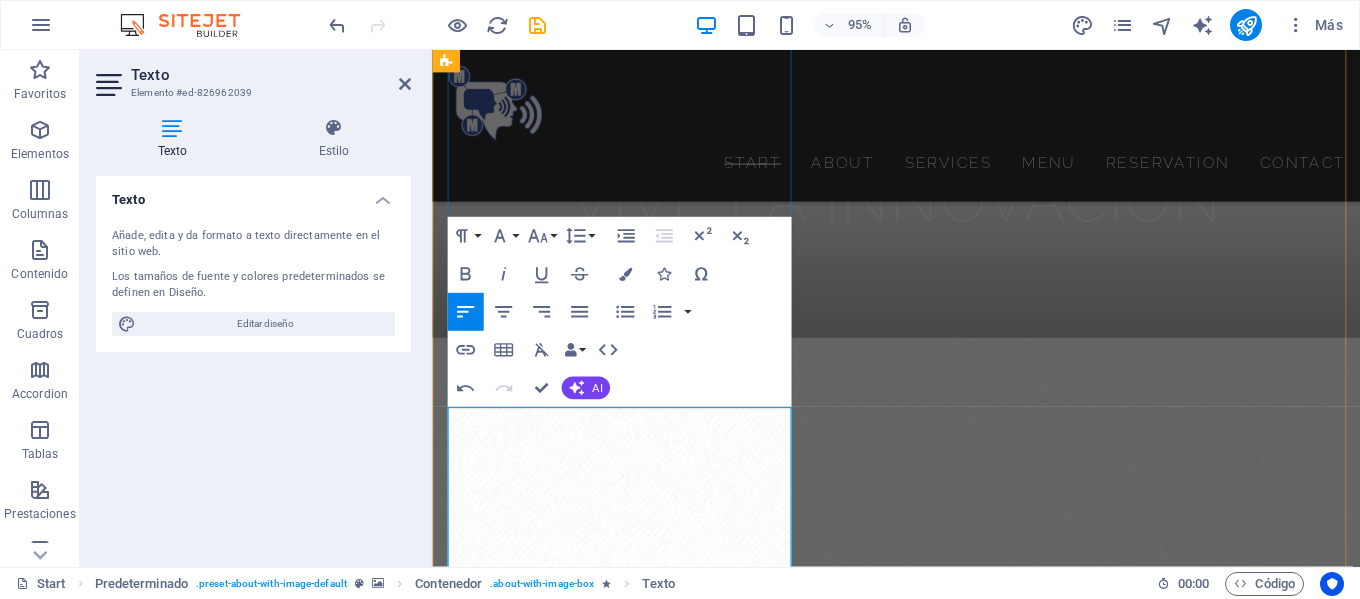 scroll, scrollTop: 773, scrollLeft: 0, axis: vertical 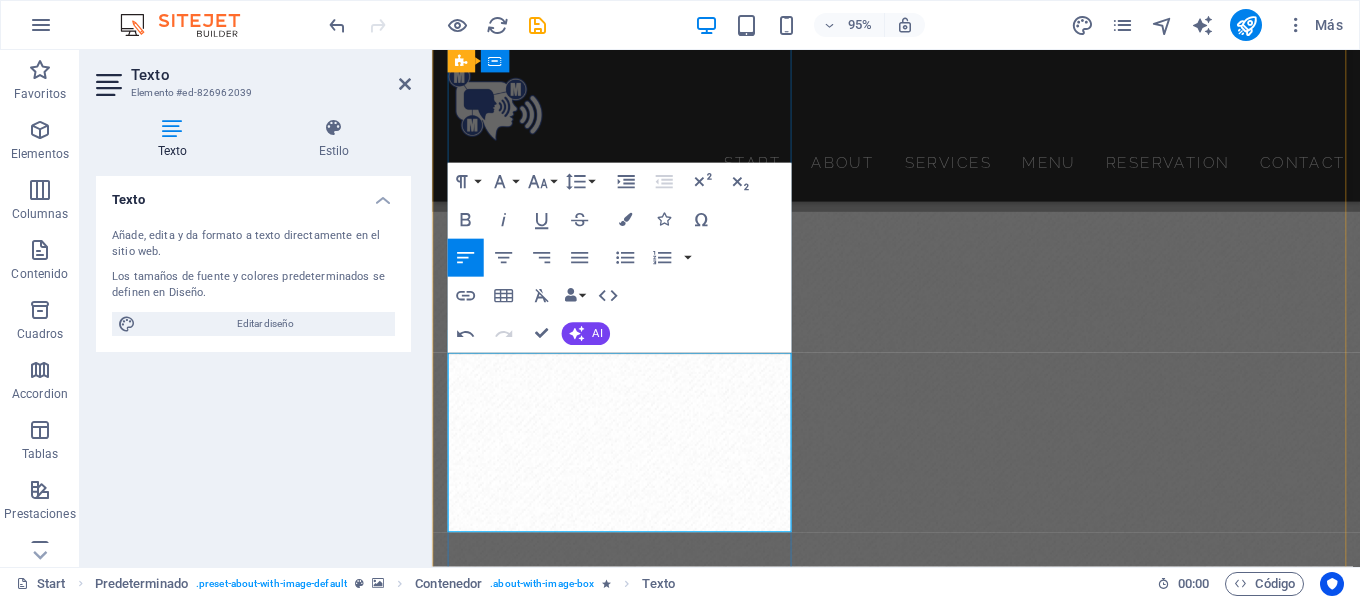 click on "Somos expertos en crear sitios web con elementos llenos de contenido para enamorar a los visitantes y atraerlos como usuarios de tu marca, tu sitio web es personalizado sin usar wix, en el tu cliente aprende sobre tu marca y puede obtener información de tu portafolio." at bounding box center (913, 1822) 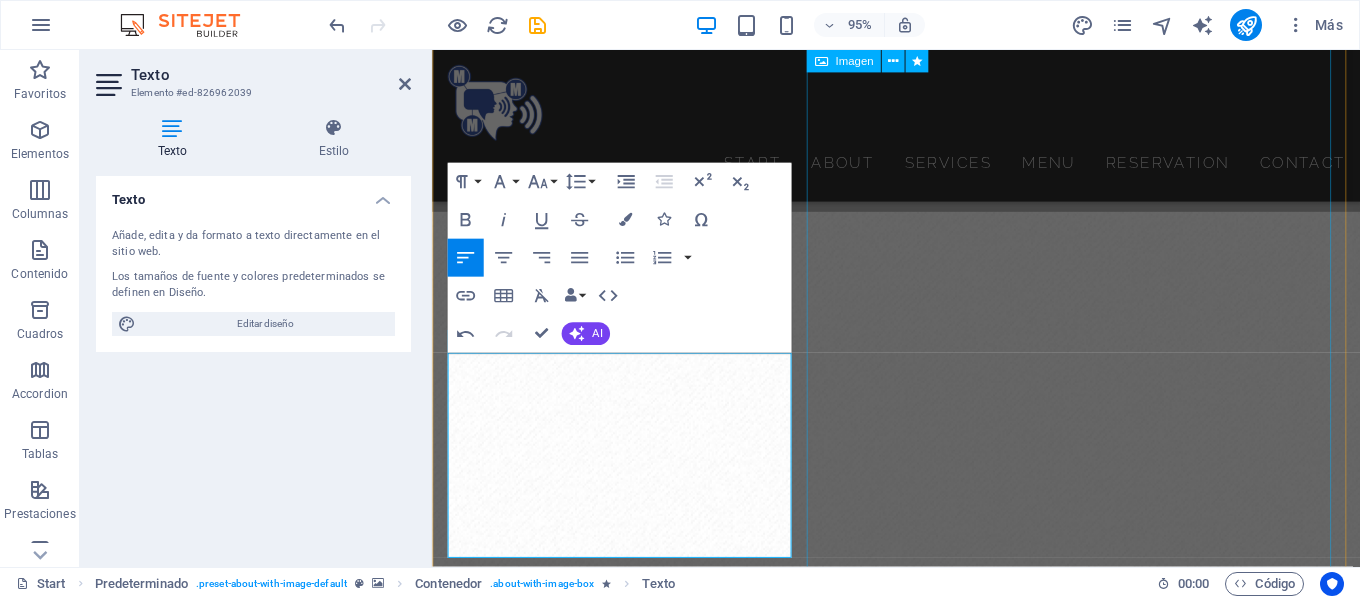 click at bounding box center [592, 2256] 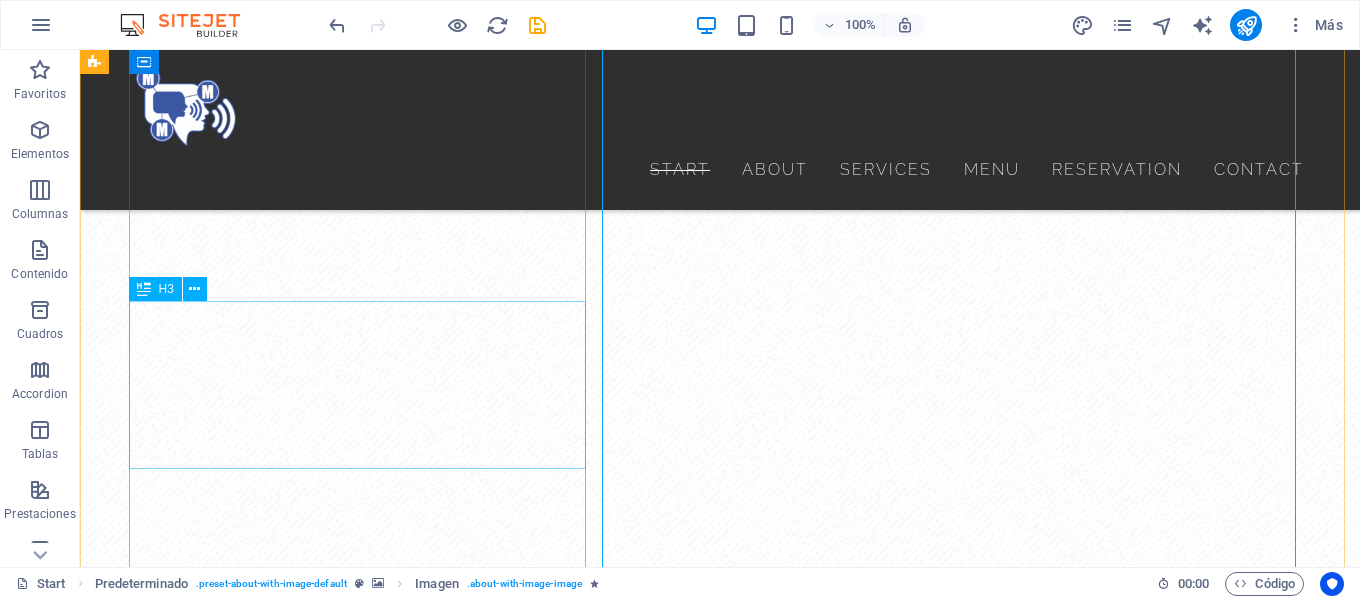 scroll, scrollTop: 973, scrollLeft: 0, axis: vertical 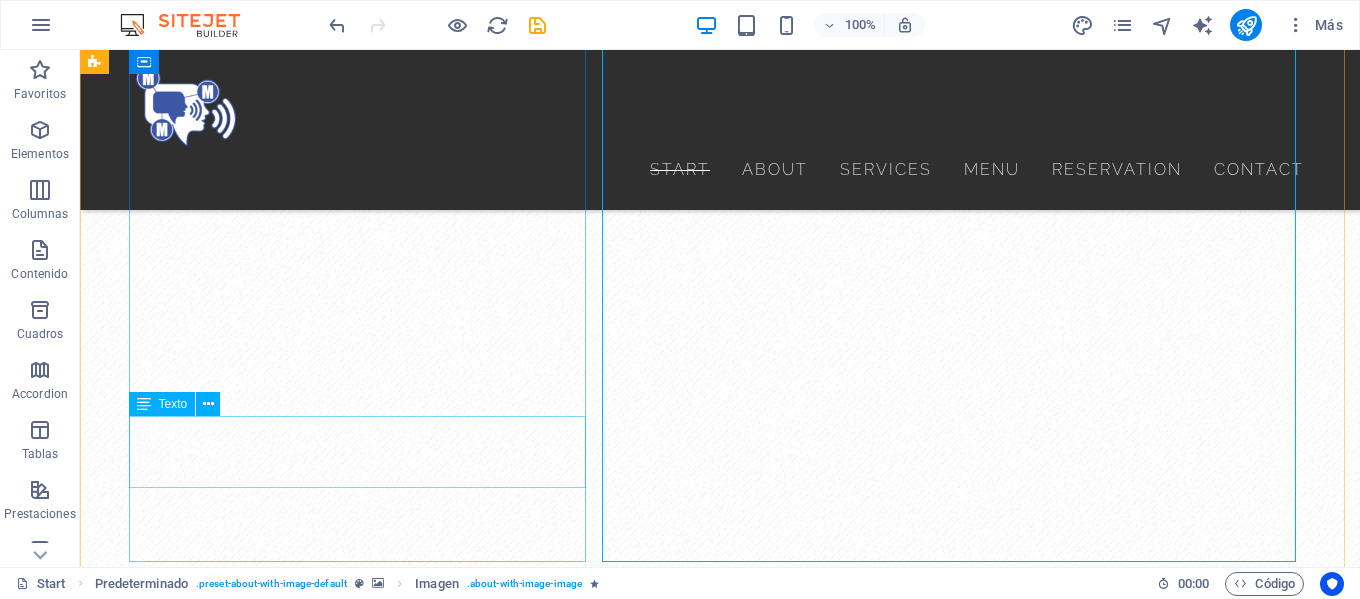 click on "Lorem ipsum dolor sit amet, consectetur adipisicing elit. Repellat, maiores, a libero atque assumenda praesentium cum magni." at bounding box center (680, 1547) 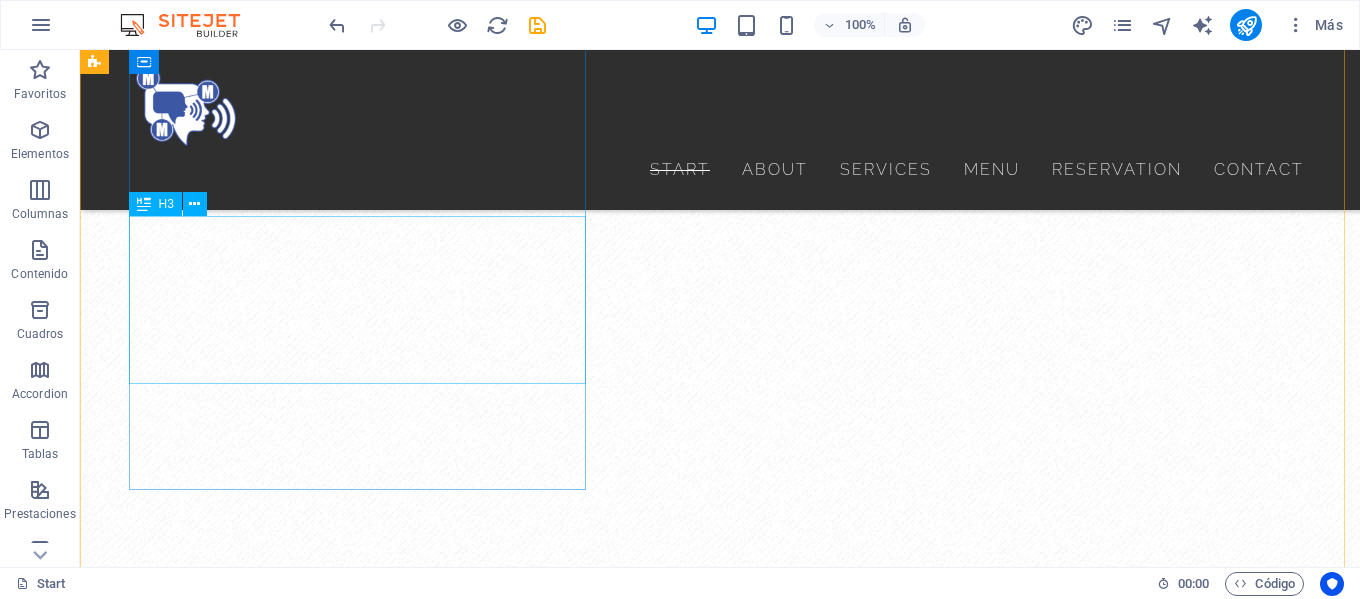 click on "Our cuisine combines elements of different culinary traditions from asia" at bounding box center (680, 1389) 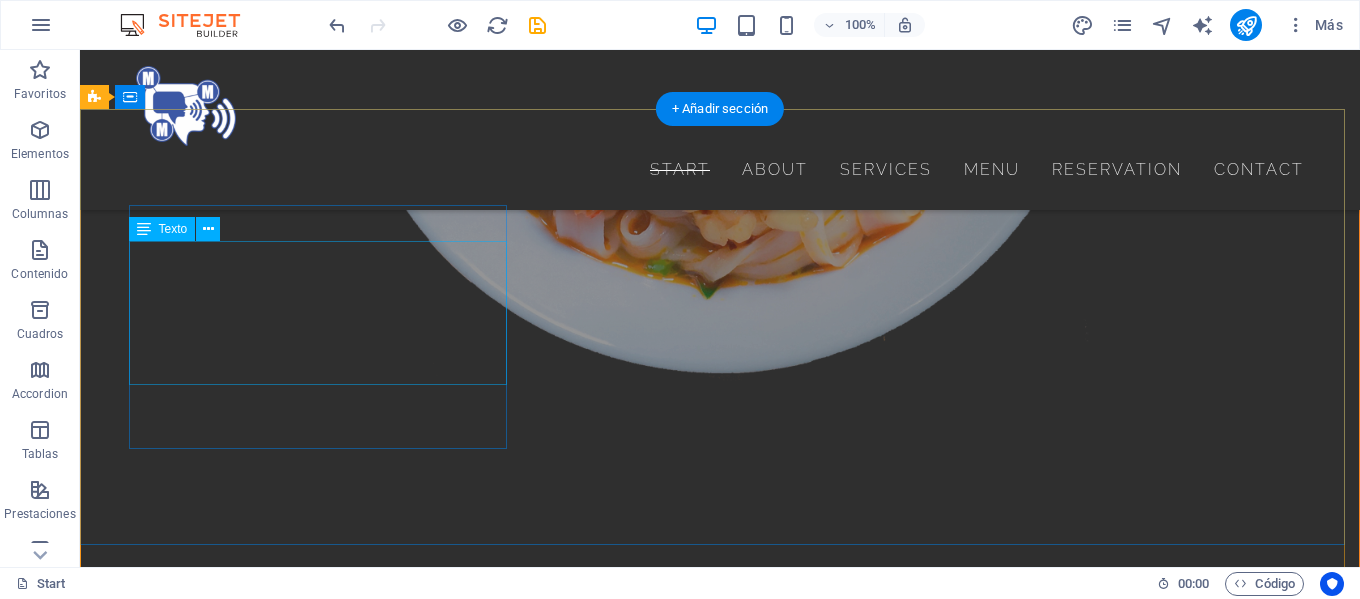scroll, scrollTop: 7562, scrollLeft: 0, axis: vertical 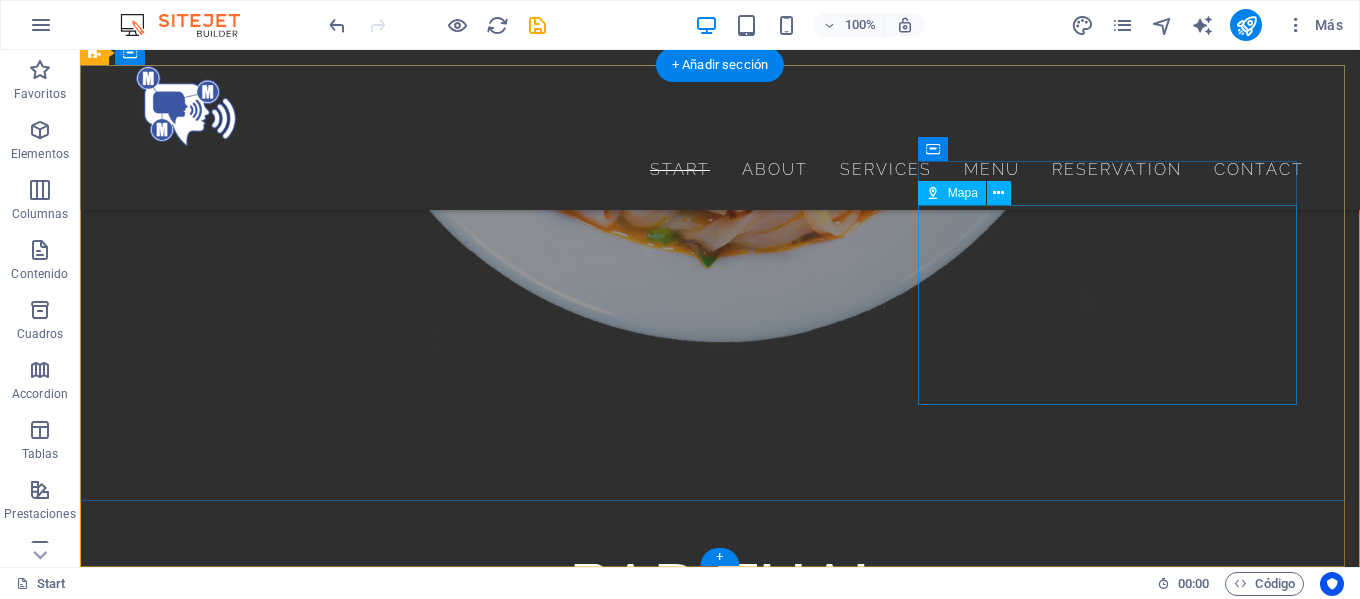 click on "← Mover a la izquierda → Mover a la derecha ↑ Mover hacia arriba ↓ Mover hacia abajo + Ampliar - Reducir Inicio Saltar hacia la izquierda un 75 % Fin Saltar hacia la derecha un 75 % Re Pág Saltar hacia arriba un 75 % Av Pág Saltar hacia abajo un 75 % Mapa Relieve Satélite Etiquetas Datos del mapa Datos del mapa ©2025 Google Datos del mapa ©2025 Google 1 km  Haz clic para alternar entre unidades métricas e imperiales Términos Notificar un problema de Maps" at bounding box center [680, 2766] 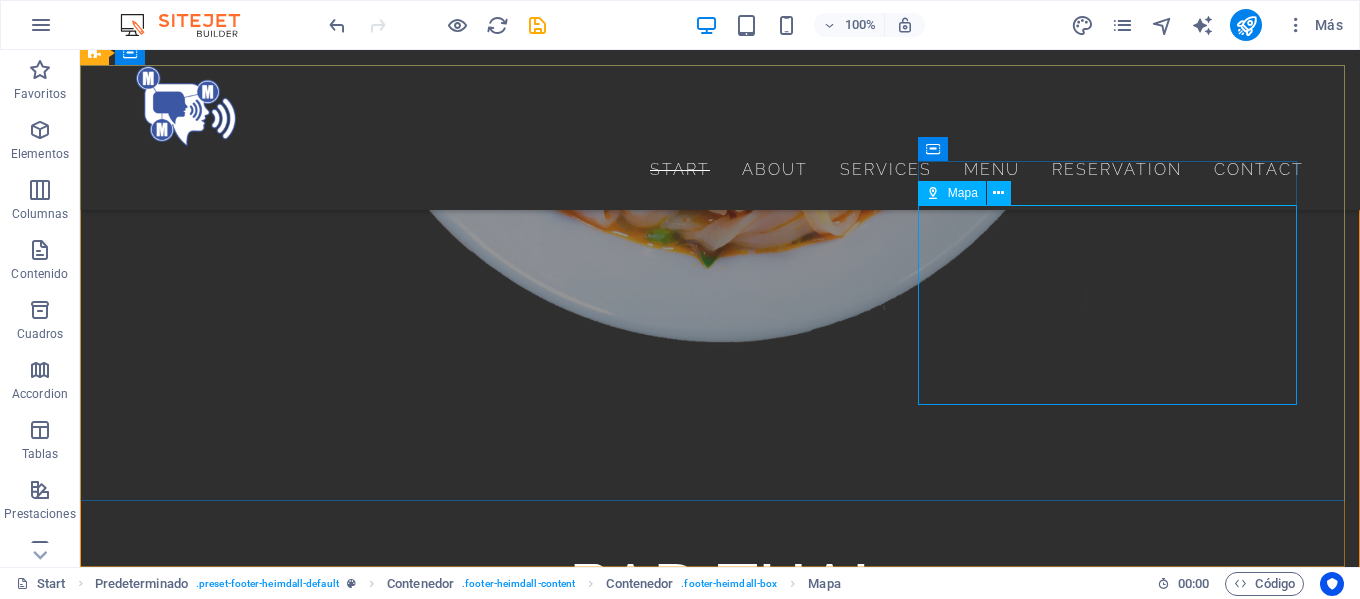 click on "Mapa" at bounding box center [963, 193] 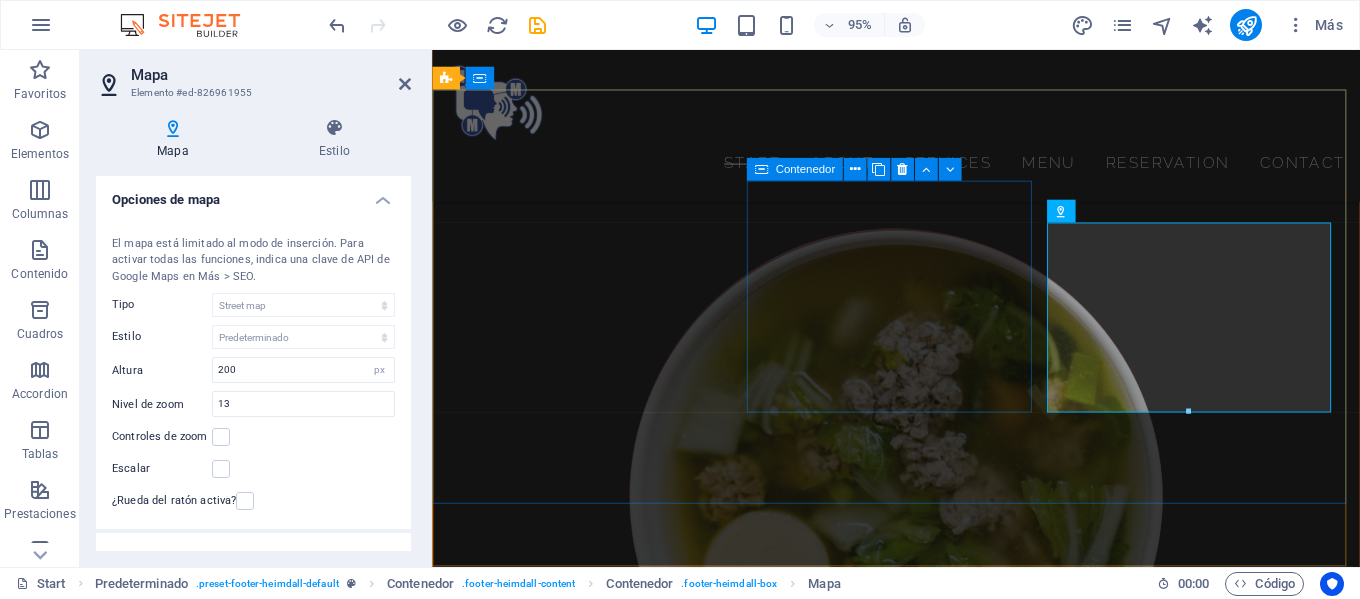scroll, scrollTop: 6570, scrollLeft: 0, axis: vertical 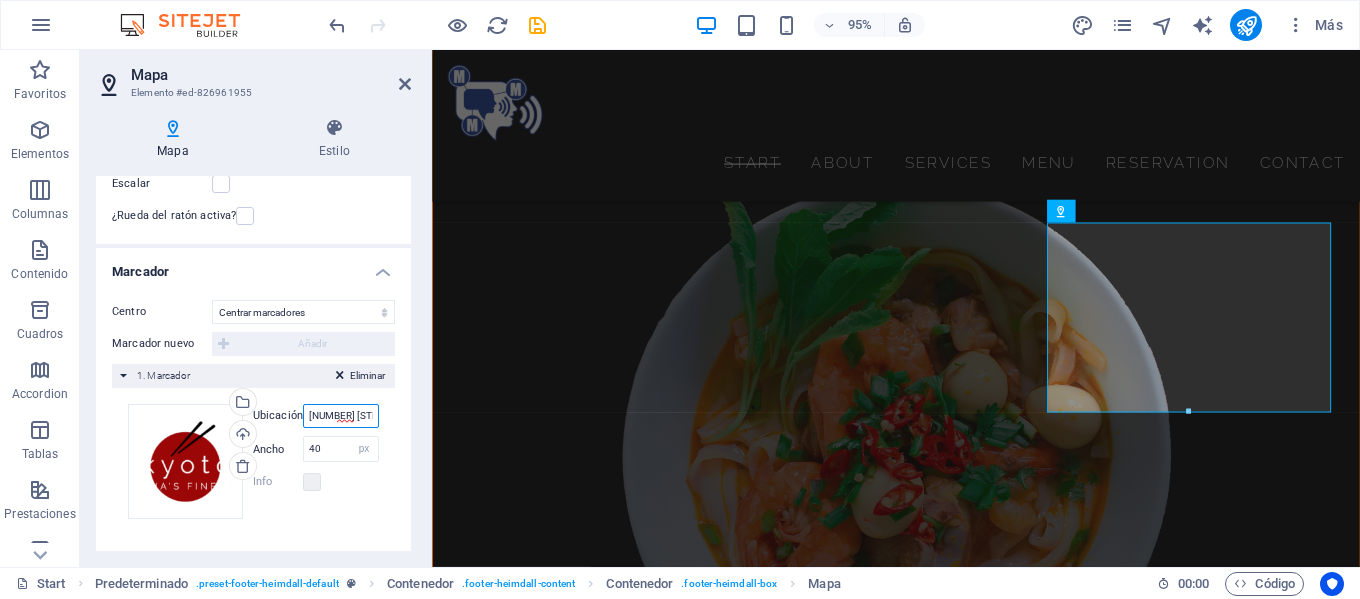 click on "[NUMBER] [STREET], [STATE] [POSTAL_CODE]" at bounding box center (341, 416) 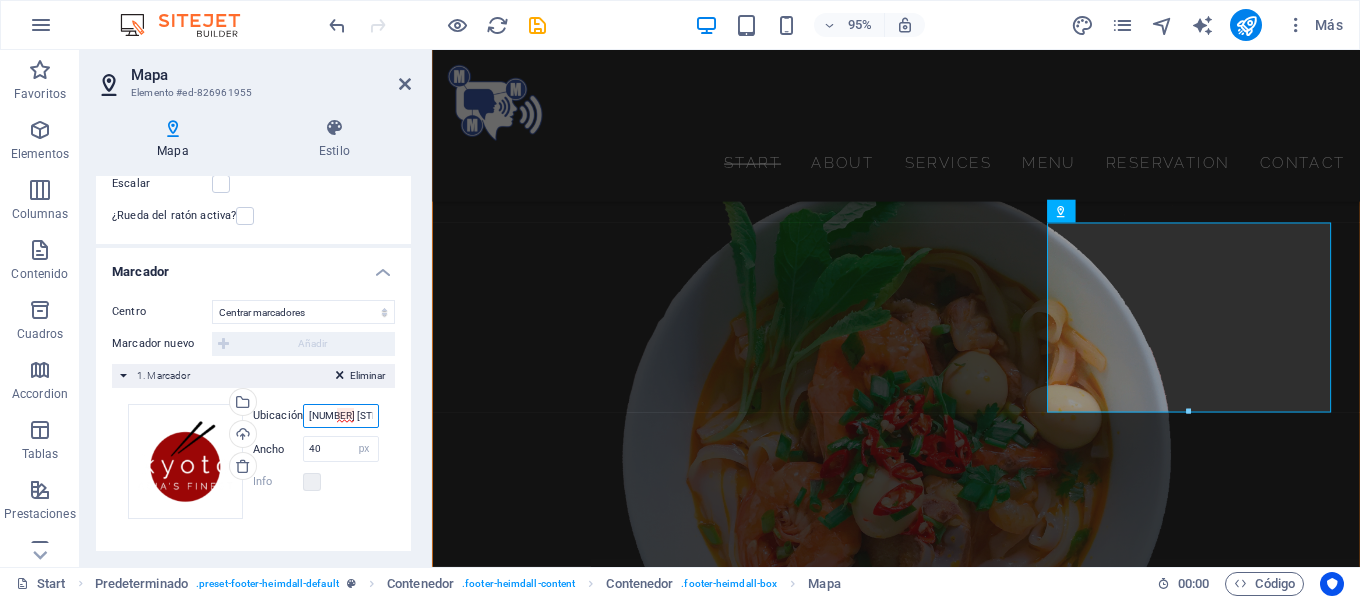 click on "[NUMBER] [STREET], [STATE] [POSTAL_CODE]" at bounding box center (341, 416) 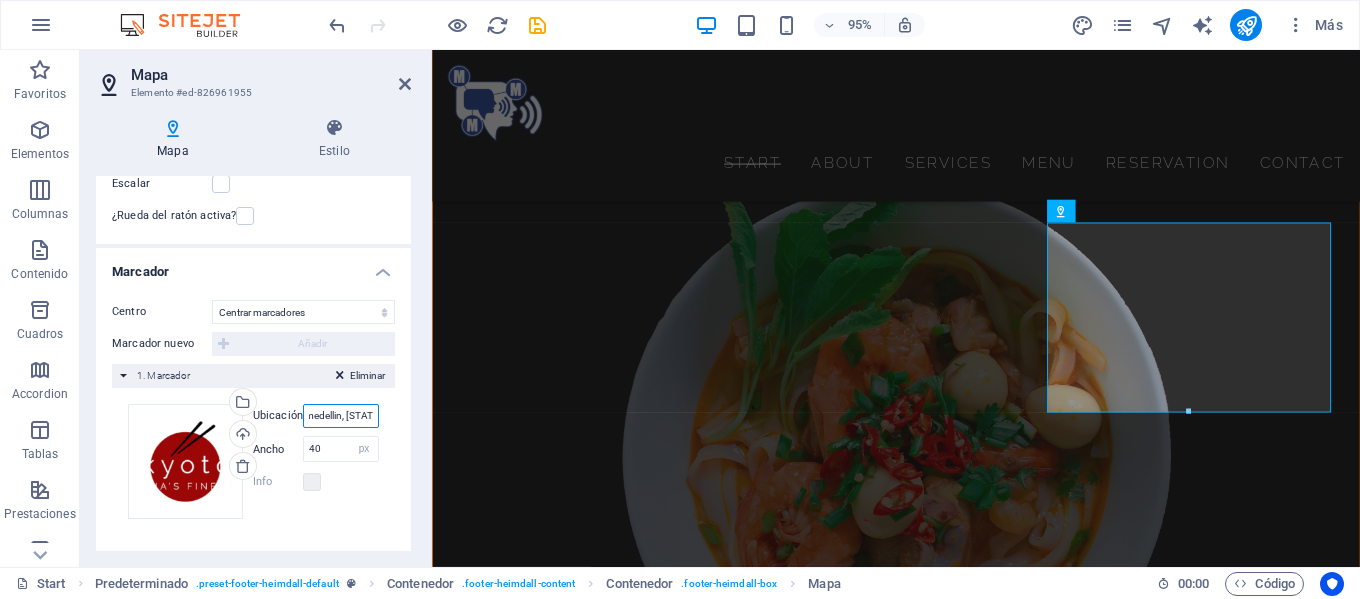 scroll, scrollTop: 0, scrollLeft: 10, axis: horizontal 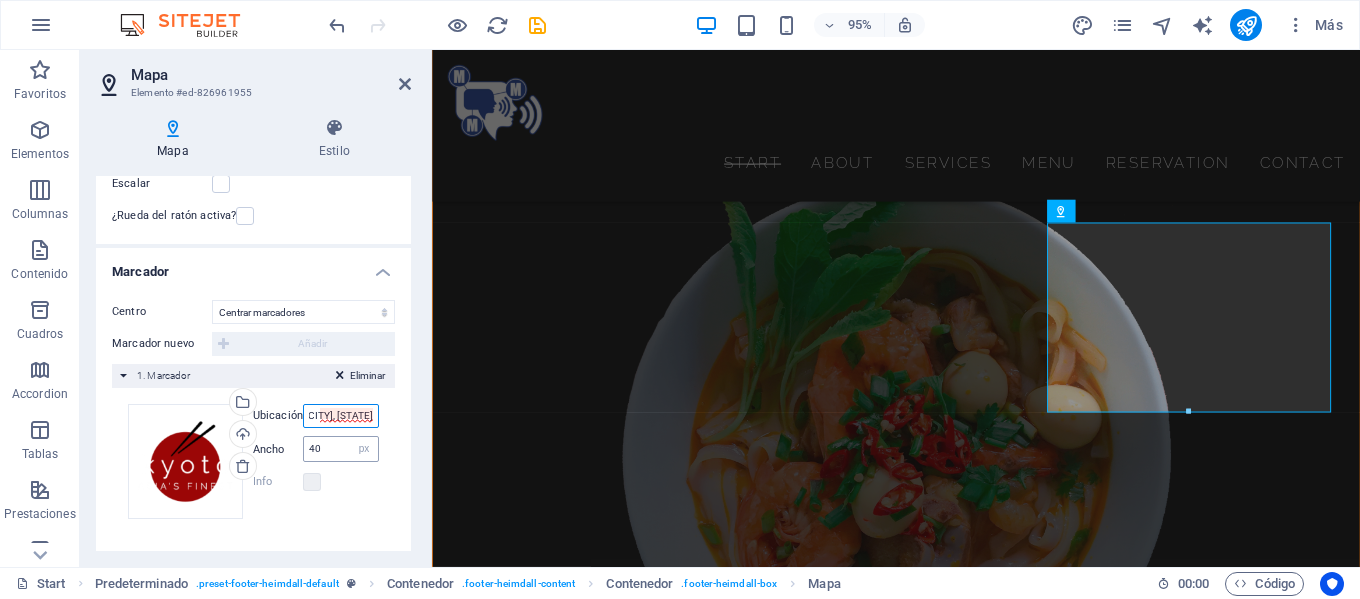 type on "[CITY], [STATE]" 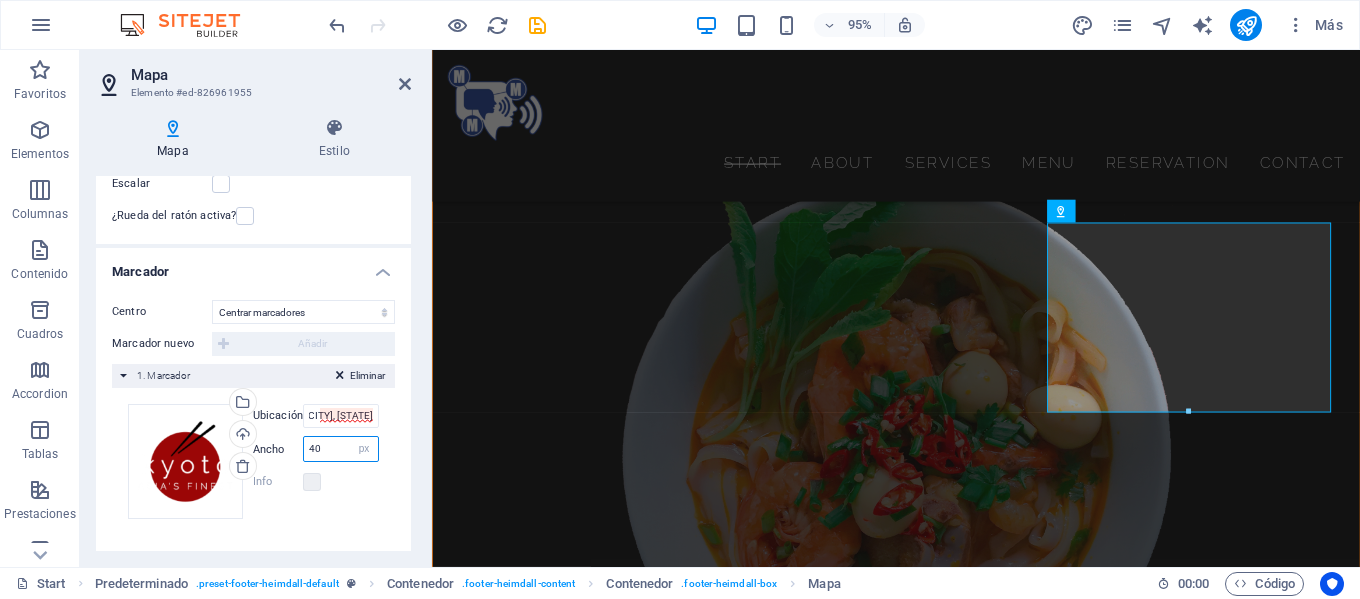click on "40" at bounding box center (341, 449) 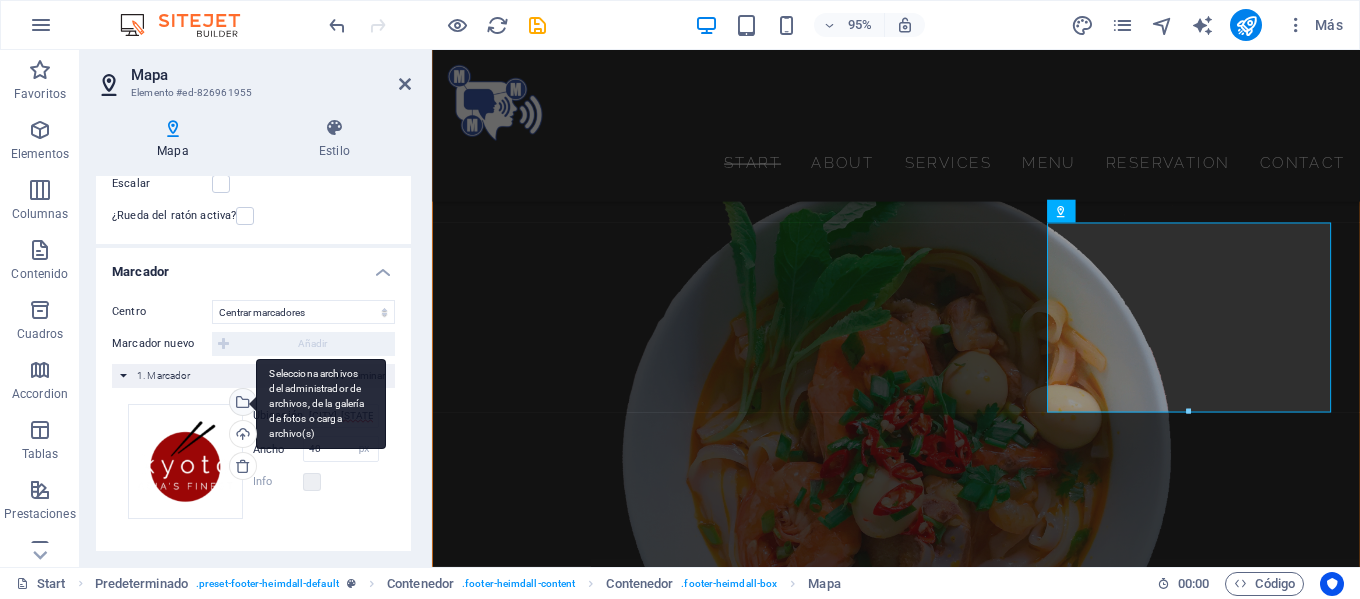 click on "Selecciona archivos del administrador de archivos, de la galería de fotos o carga archivo(s)" at bounding box center [321, 404] 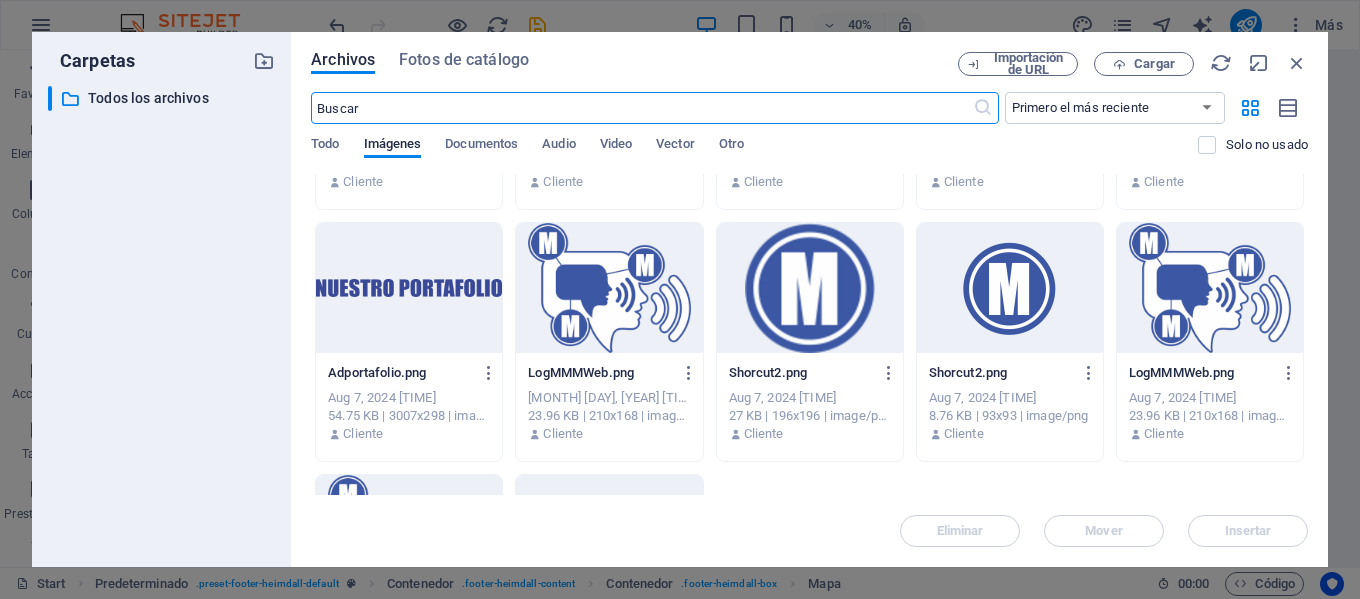 scroll, scrollTop: 2400, scrollLeft: 0, axis: vertical 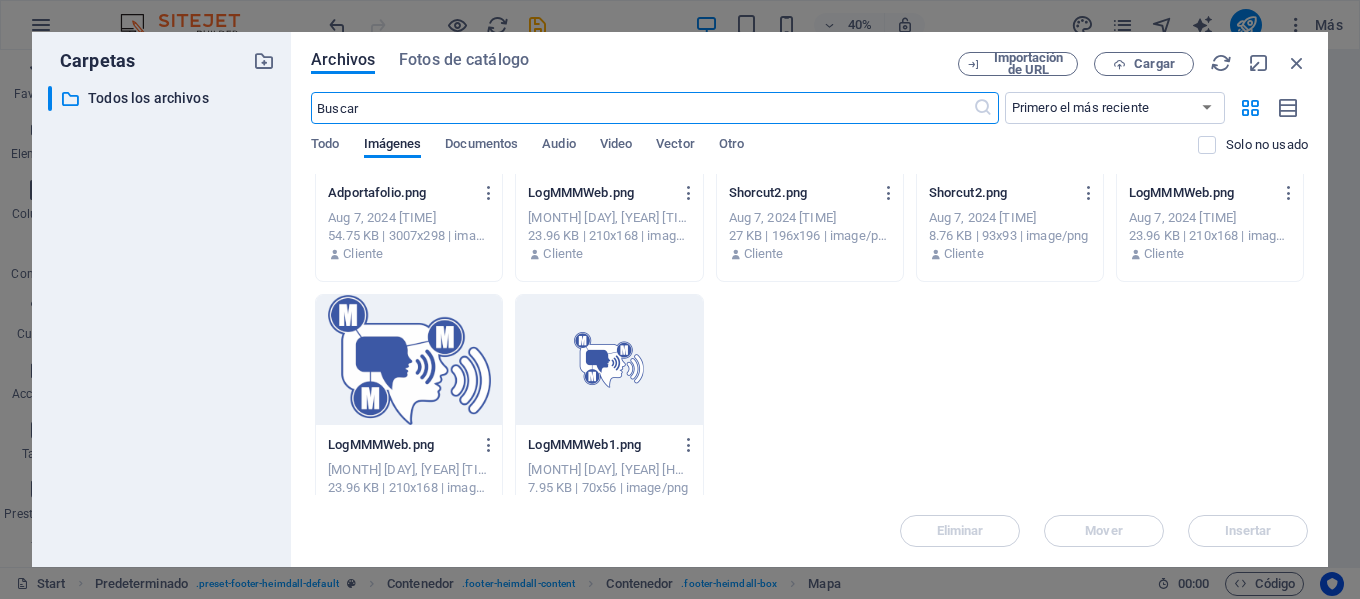 click at bounding box center (609, 360) 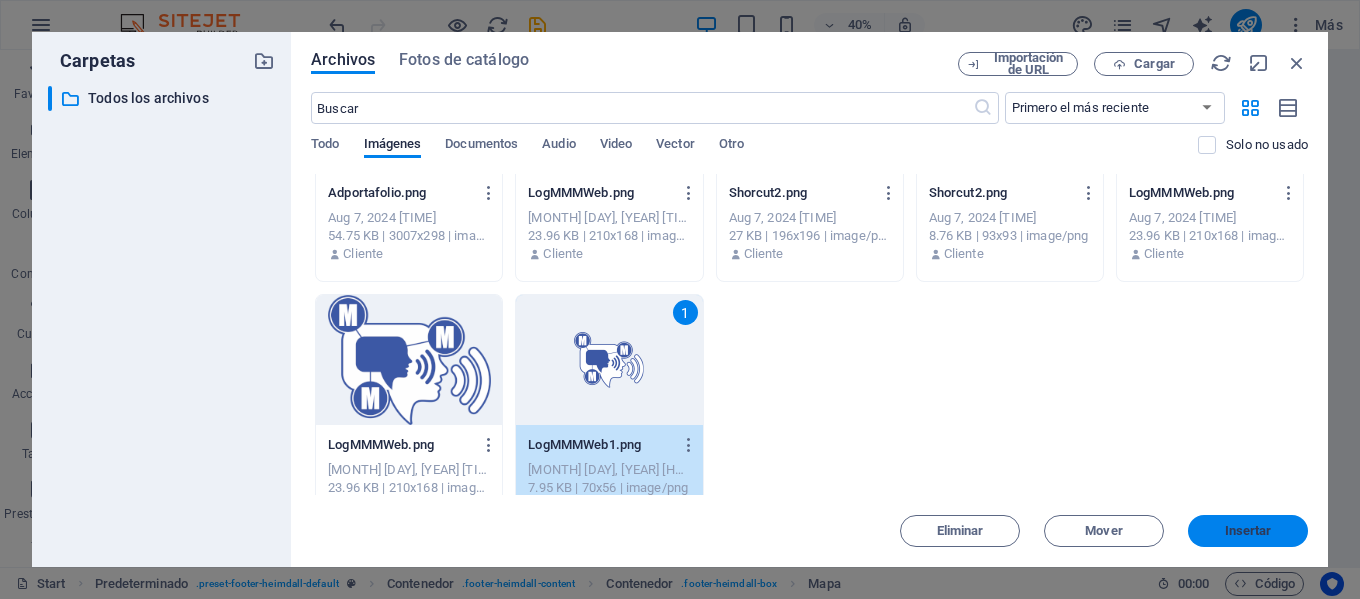 click on "Insertar" at bounding box center [1248, 531] 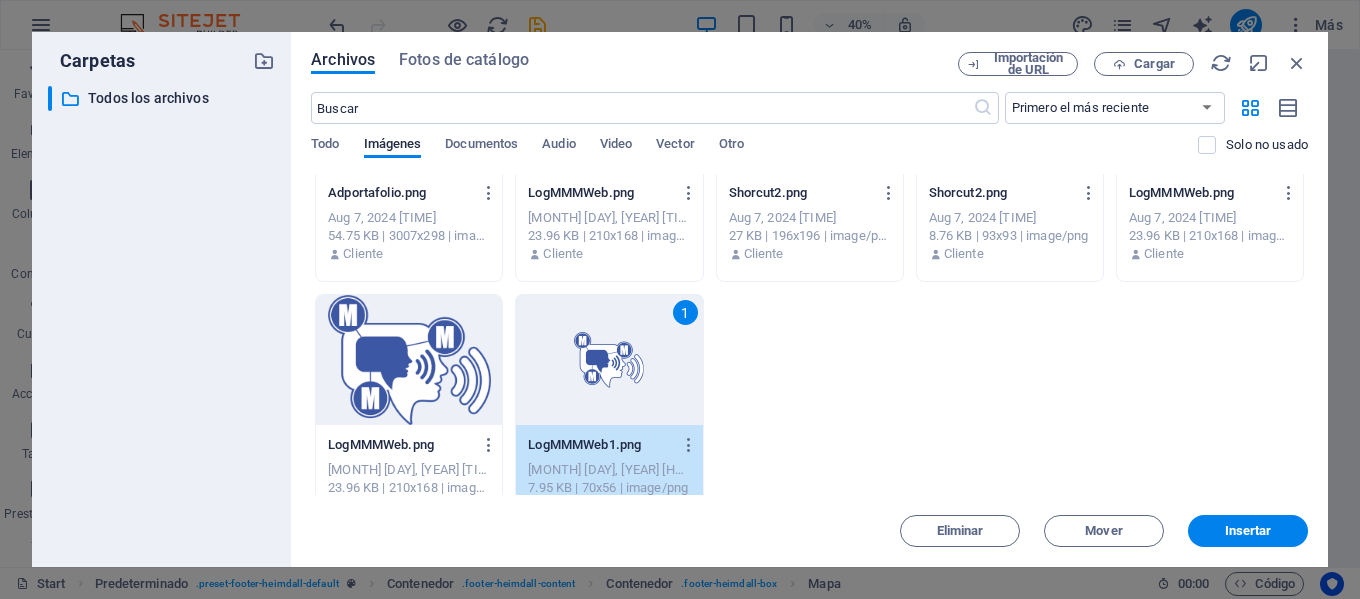 scroll, scrollTop: 6570, scrollLeft: 0, axis: vertical 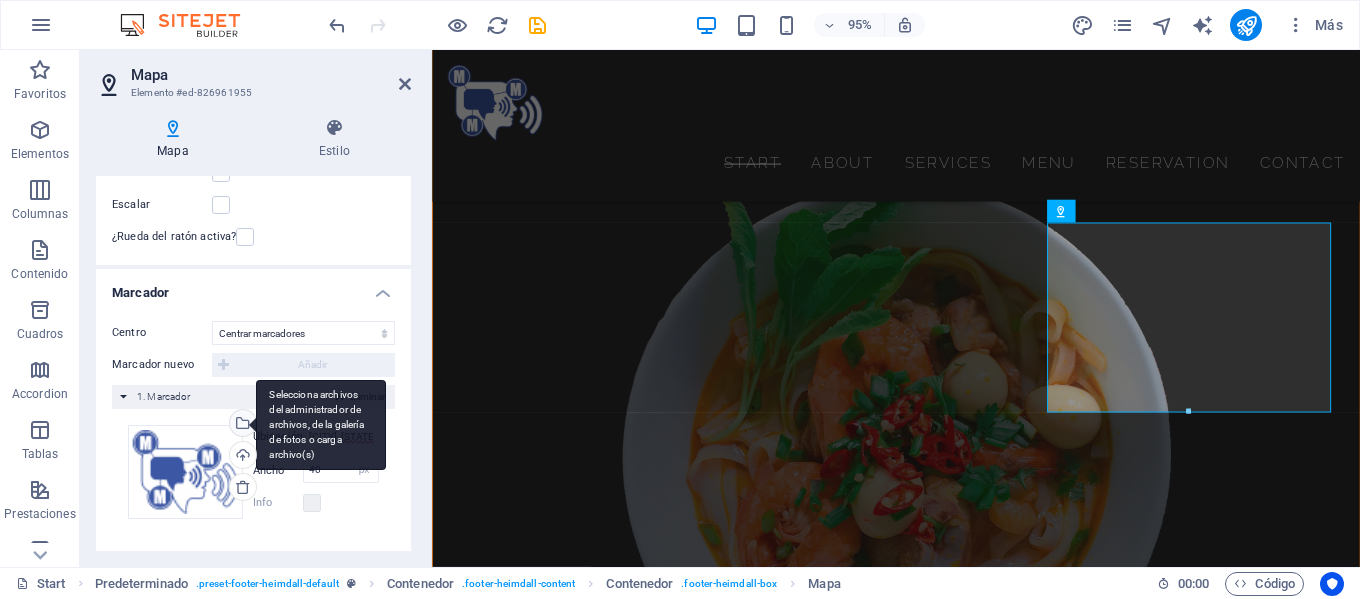 click on "Selecciona archivos del administrador de archivos, de la galería de fotos o carga archivo(s)" at bounding box center [321, 425] 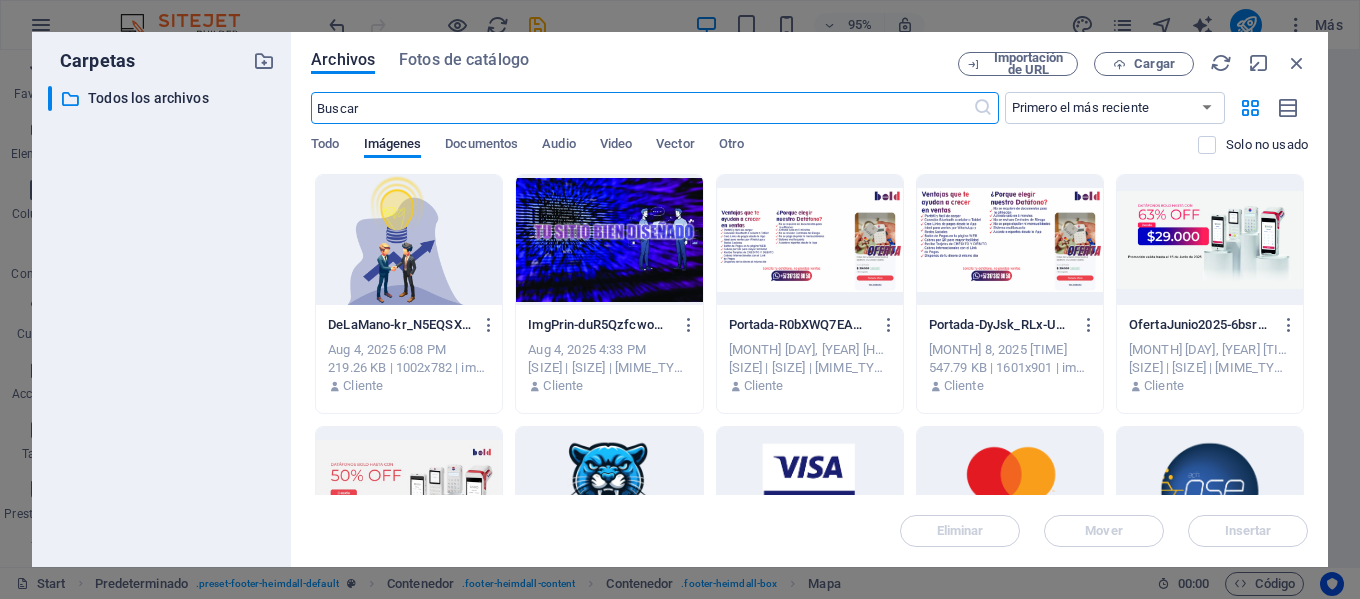 scroll, scrollTop: 6974, scrollLeft: 0, axis: vertical 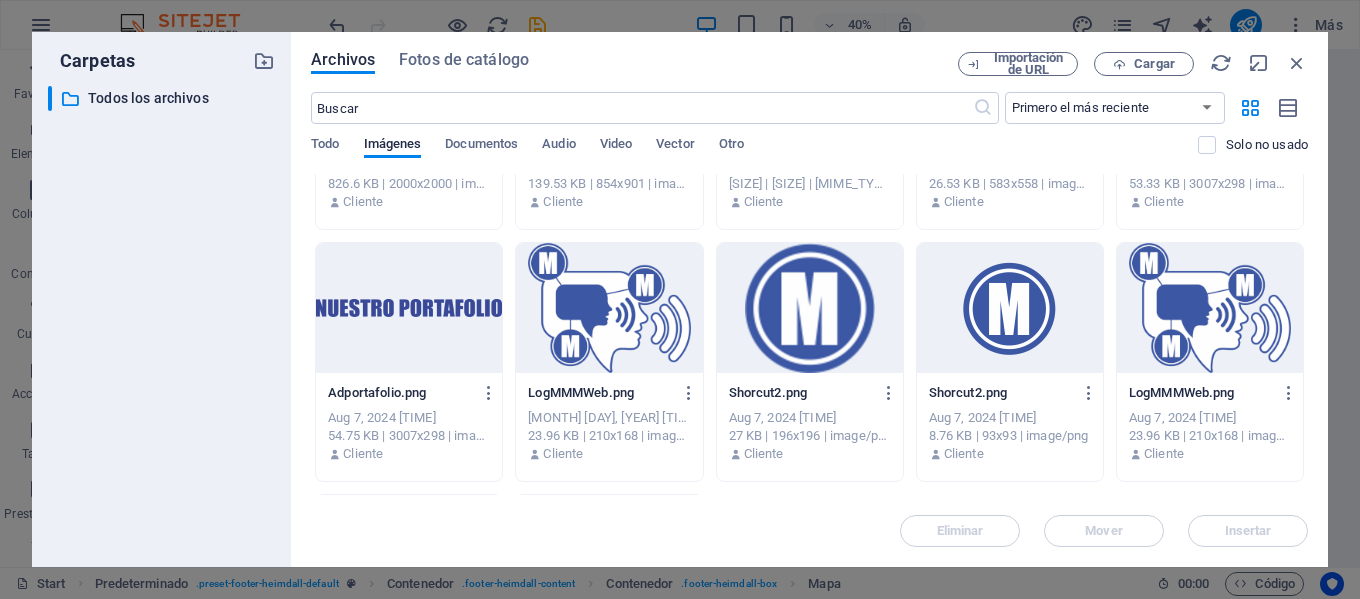 click at bounding box center (609, 308) 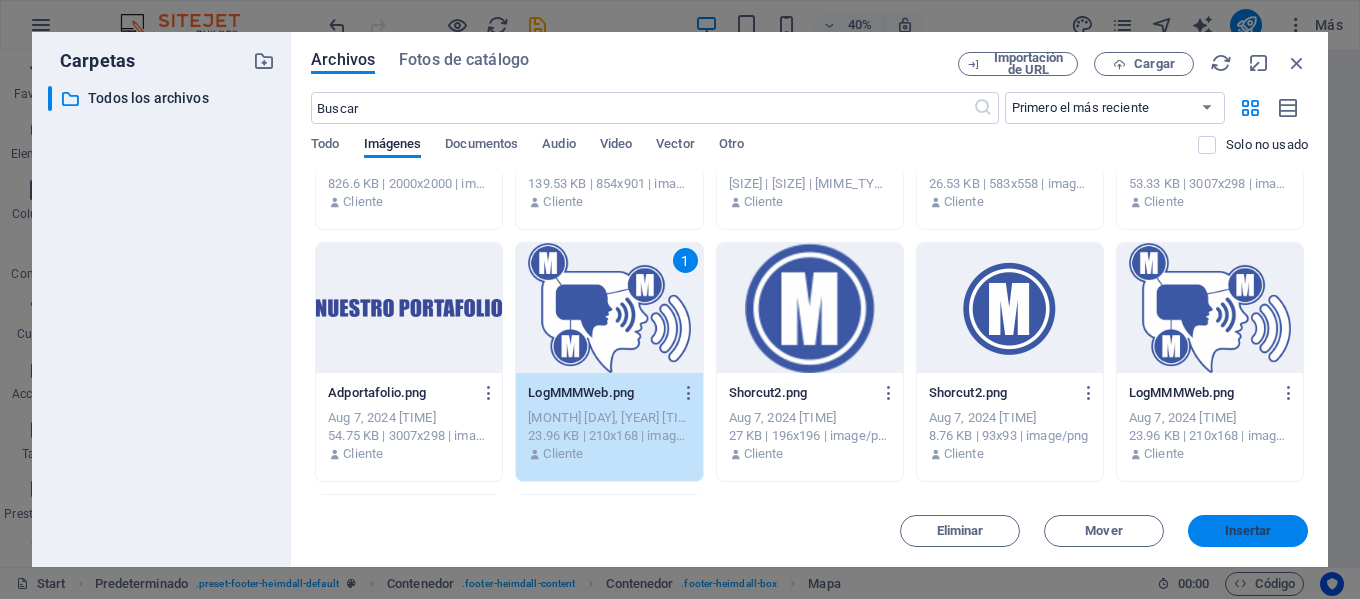 click on "Insertar" at bounding box center [1248, 531] 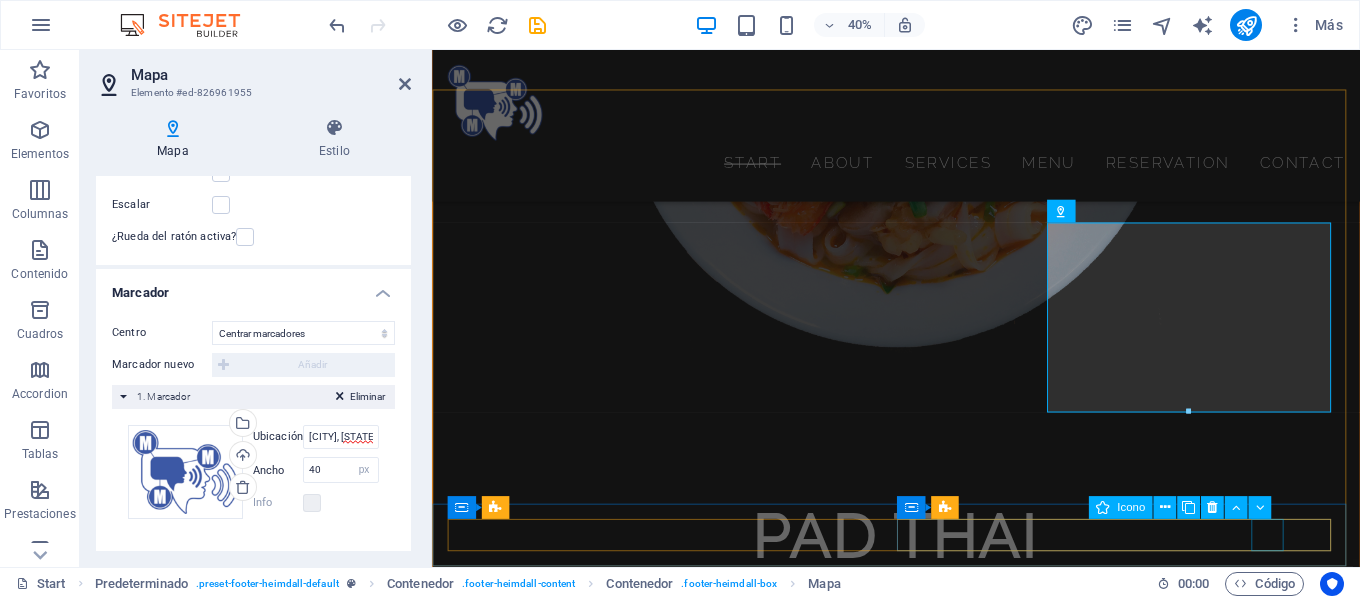 scroll, scrollTop: 6570, scrollLeft: 0, axis: vertical 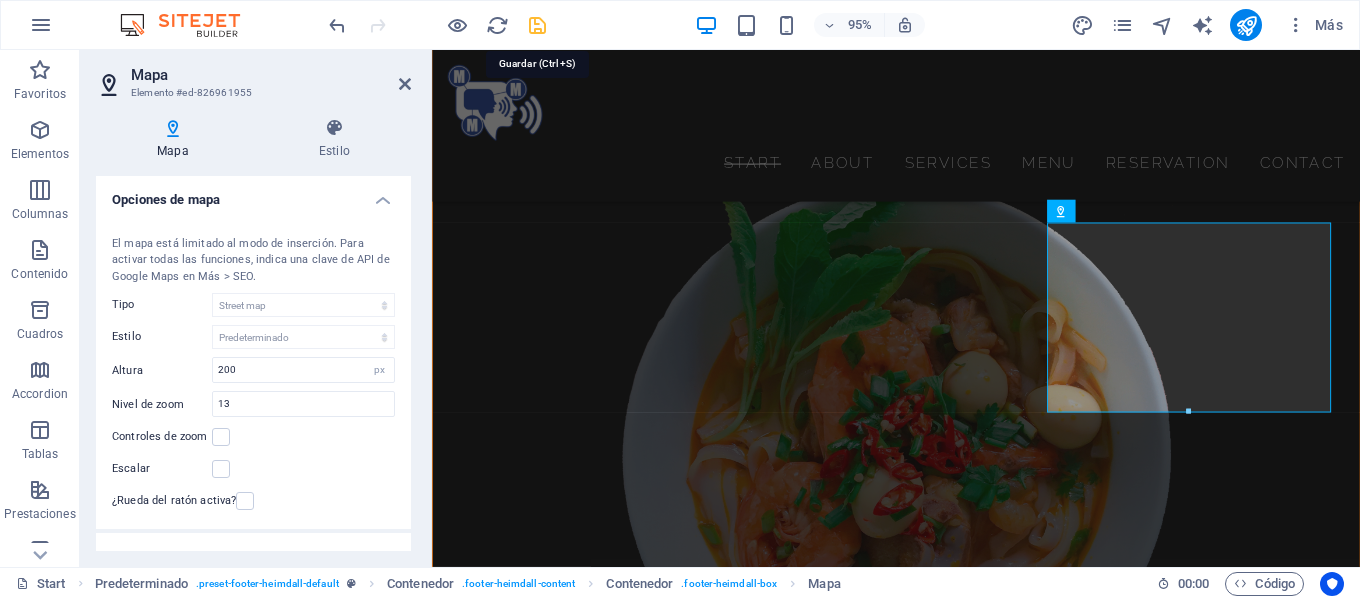 click at bounding box center (537, 25) 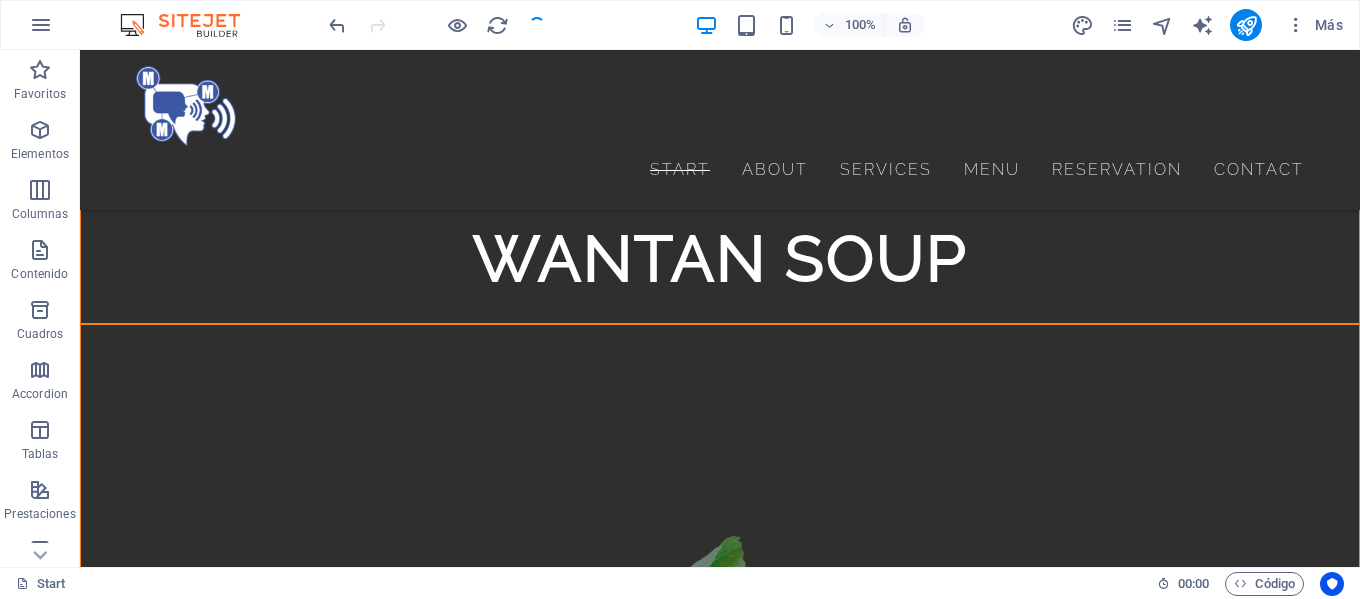 scroll, scrollTop: 7562, scrollLeft: 0, axis: vertical 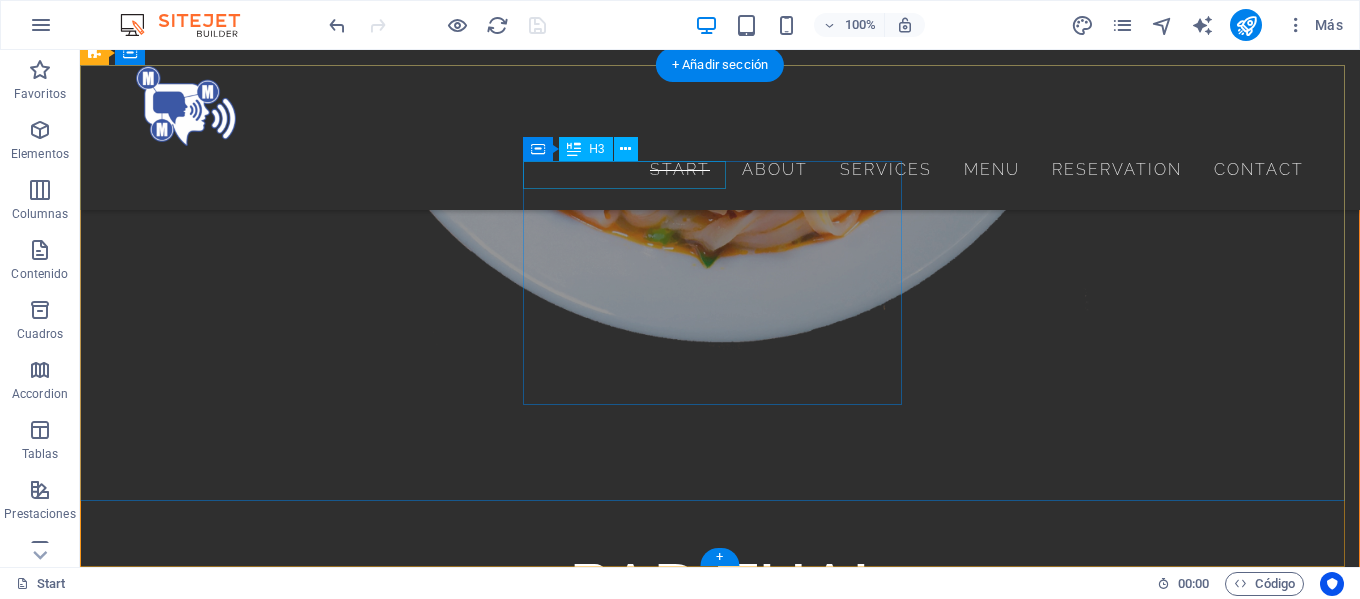 click on "Open Hours" at bounding box center [680, 2410] 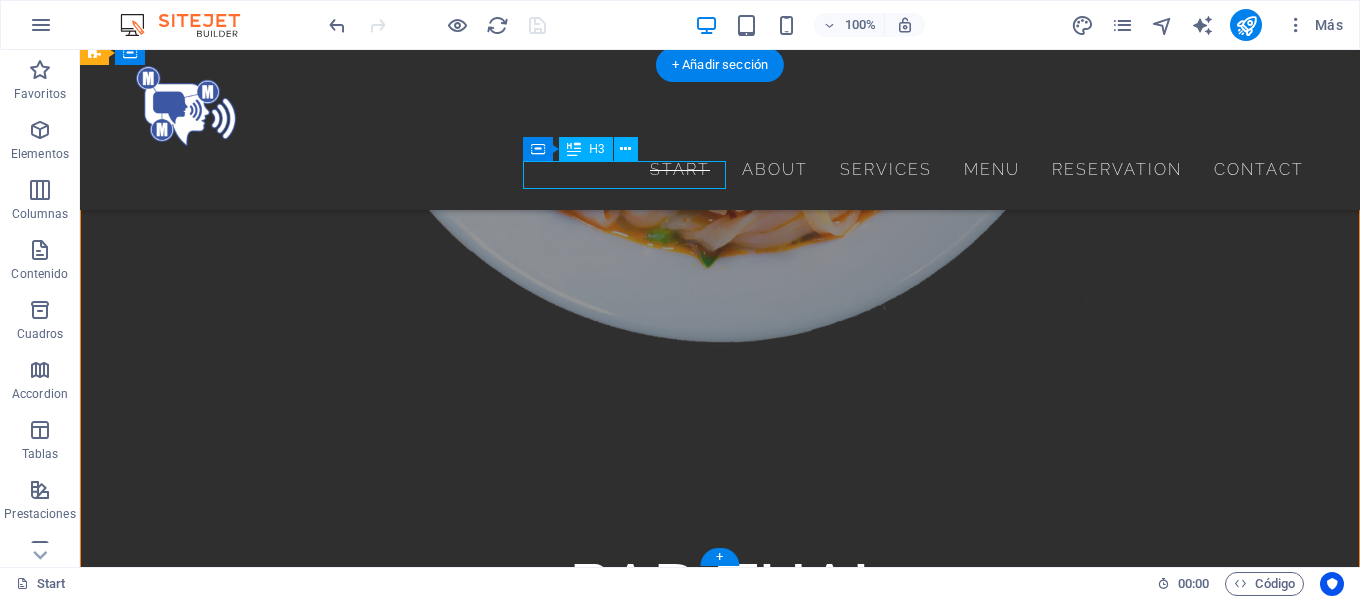 click on "Open Hours" at bounding box center [680, 2410] 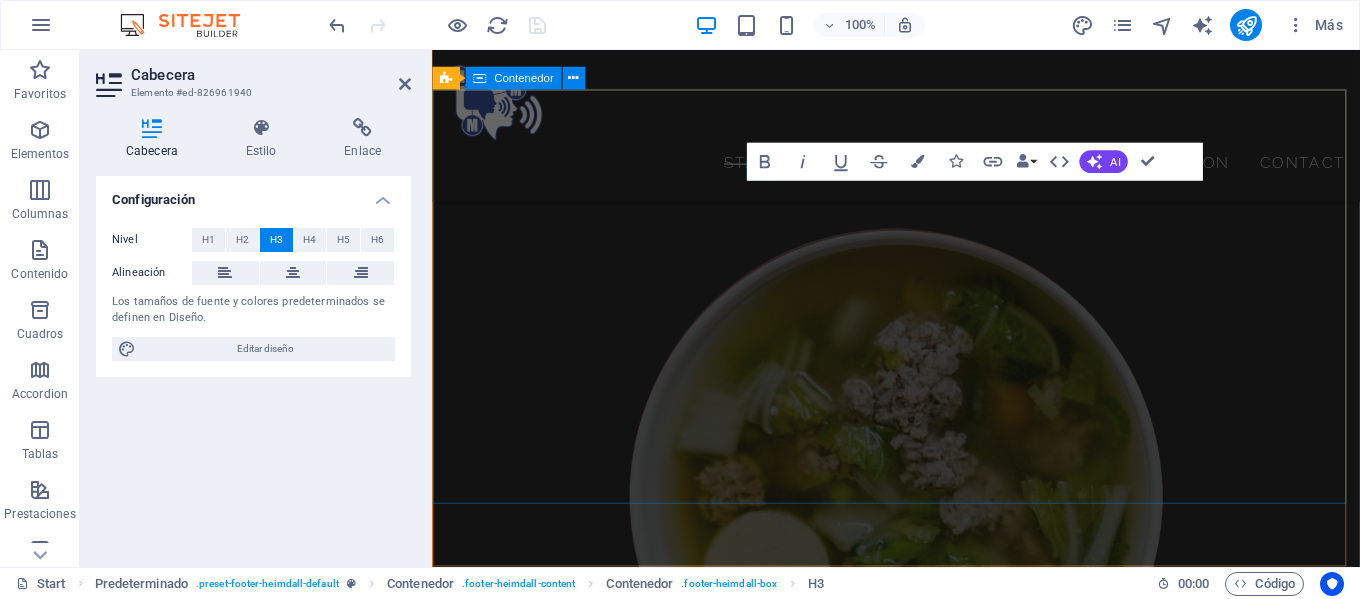 scroll, scrollTop: 6570, scrollLeft: 0, axis: vertical 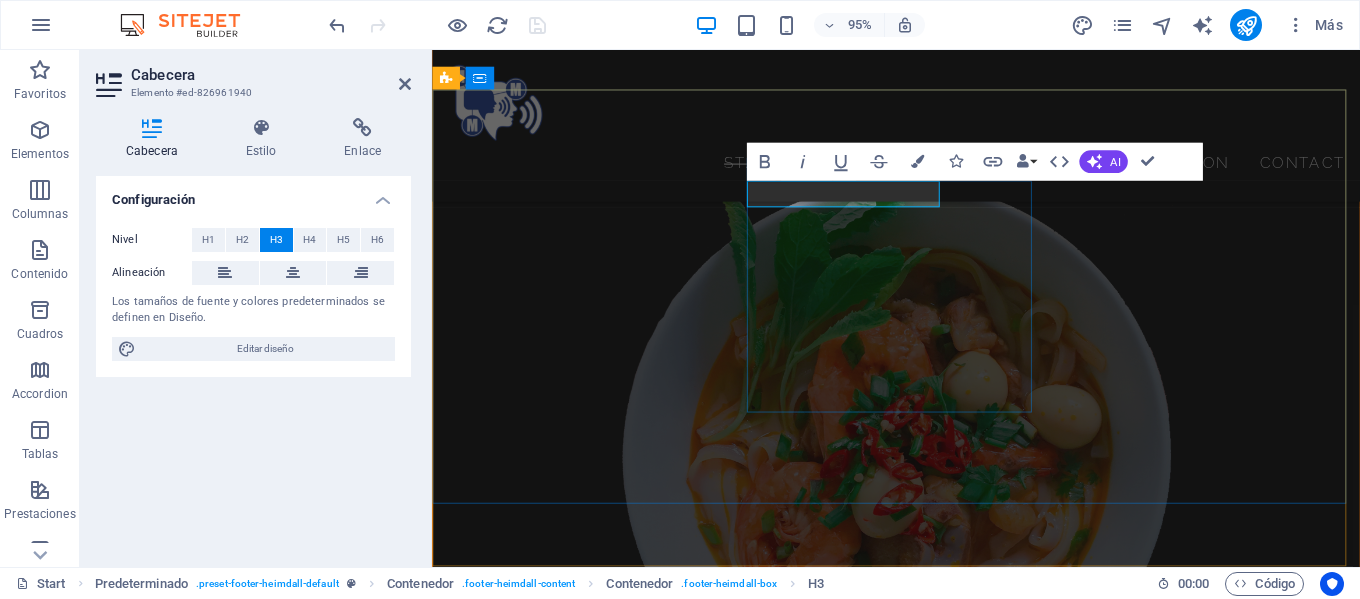 type 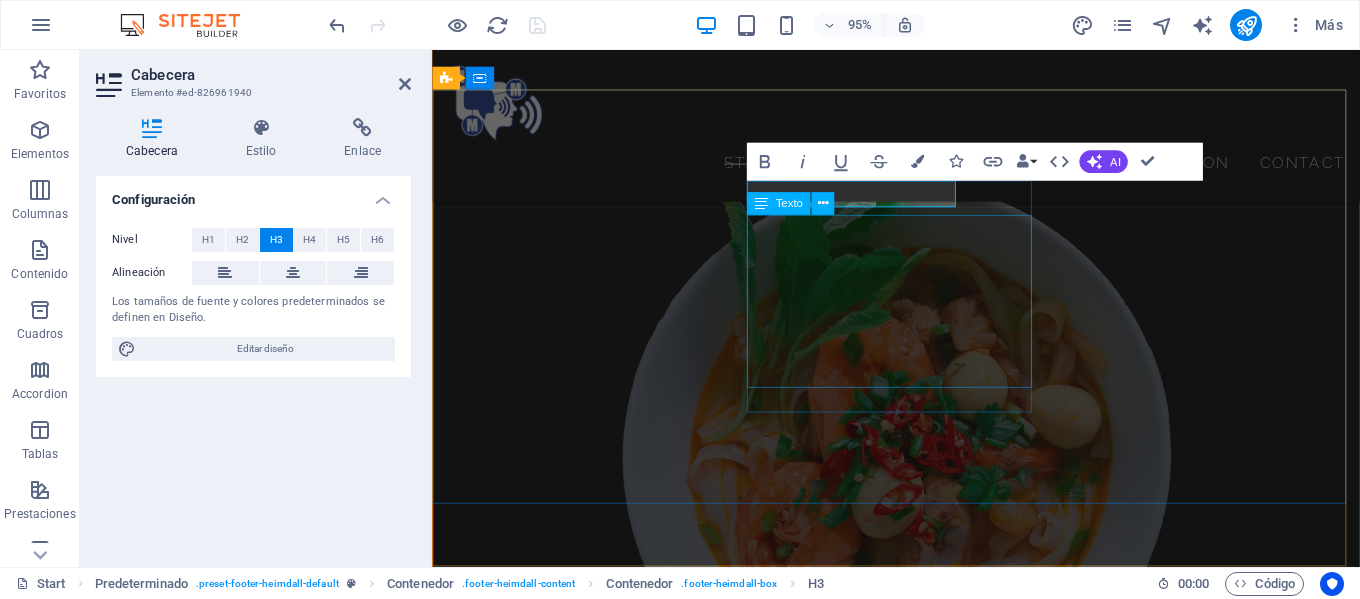 click on "Monday 11:00 - 22:00 Tuesday 11:00 - 22:00 Wednesday 11:00 - 22:00 Thursday 11:00 - 22:00 Friday 11:00 - 22:00 Saturday 11:00 - 22:00 Sunday 11:00 - 22:00" at bounding box center (920, 2601) 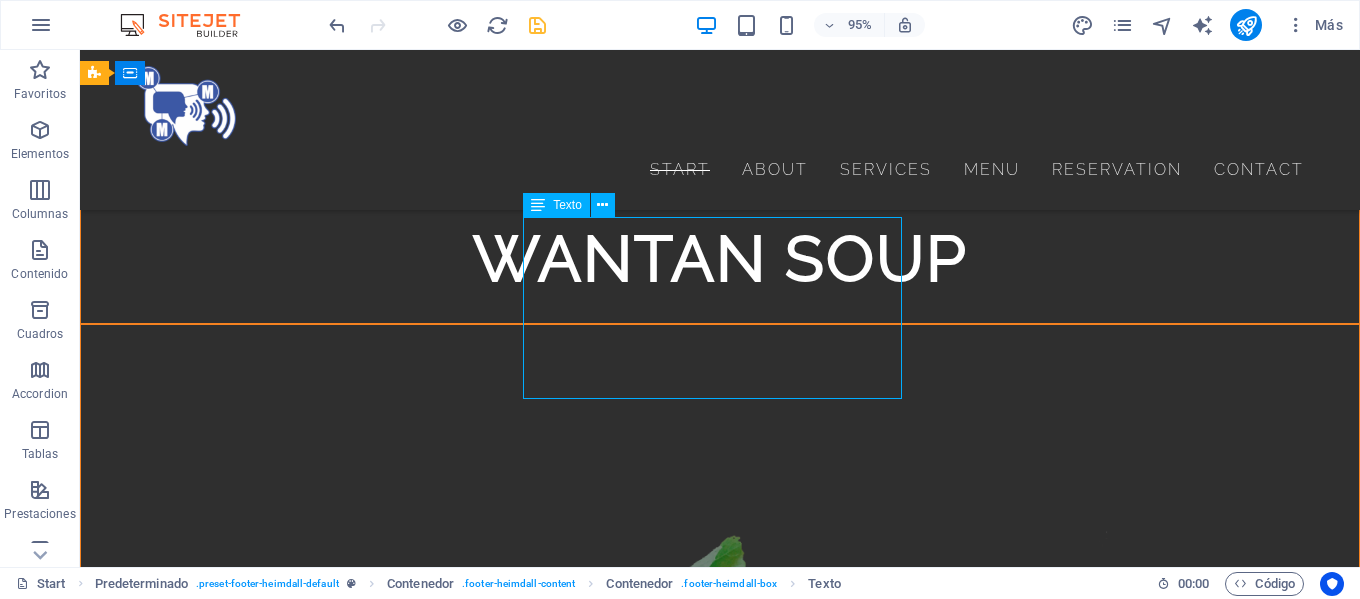 scroll, scrollTop: 7542, scrollLeft: 0, axis: vertical 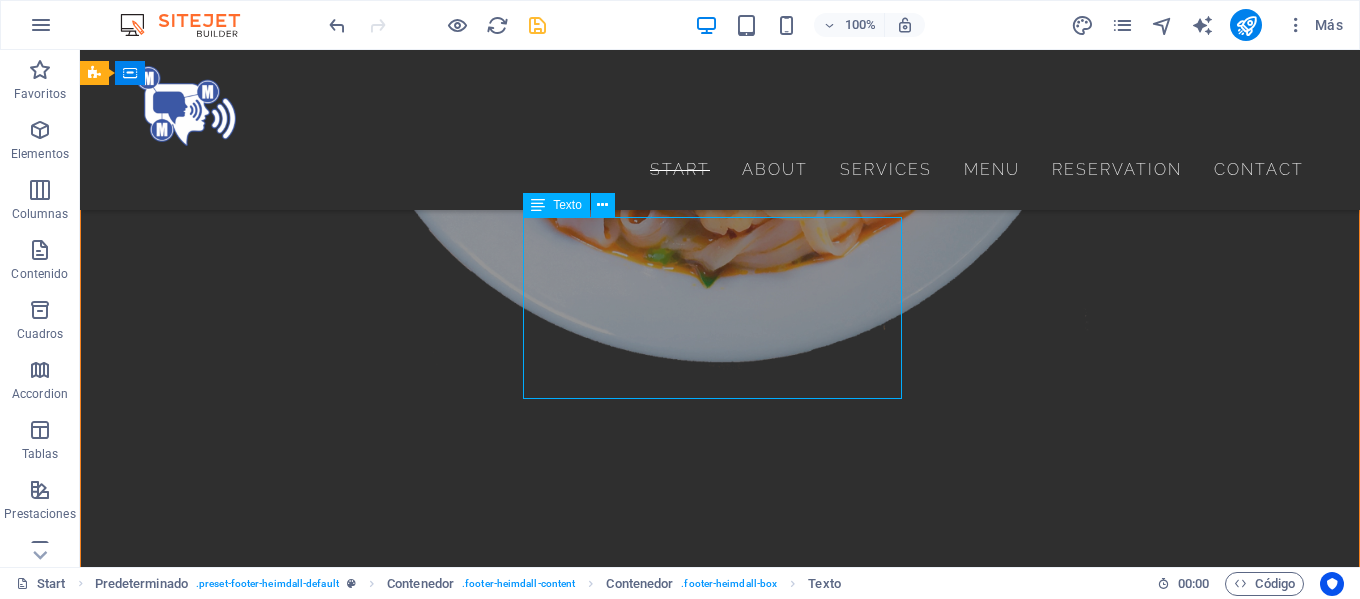 click on "Monday 11:00 - 22:00 Tuesday 11:00 - 22:00 Wednesday 11:00 - 22:00 Thursday 11:00 - 22:00 Friday 11:00 - 22:00 Saturday 11:00 - 22:00 Sunday 11:00 - 22:00" at bounding box center (680, 2543) 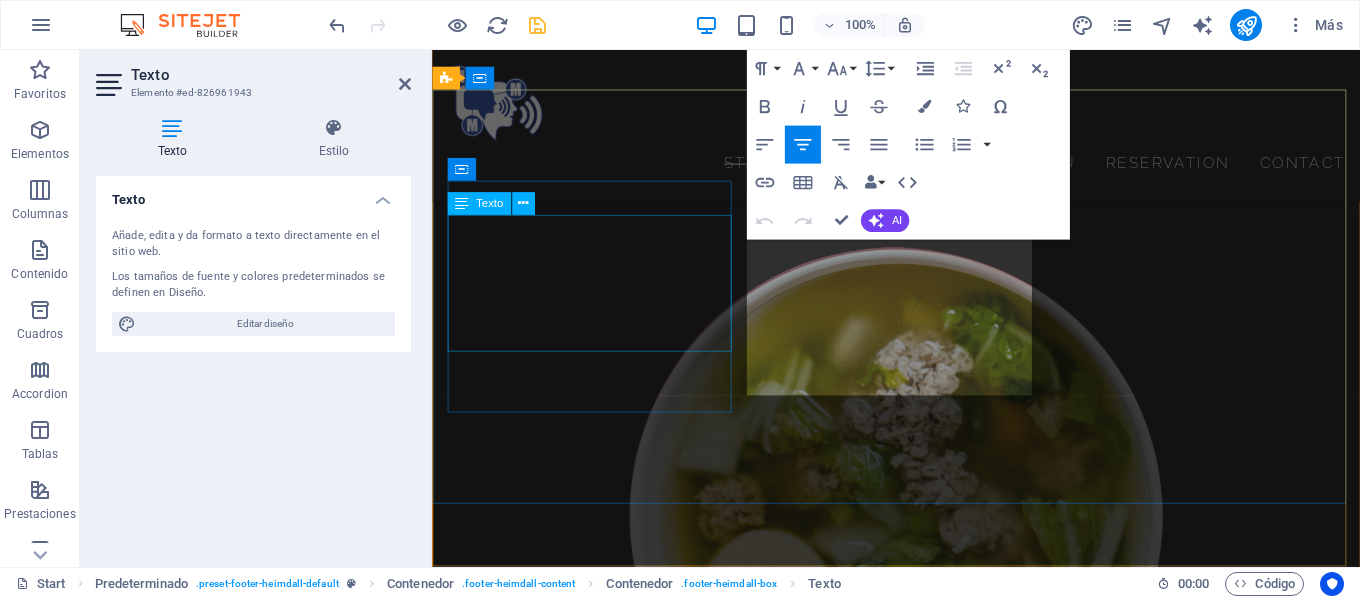 scroll, scrollTop: 6570, scrollLeft: 0, axis: vertical 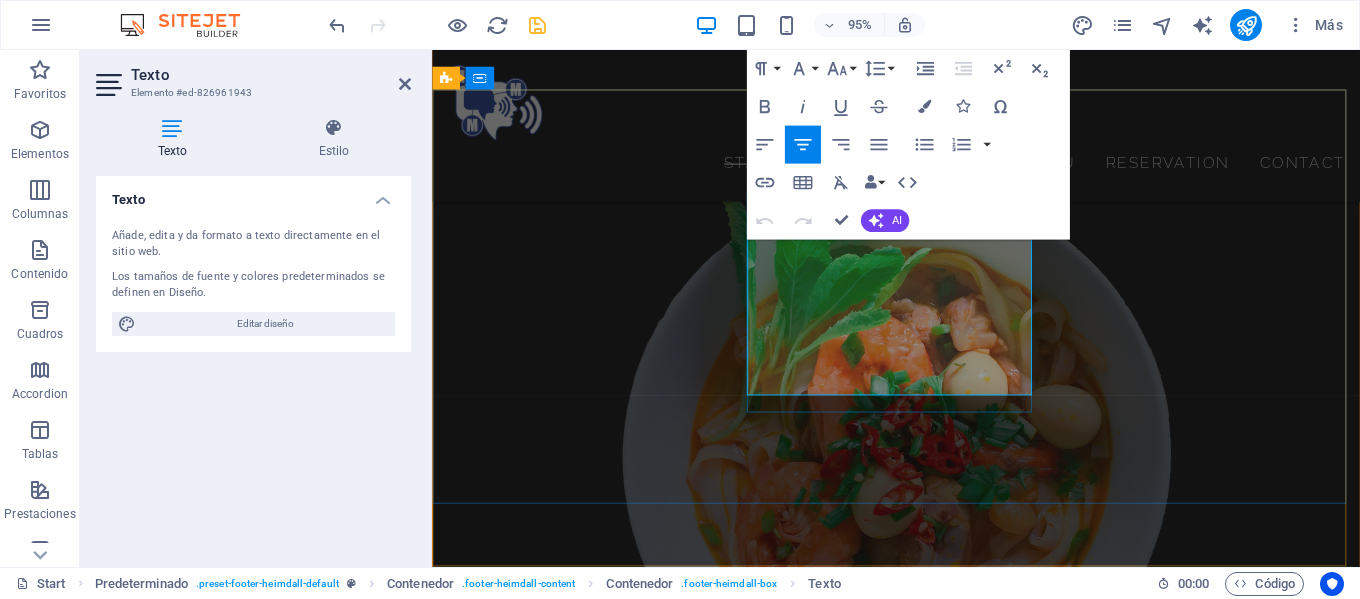 click on "11:00 - 22:00" at bounding box center [1157, 2551] 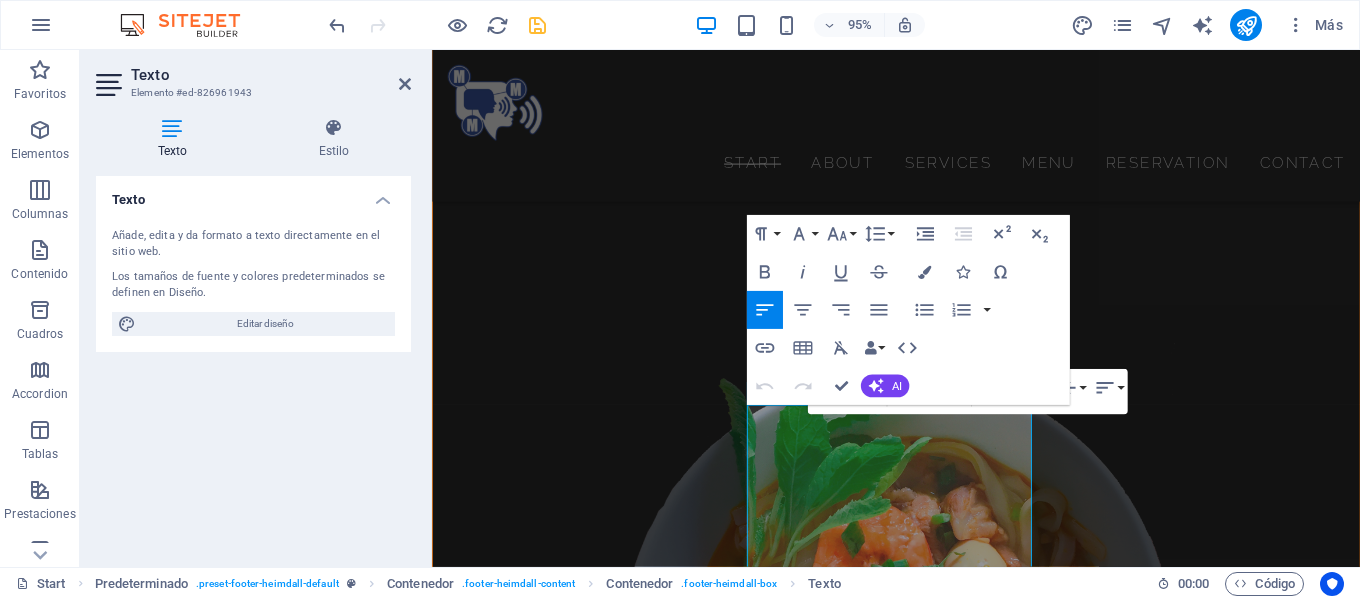 scroll, scrollTop: 6370, scrollLeft: 0, axis: vertical 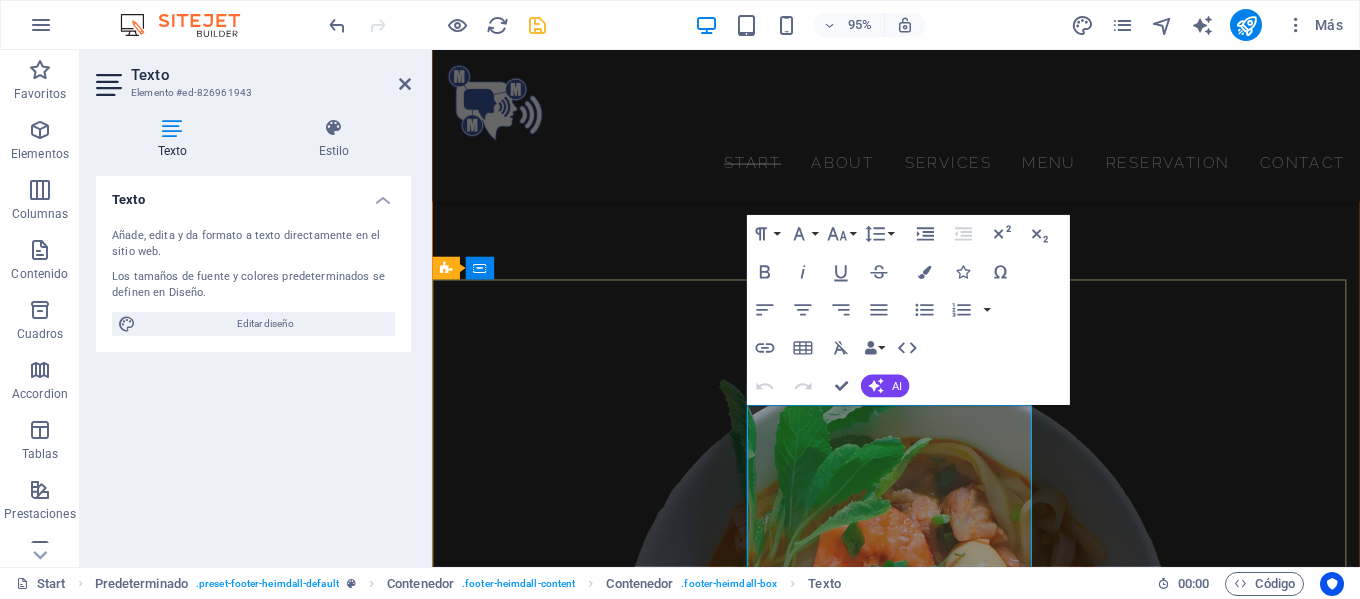 click on "11:00 - 22:00" at bounding box center (1157, 2724) 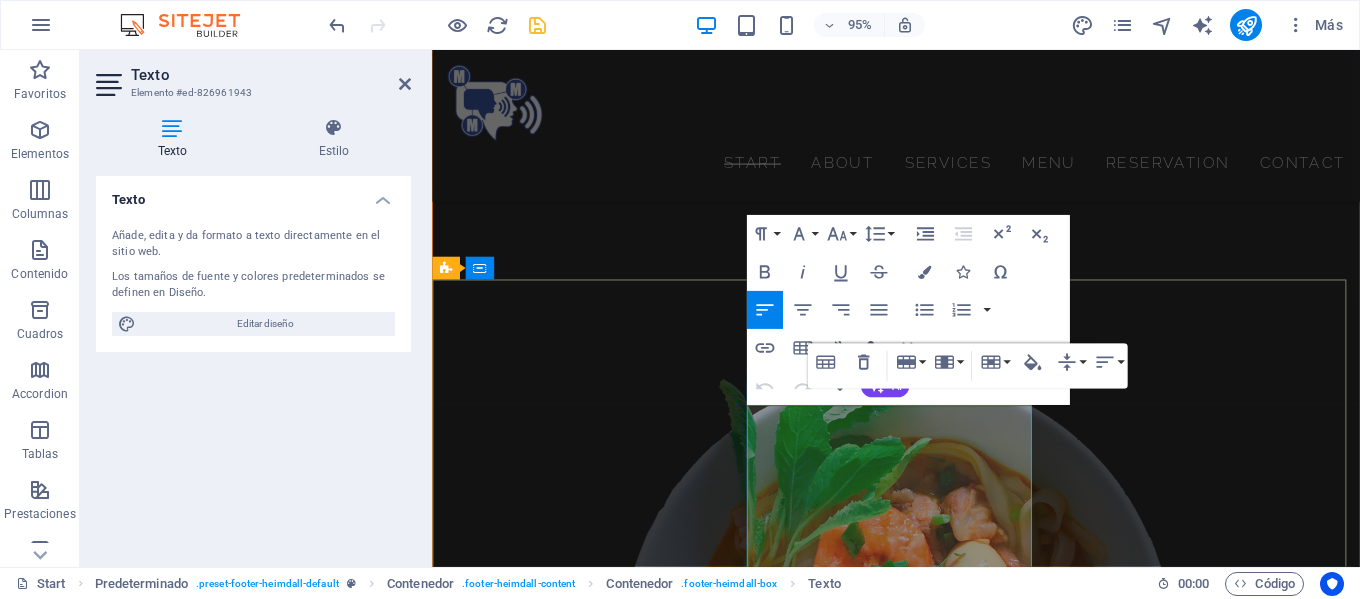 click on "11:00 - 22:00" at bounding box center (1157, 2724) 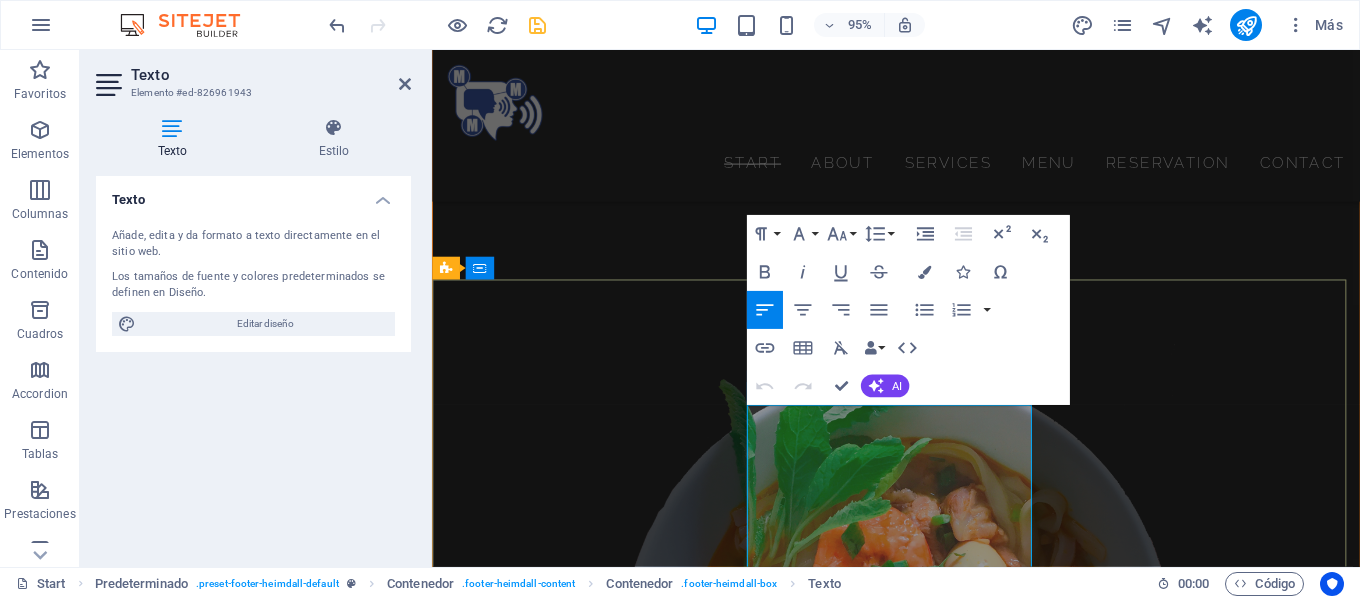 click on "11:00 - 22:00" at bounding box center (1157, 2724) 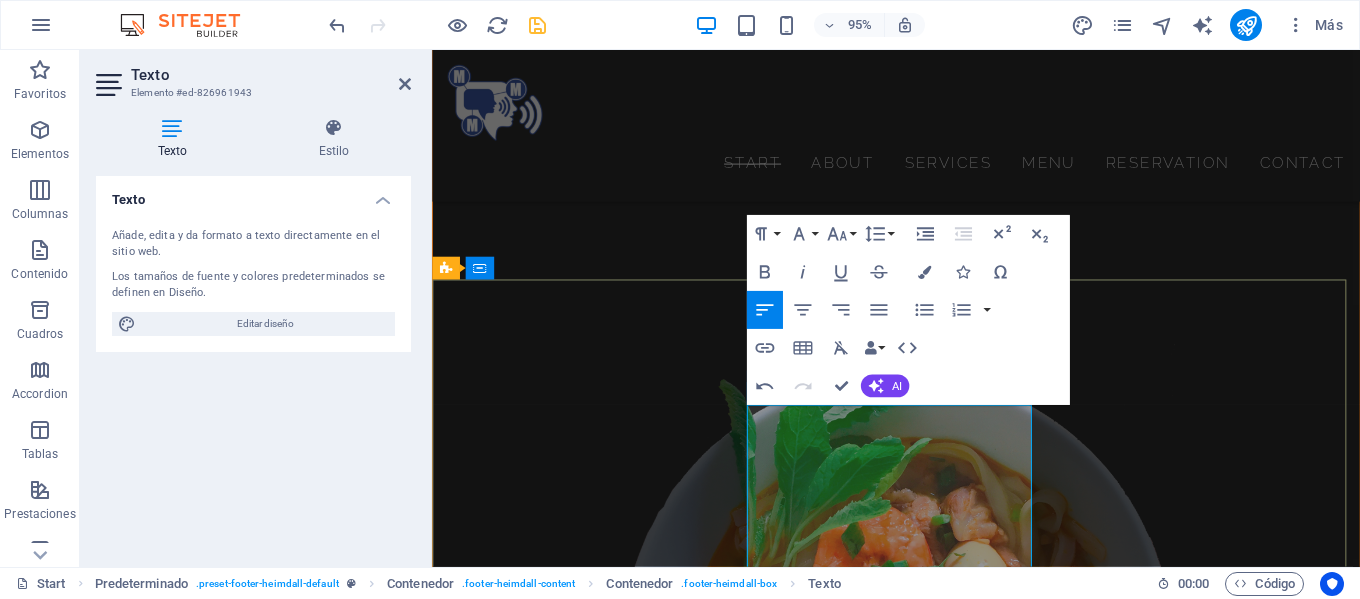 click on "11:00 - 22:00" at bounding box center (1157, 2751) 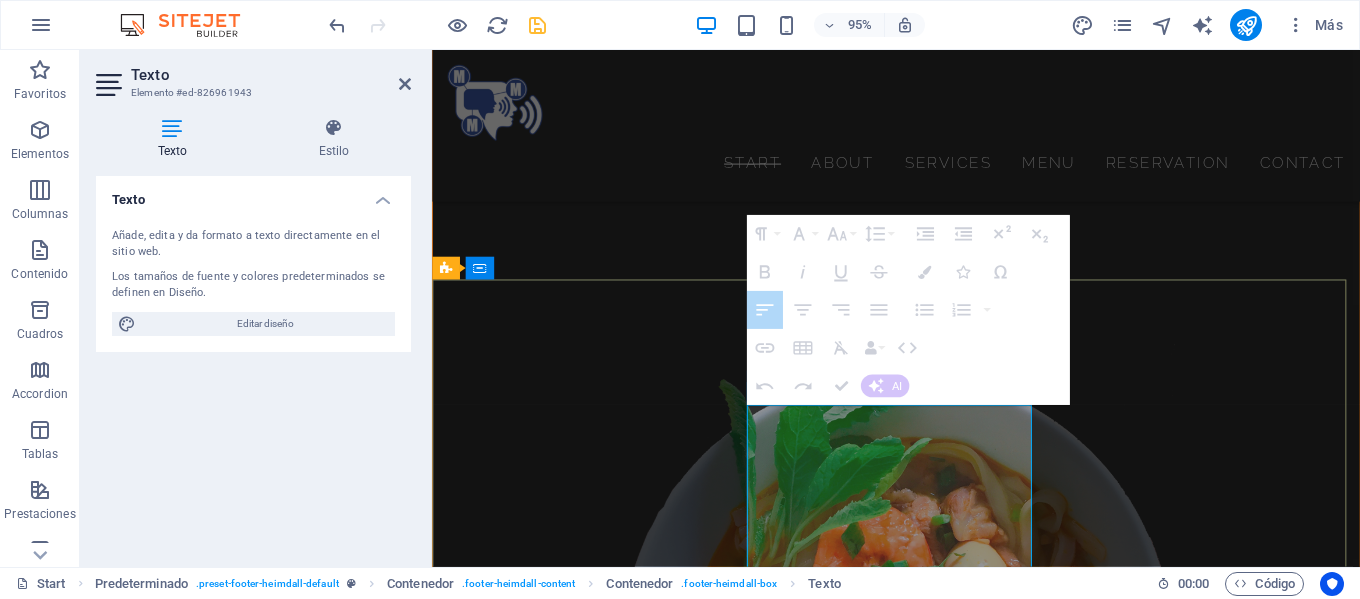click at bounding box center [581, -6226] 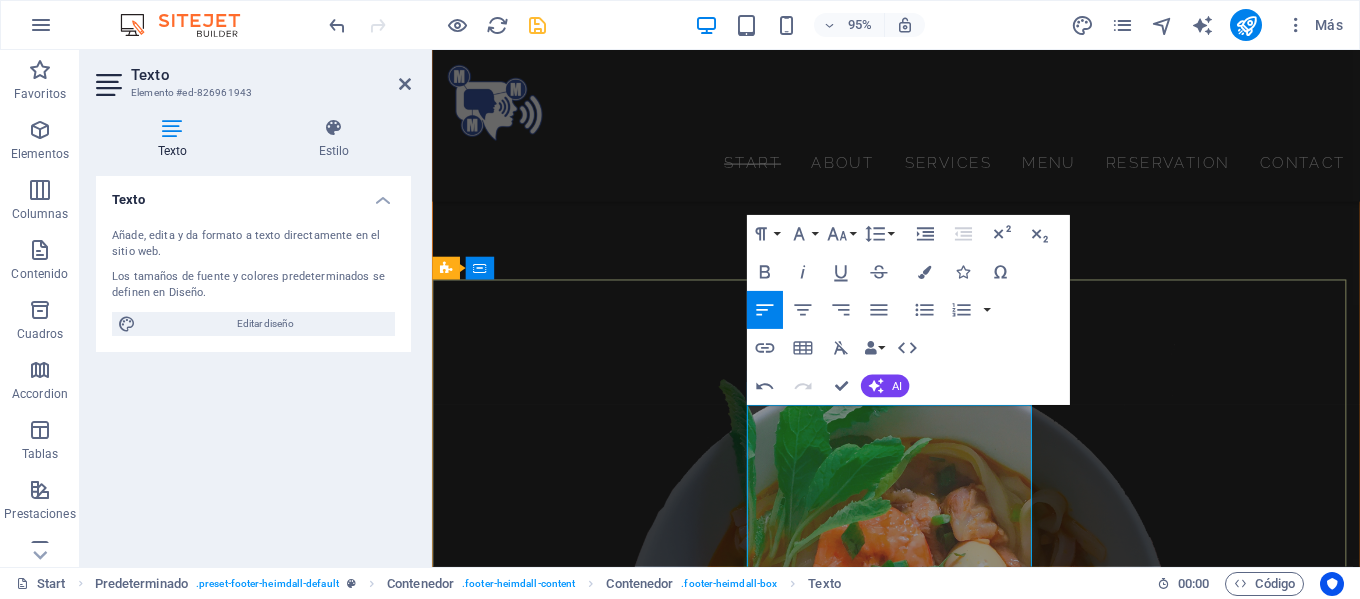 click on "11:00 - 22:00" at bounding box center [1156, 2778] 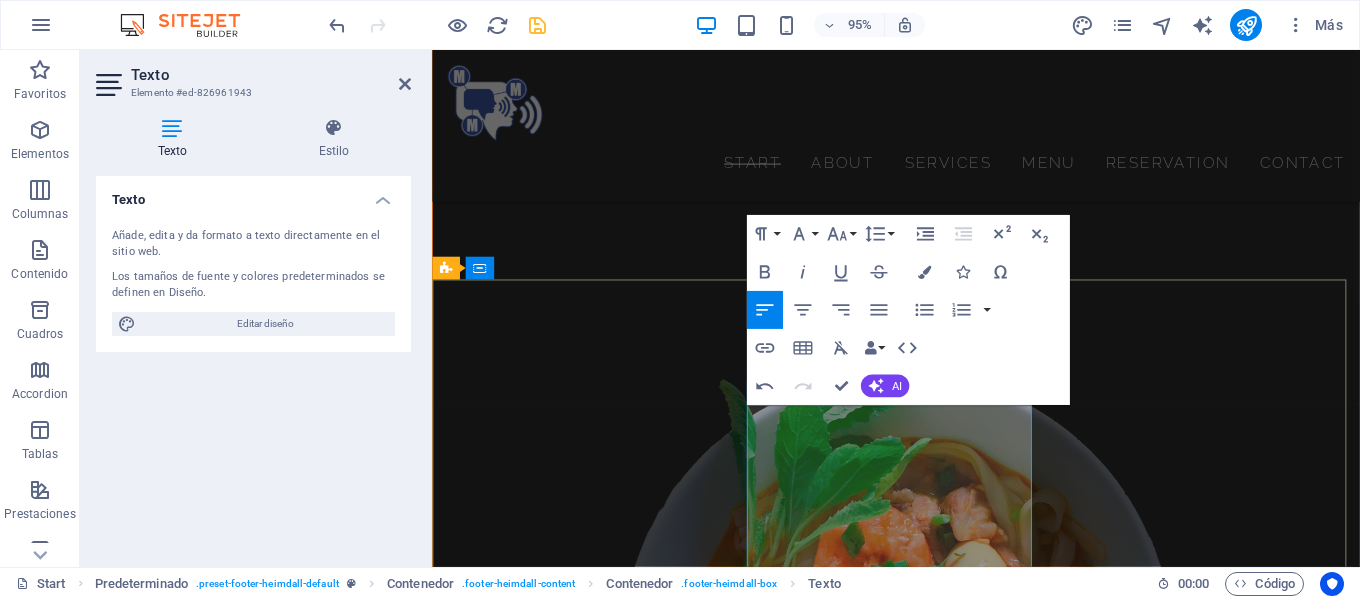 click on "11:00 - 22:00" at bounding box center [1156, 2805] 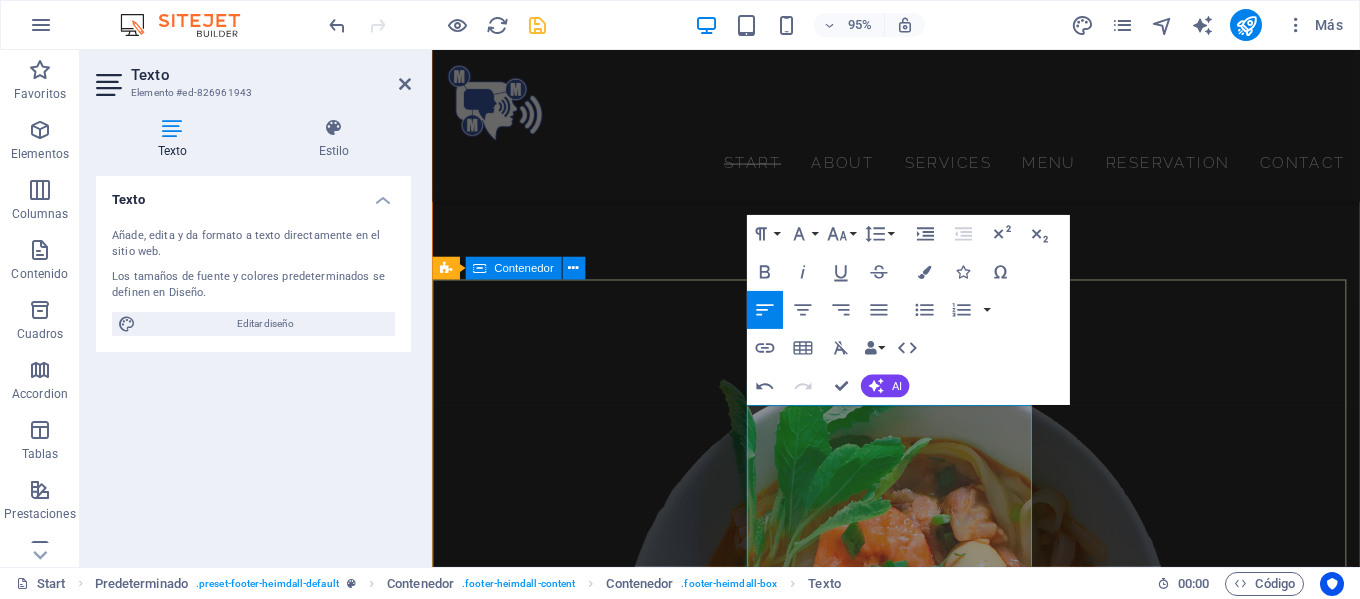 drag, startPoint x: 826, startPoint y: 439, endPoint x: 757, endPoint y: 440, distance: 69.00725 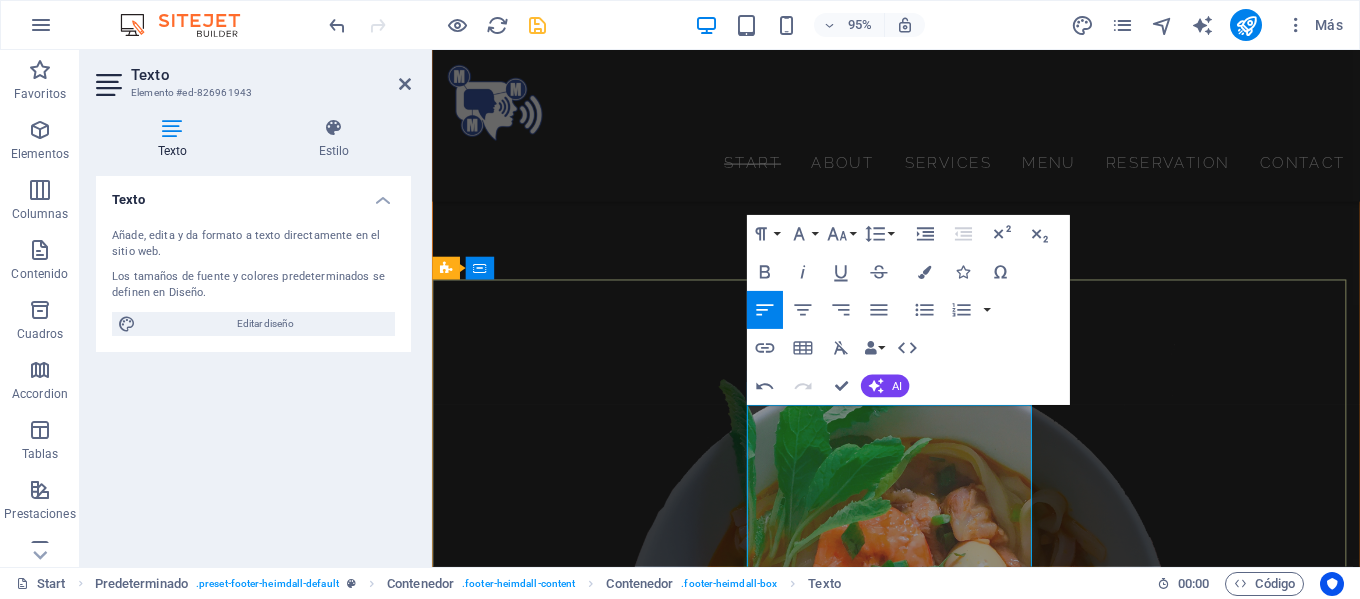 click on "Tuesday" at bounding box center [685, 2751] 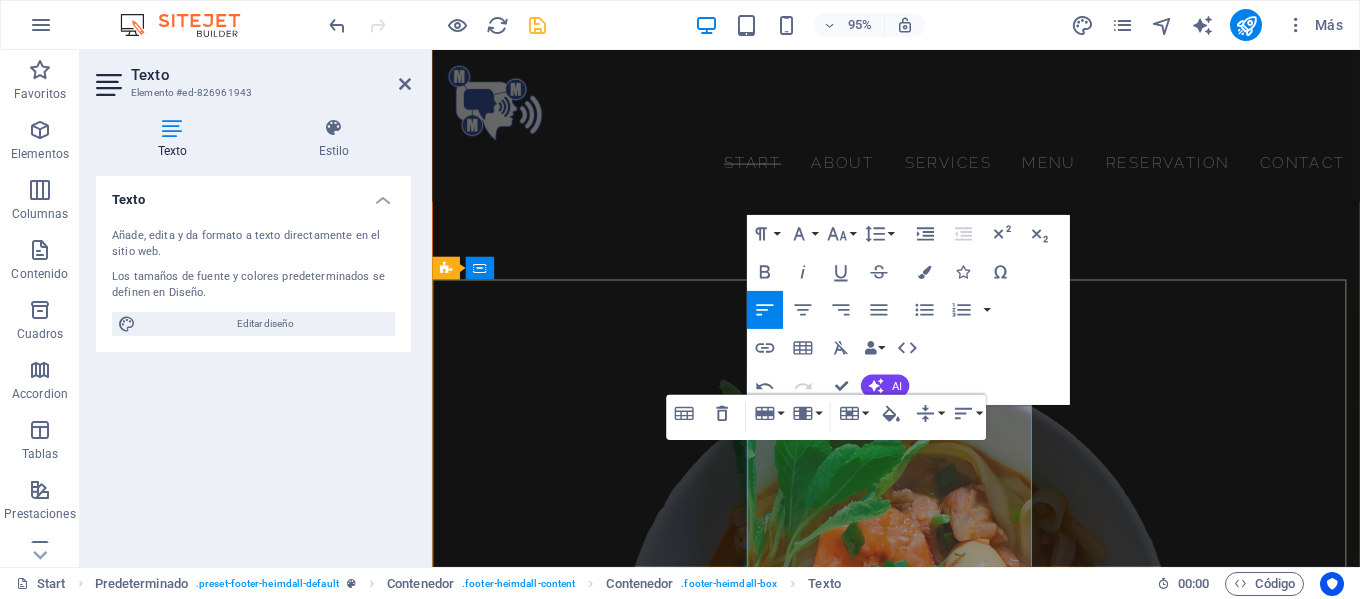 click on "Wednesday" at bounding box center [685, 2778] 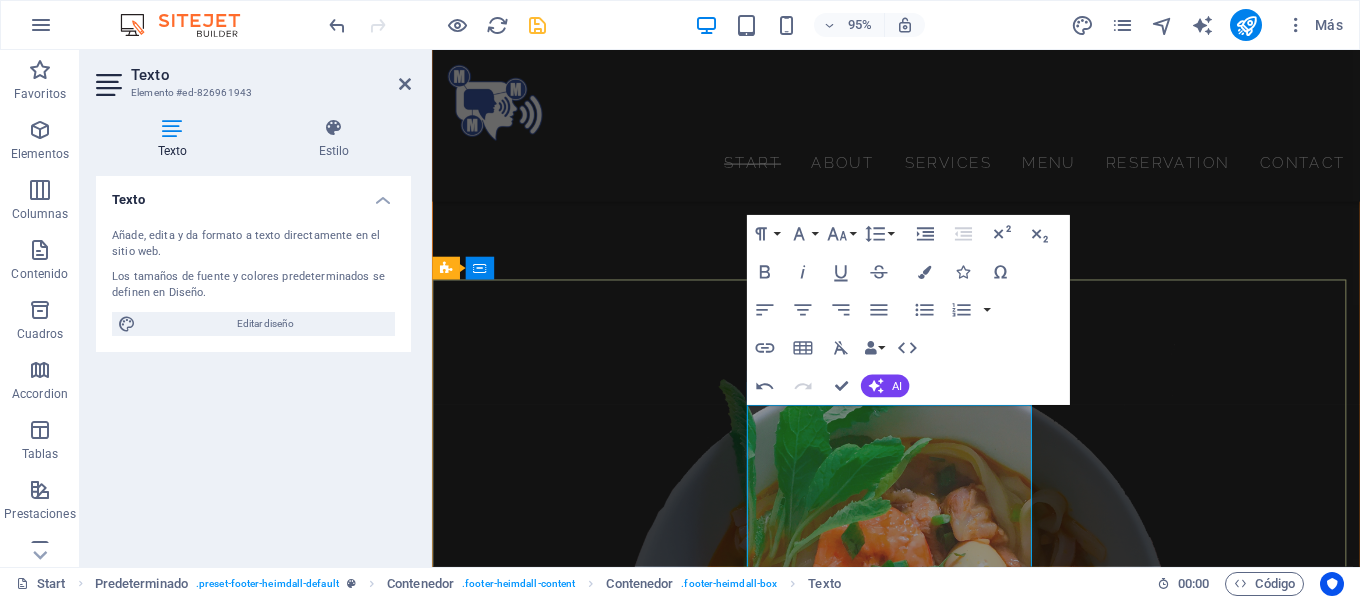 click on "Thursday" at bounding box center (685, 2805) 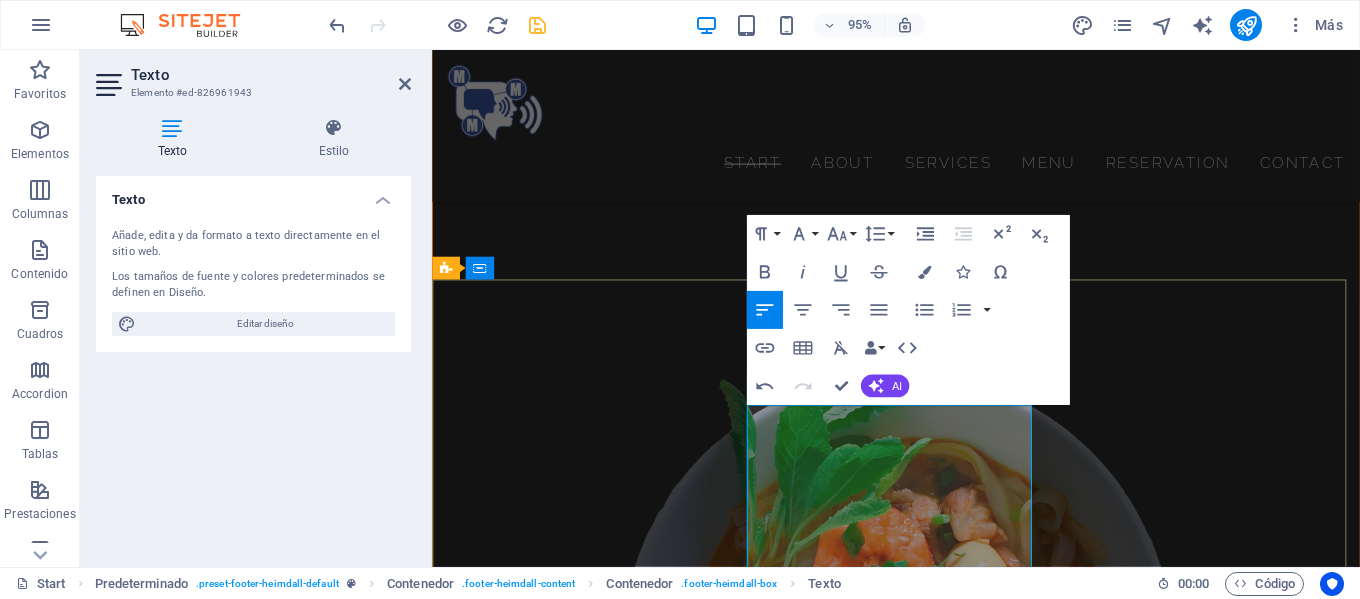 click on "Thursday" at bounding box center (685, 2805) 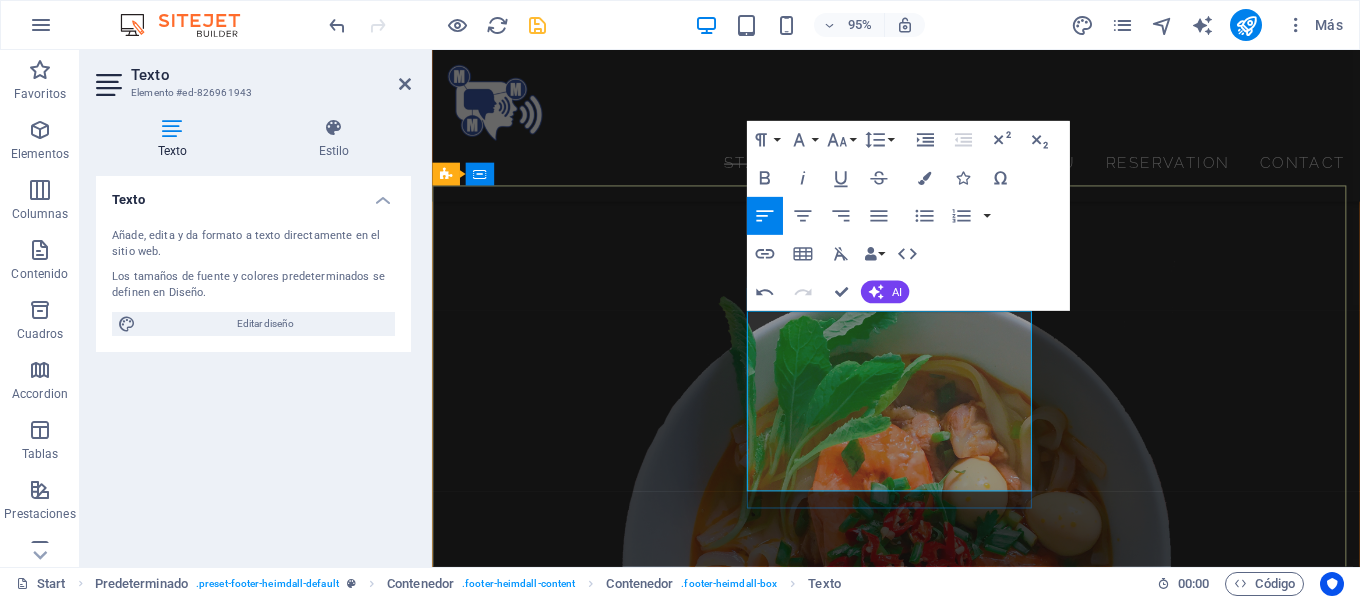 scroll, scrollTop: 6470, scrollLeft: 0, axis: vertical 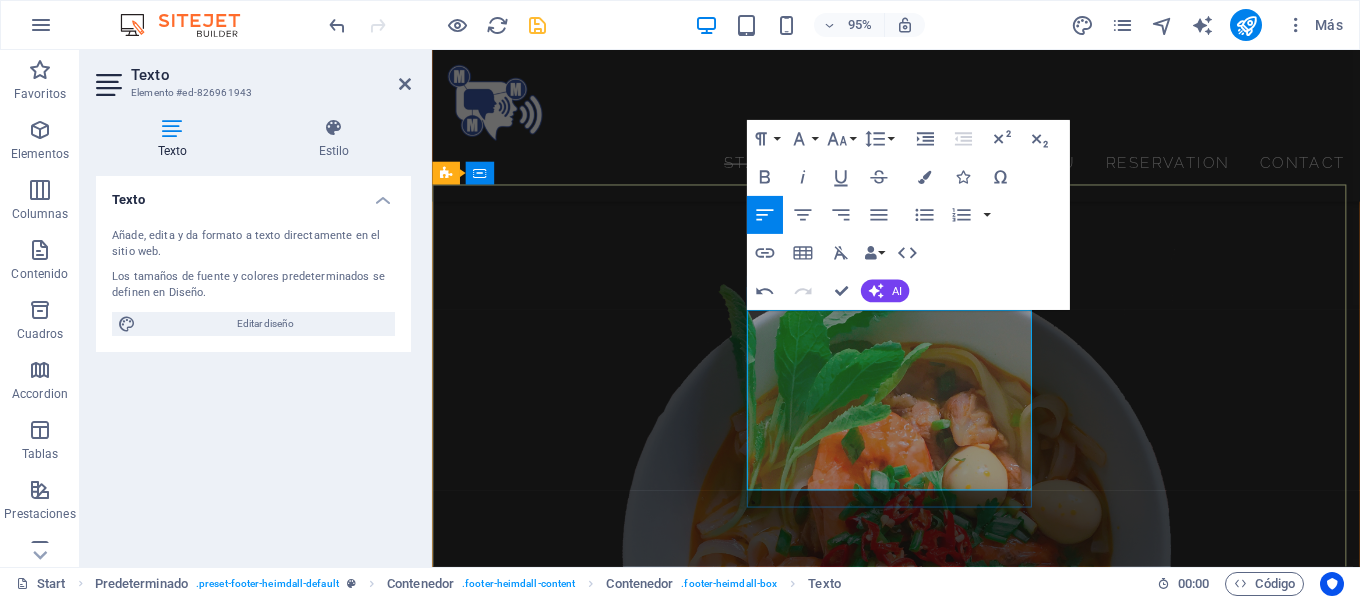 click on "Sunday" at bounding box center (685, 2786) 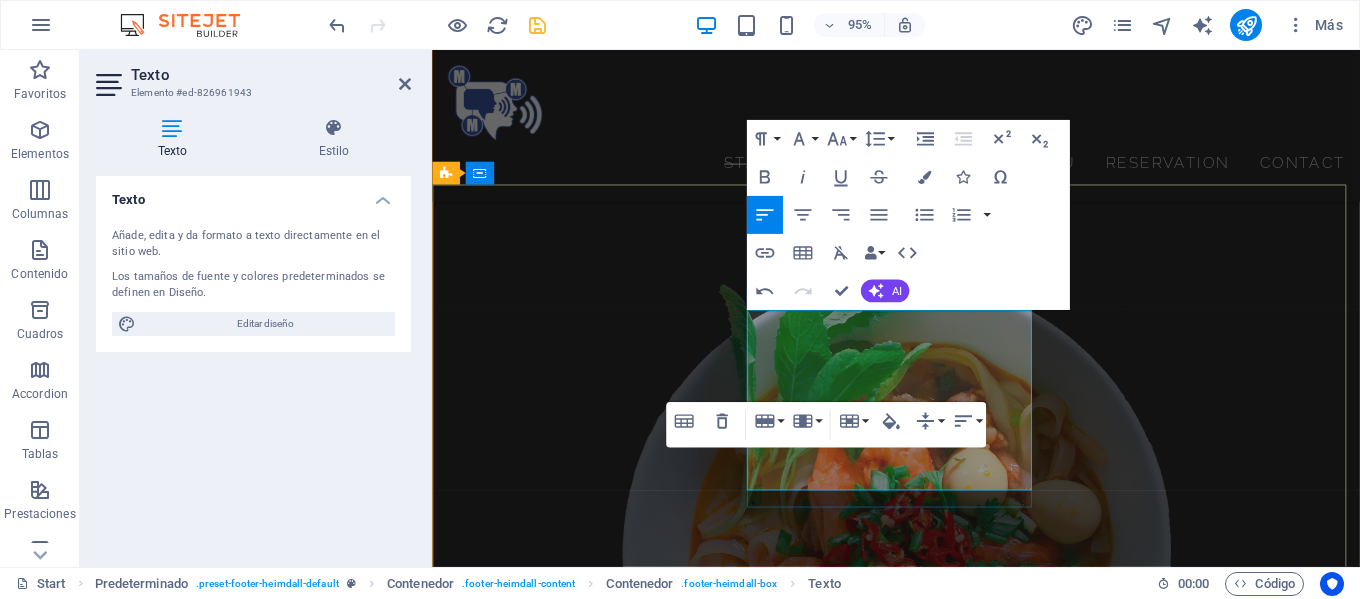 click on "11:00 - 22:00" at bounding box center (1156, 2786) 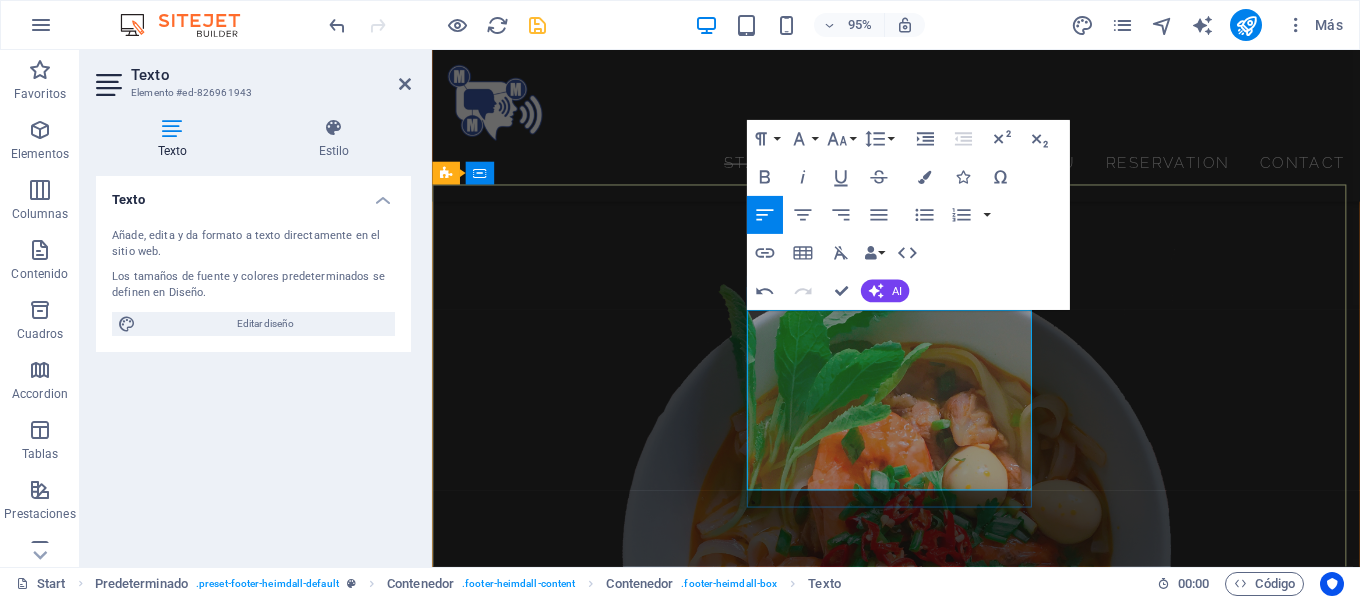 drag, startPoint x: 915, startPoint y: 500, endPoint x: 1028, endPoint y: 500, distance: 113 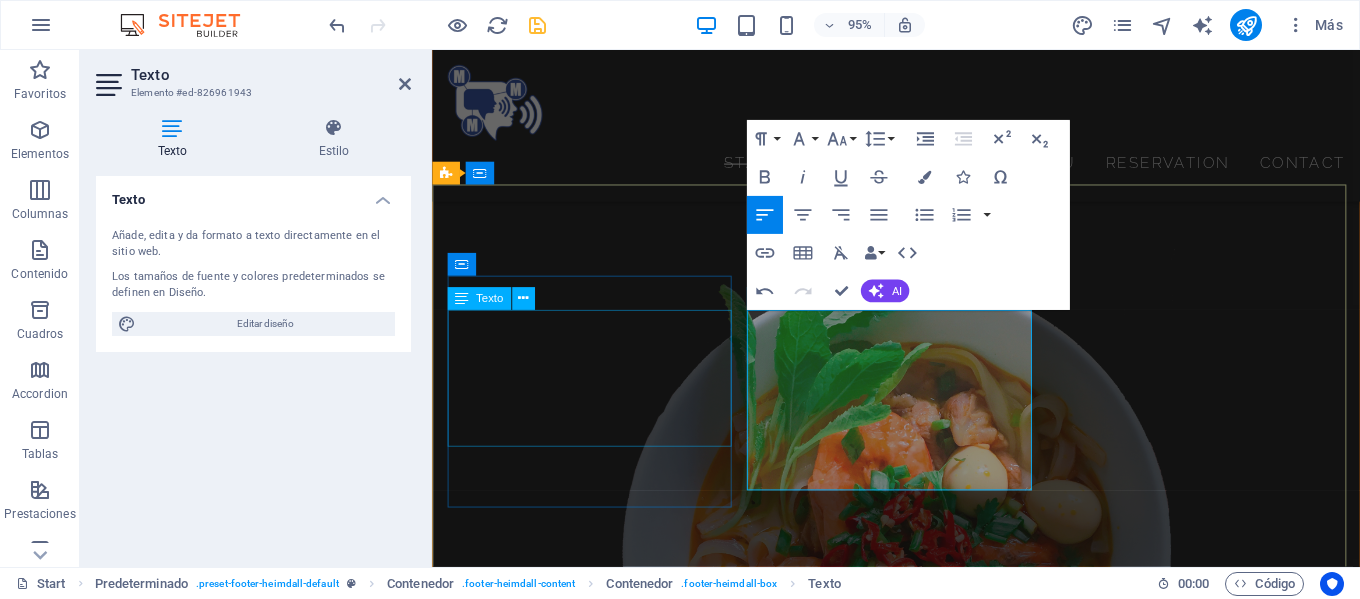 click on "[NEIGHBORHOOD] [CITY] , [POSTAL_CODE] Phone: [PHONE] Mobile: [PHONE] [EMAIL]" at bounding box center (920, 2494) 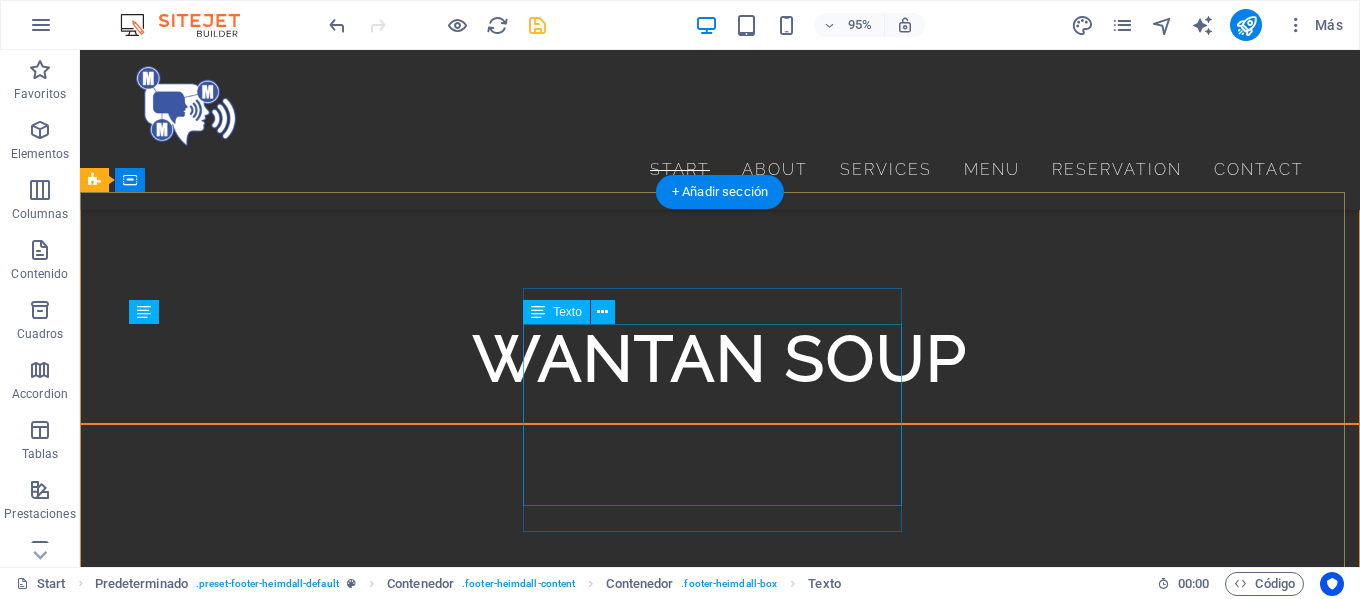 scroll, scrollTop: 7435, scrollLeft: 0, axis: vertical 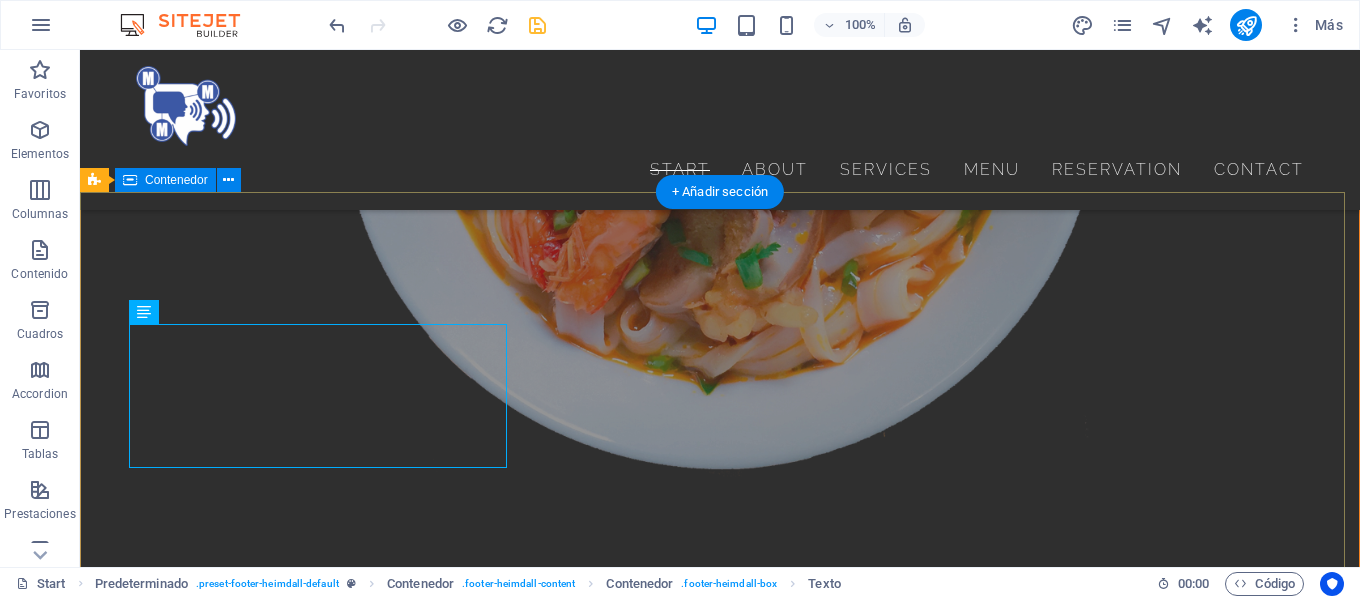 click on "[NEIGHBORHOOD] [CITY] , [POSTAL_CODE] Phone: [PHONE] Mobile: [PHONE] [EMAIL] a tu servicio [DAY] [HOUR]:[MINUTE] - [HOUR]:[MINUTE] [DAY] [HOUR]:[MINUTE] - [HOUR]:[MINUTE] [DAY] [HOUR]:[MINUTE] - [HOUR]:[MINUTE] [DAY] [HOUR]:[MINUTE] - [HOUR]:[MINUTE] [DAY] [HOUR]:[MINUTE] - [HOUR]:[MINUTE] [DAY] [HOUR]:[MINUTE] - [HOUR]:[MINUTE] [DAY] No hay atención Location ← Mover a la izquierda → Mover a la derecha ↑ Mover hacia arriba ↓ Mover hacia abajo + Ampliar - Reducir Inicio Saltar hacia la izquierda un 75 % Fin Saltar hacia la derecha un 75 % Re Pág Saltar hacia arriba un 75 % Av Pág Saltar hacia abajo un 75 % Mapa Relieve Satélite Etiquetas Datos del mapa Datos del mapa ©[YEAR] Datos del mapa ©[YEAR] [DISTANCE]  Haz clic para alternar entre unidades métricas e imperiales Términos Notificar un problema de Maps" at bounding box center [720, 2664] 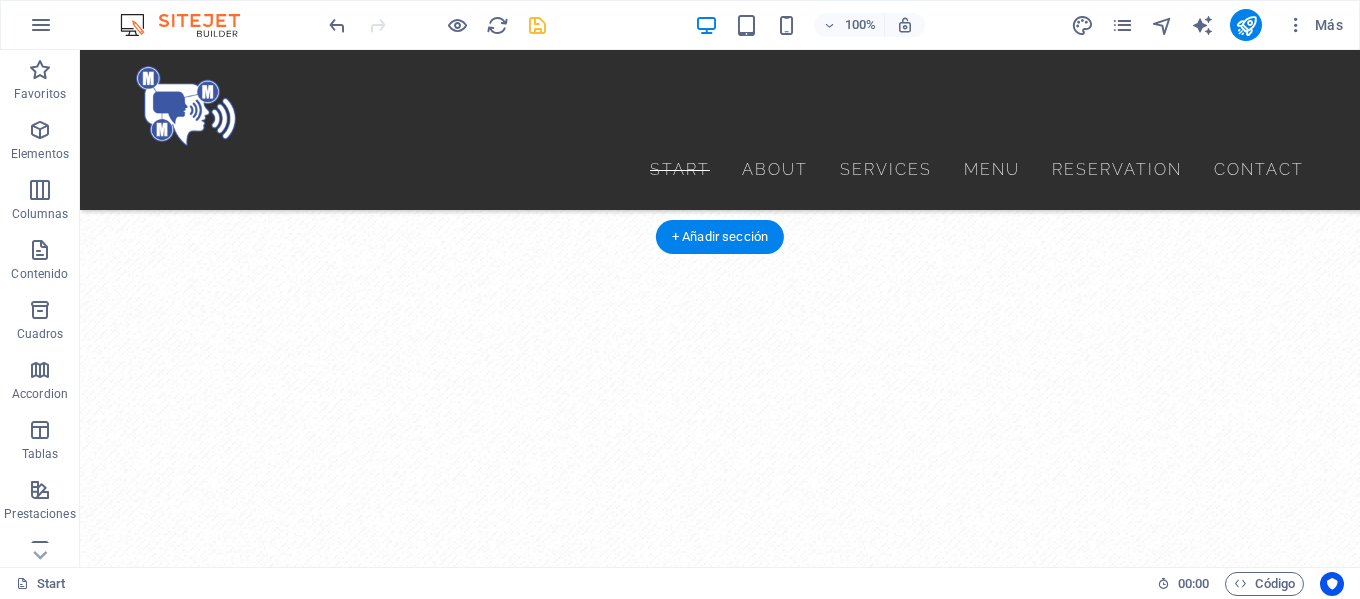 scroll, scrollTop: 1135, scrollLeft: 0, axis: vertical 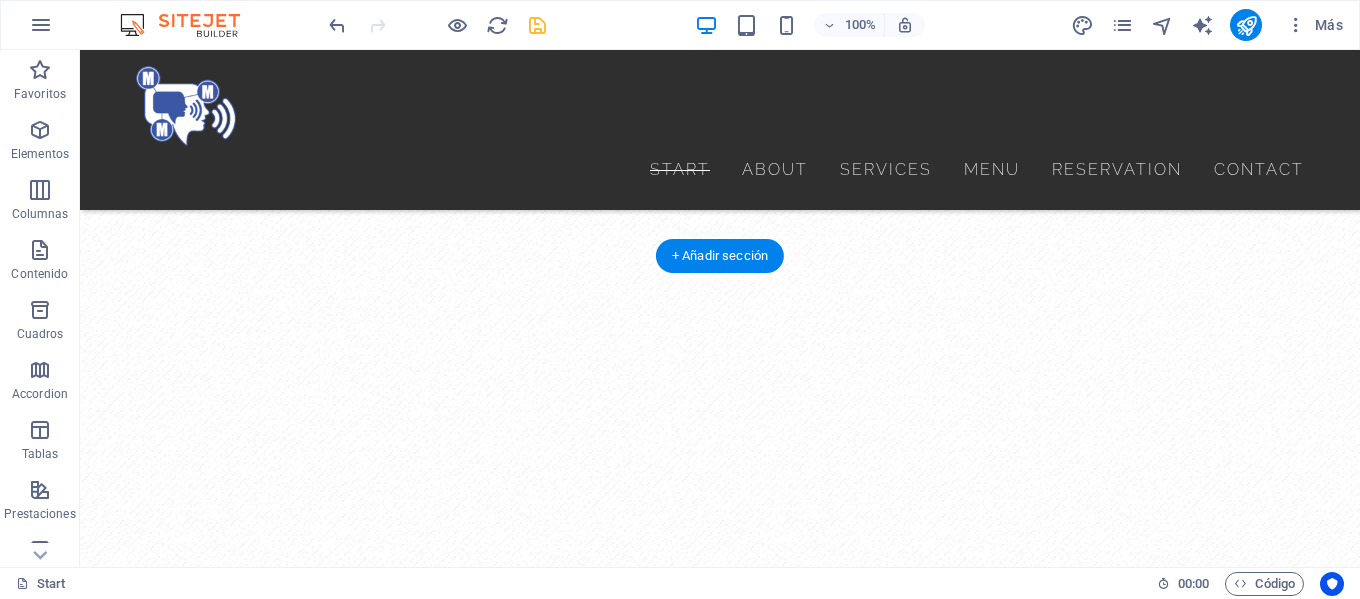 click at bounding box center [720, 244] 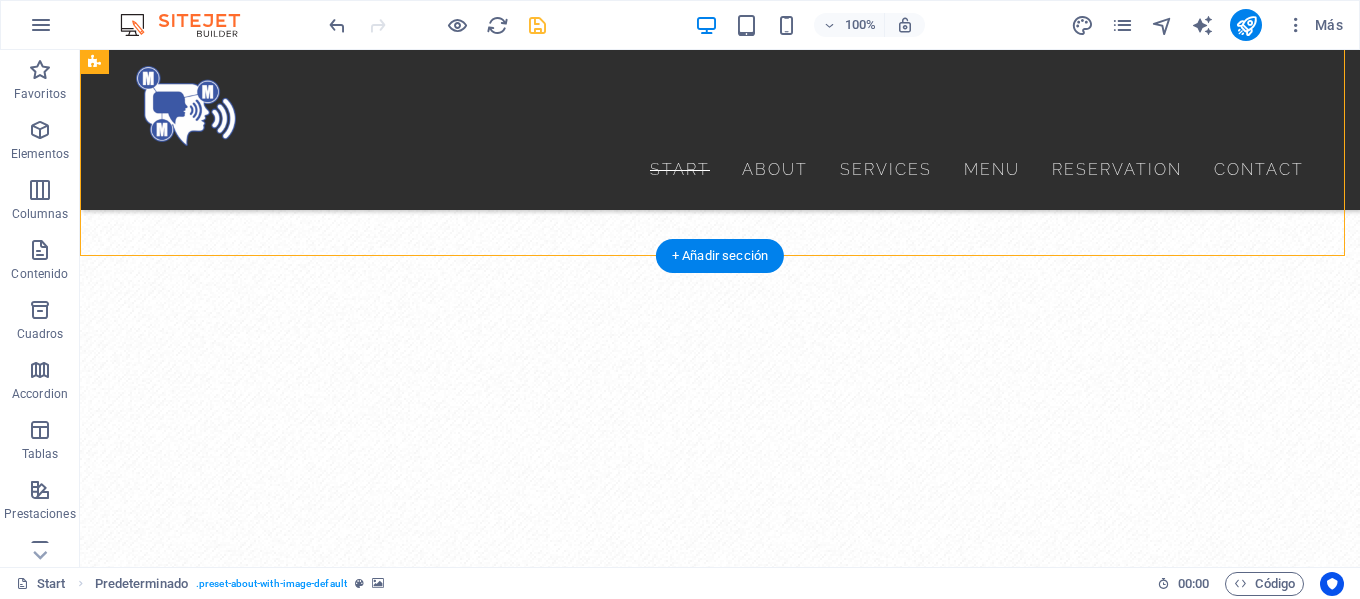 click at bounding box center (720, 244) 